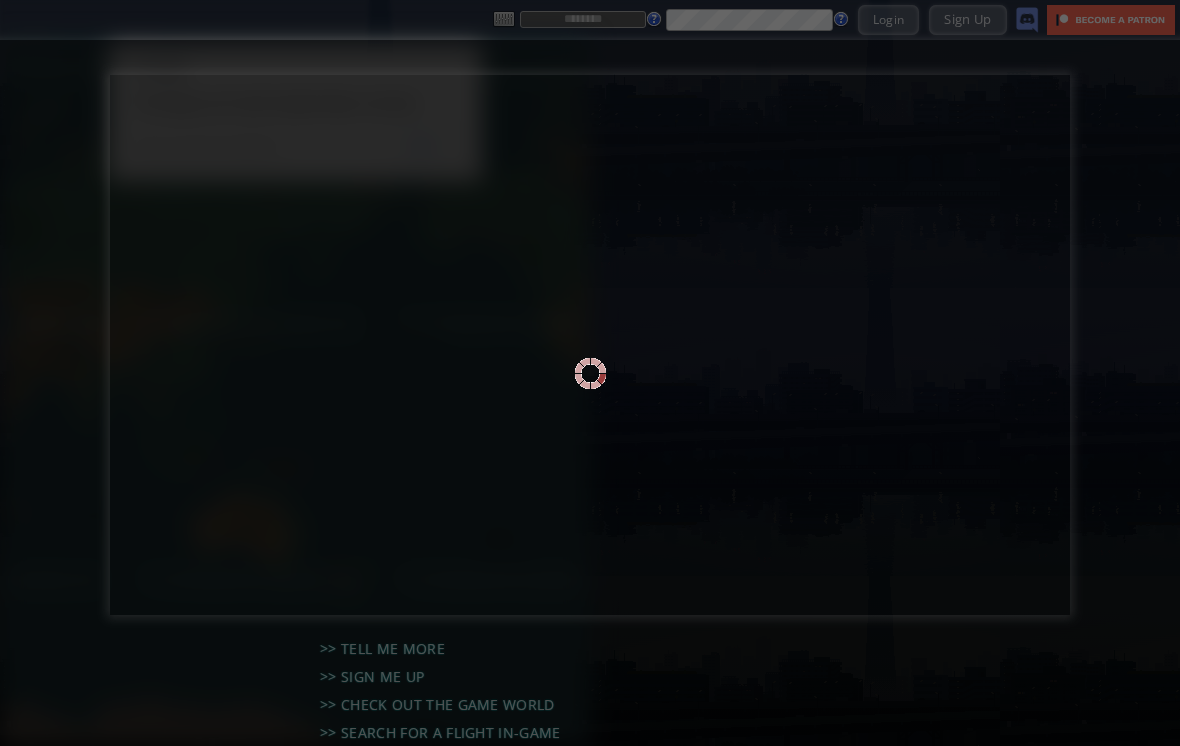 scroll, scrollTop: 0, scrollLeft: 0, axis: both 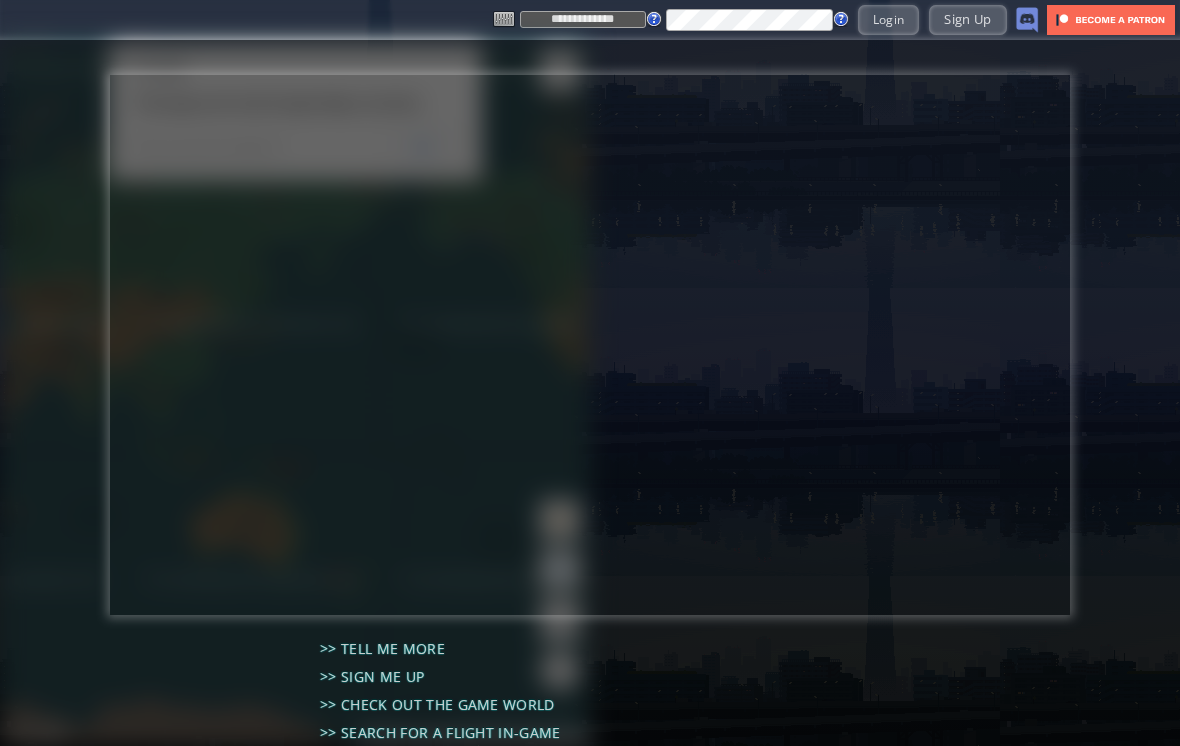 click on "Login" at bounding box center [889, 19] 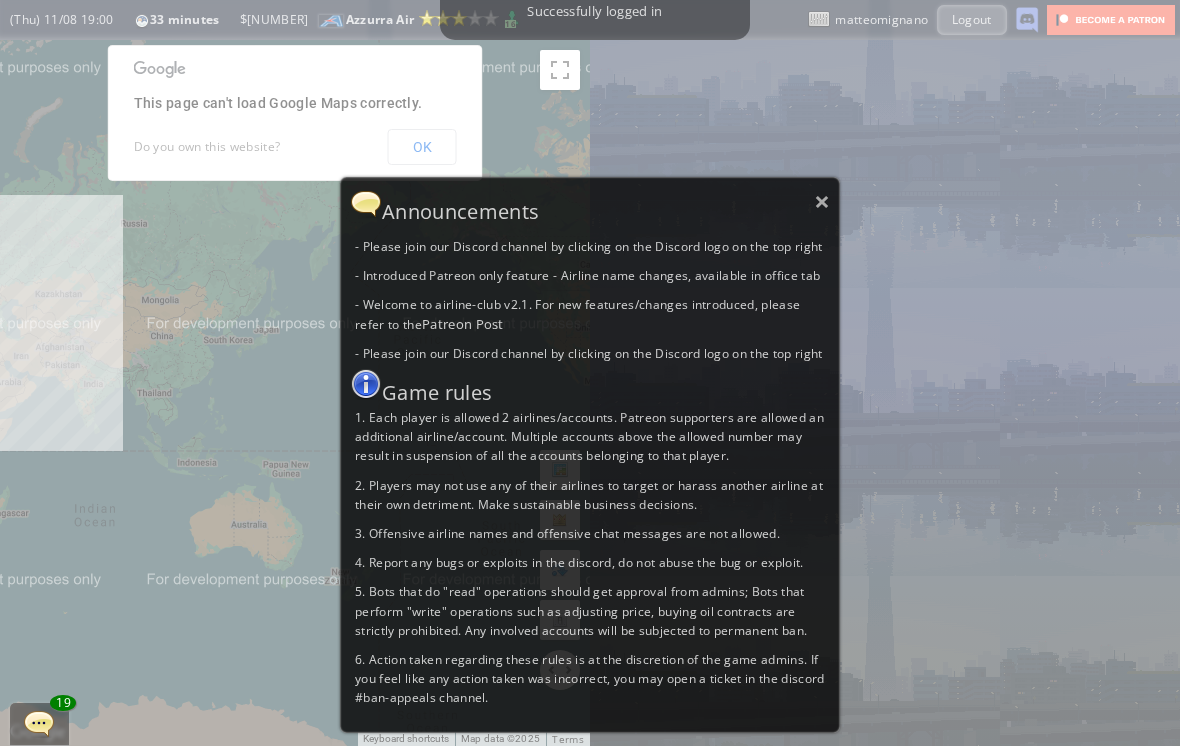 click on "×" at bounding box center [822, 201] 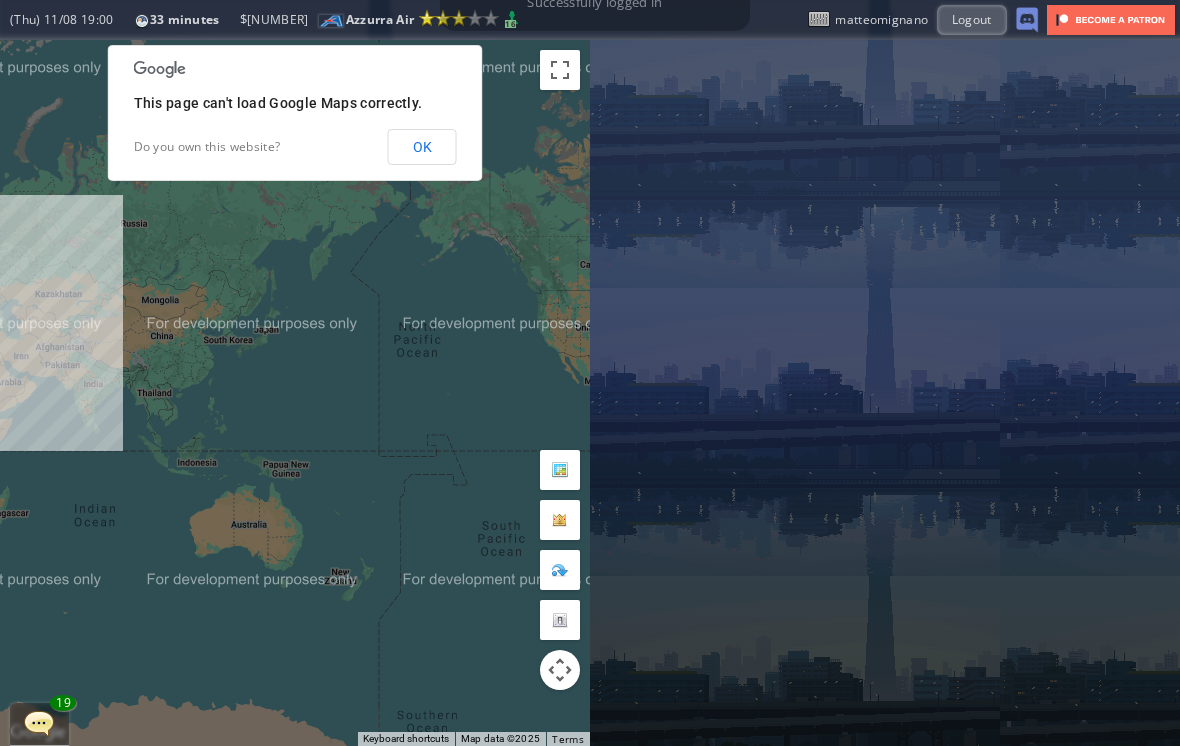 click on "OK" at bounding box center [422, 147] 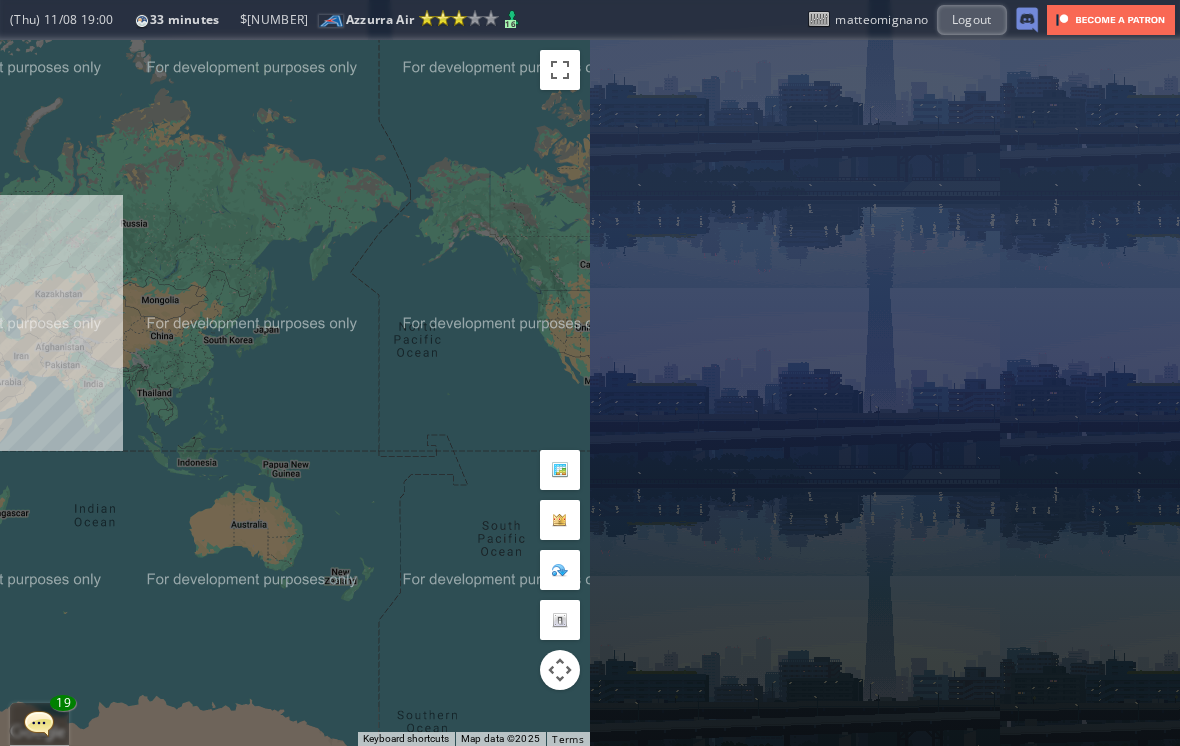 click at bounding box center [39, 723] 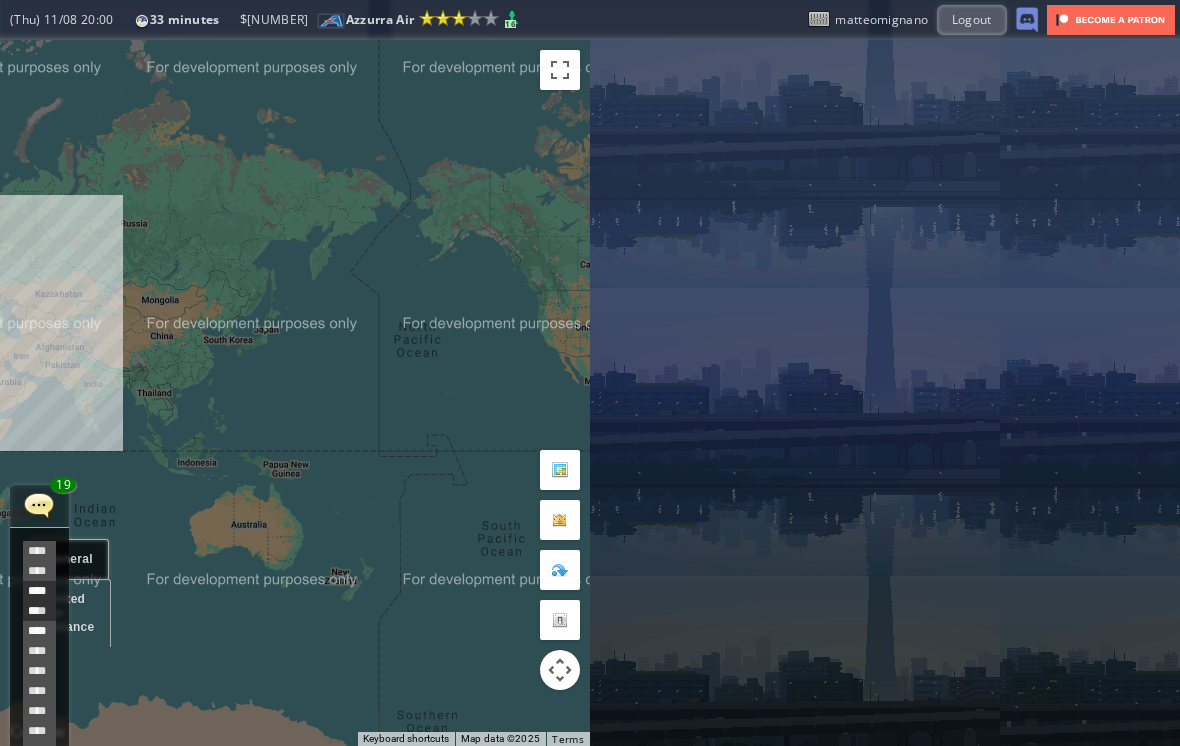 scroll, scrollTop: 398, scrollLeft: 0, axis: vertical 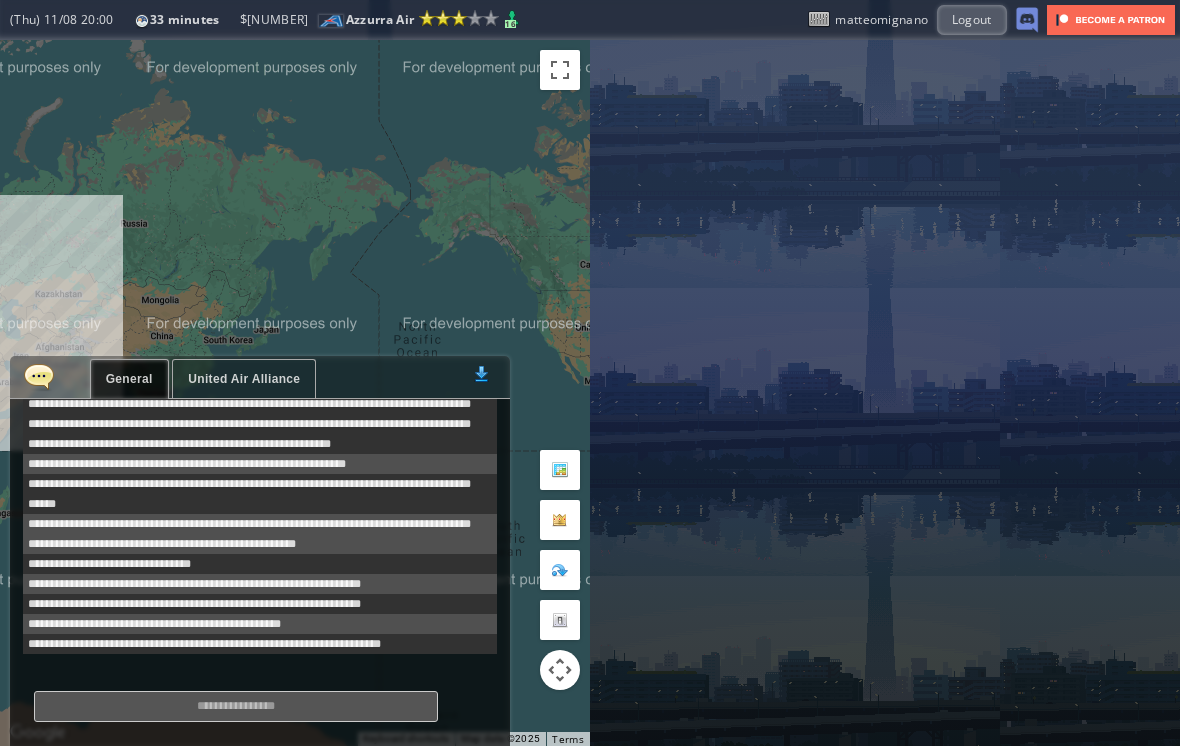 click on "United Air Alliance" at bounding box center (244, 379) 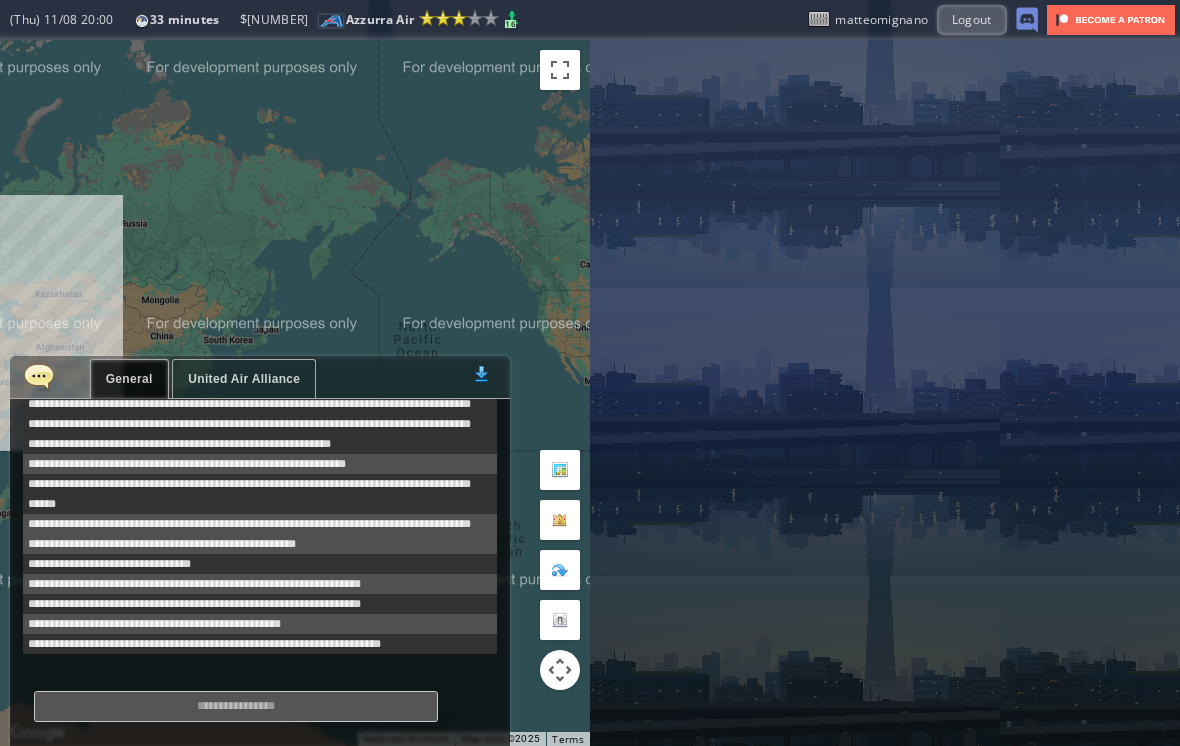 scroll, scrollTop: 101, scrollLeft: 0, axis: vertical 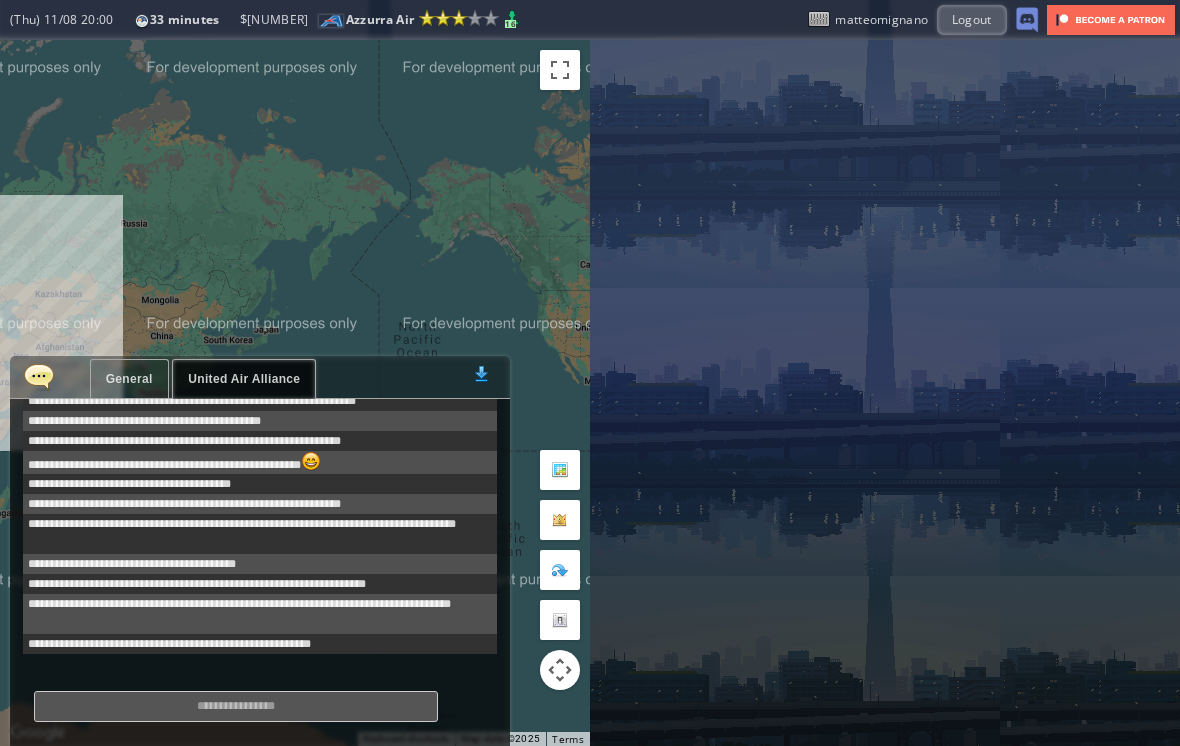 click at bounding box center (39, 376) 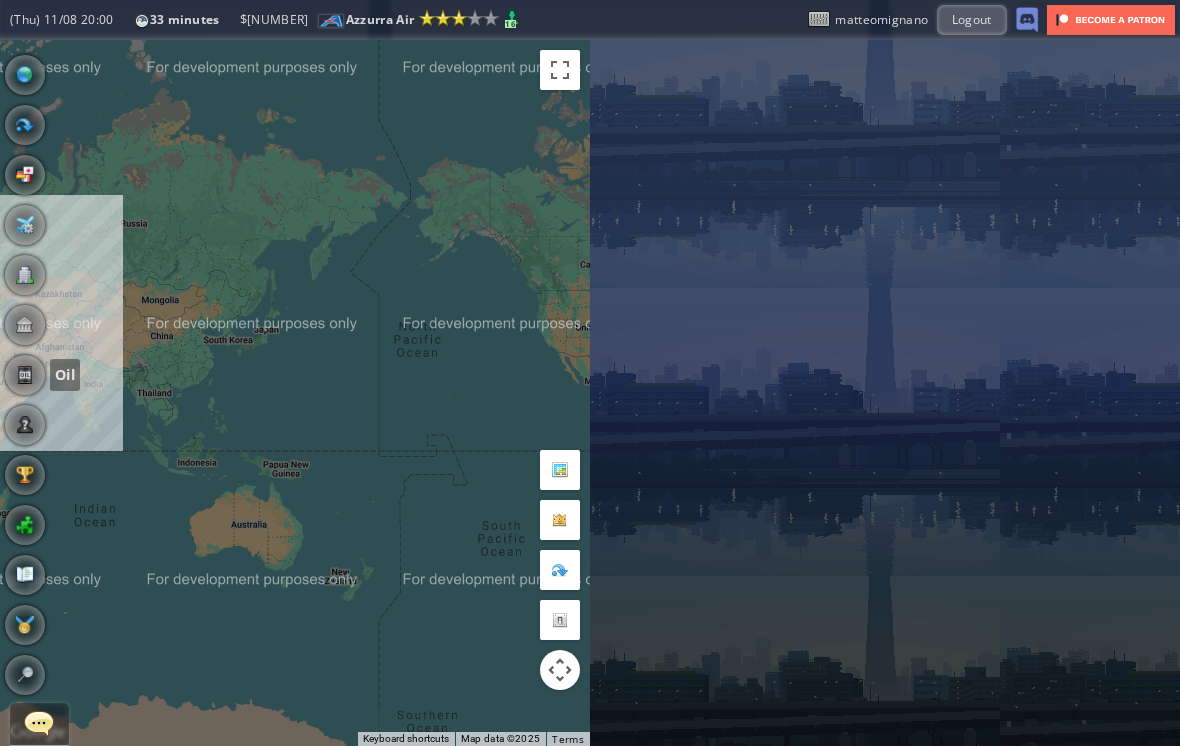 click at bounding box center [25, 375] 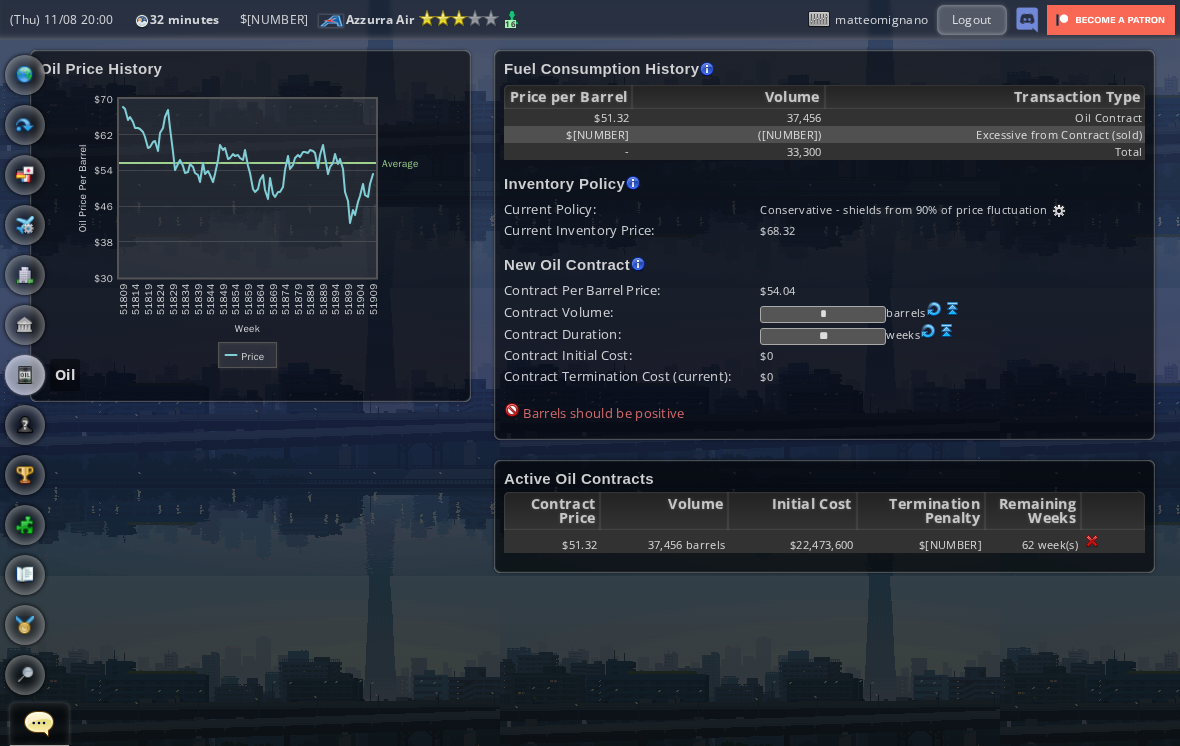 click at bounding box center (25, 325) 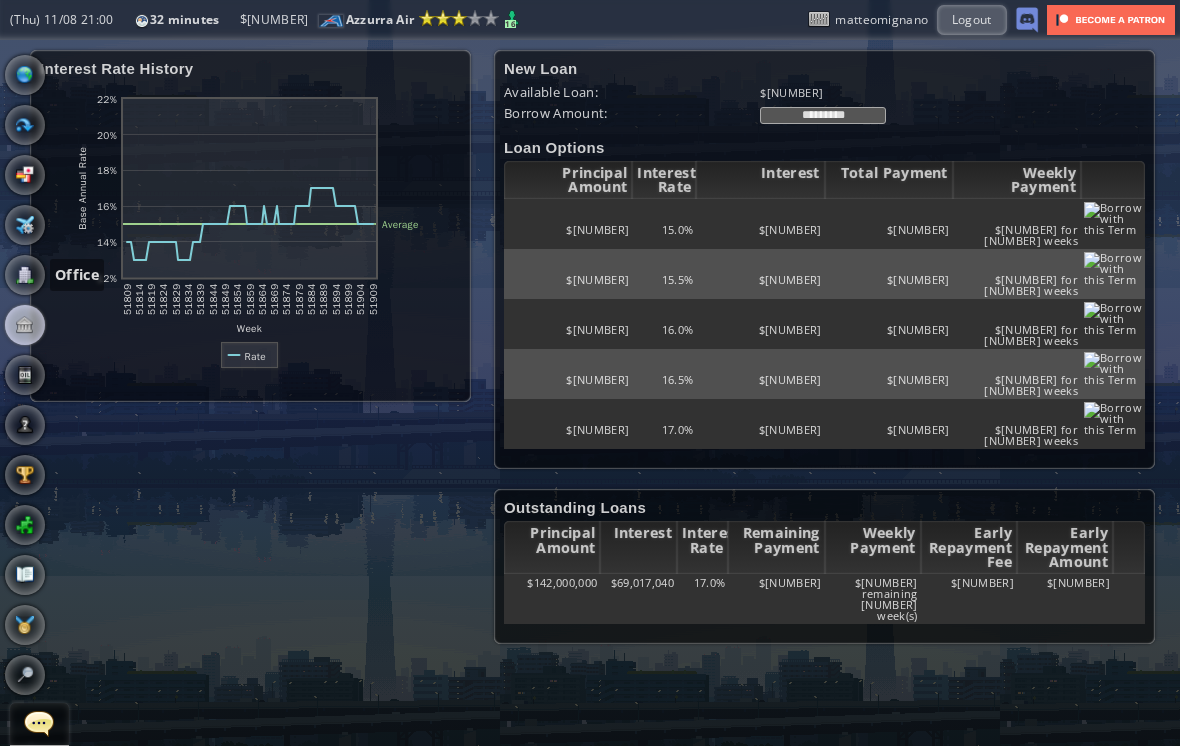 click at bounding box center (25, 275) 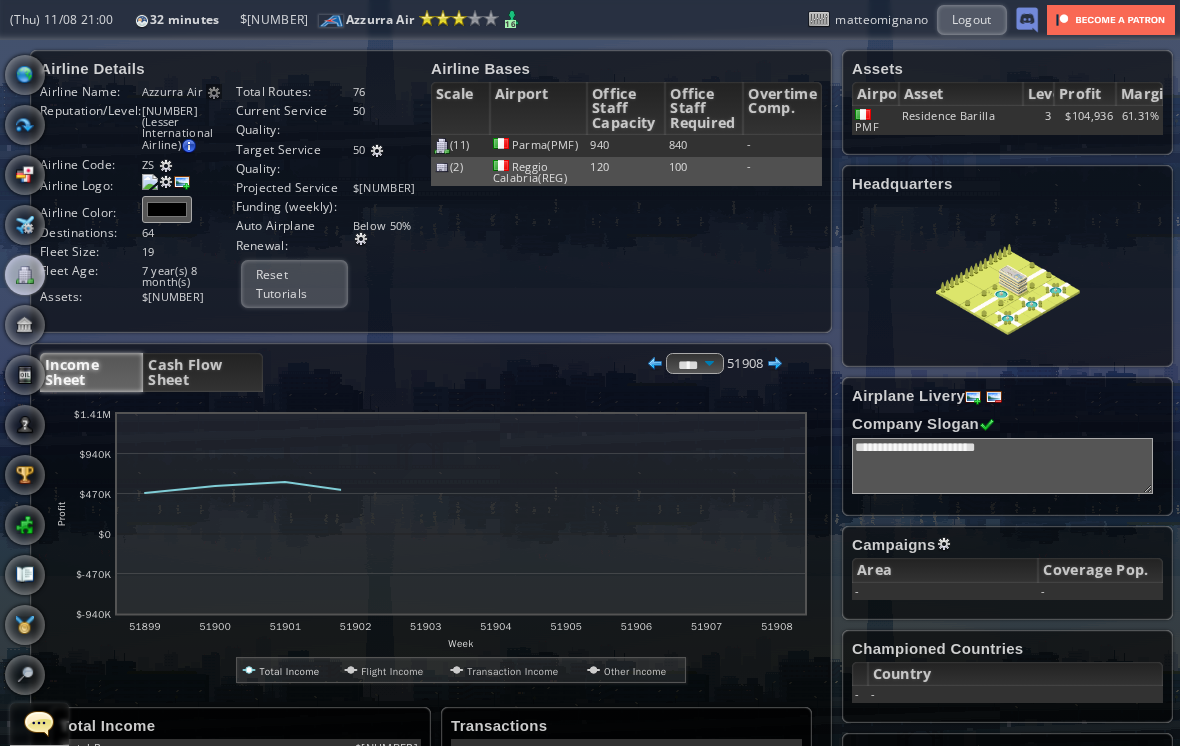 click on "Cash Flow Sheet" at bounding box center (202, 372) 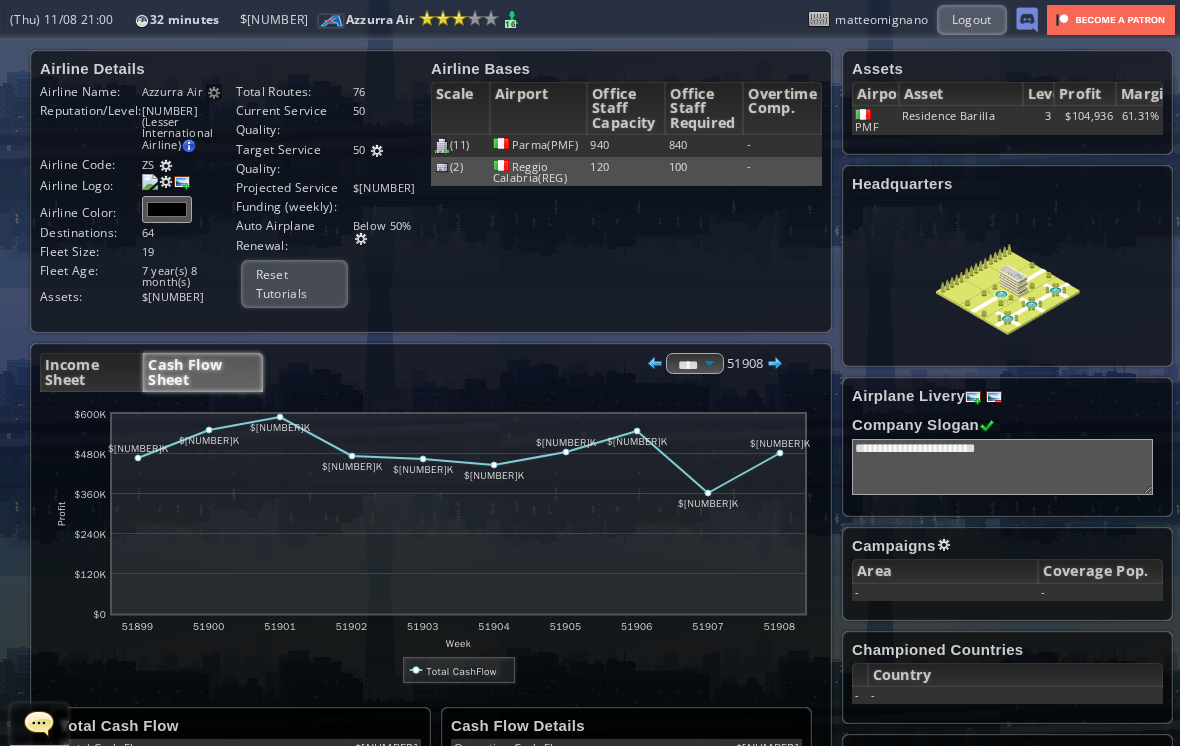 scroll, scrollTop: 0, scrollLeft: -4, axis: horizontal 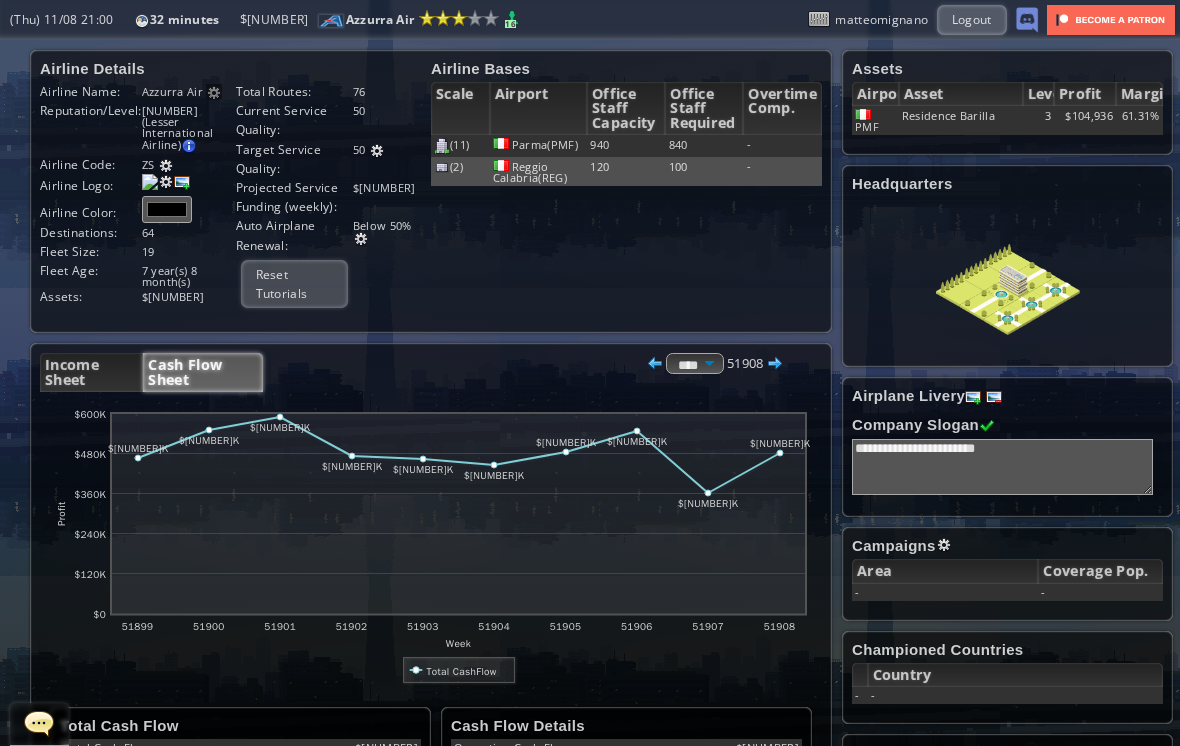 click on "Airline Details
Airline Name:
[BRAND]
Airline rename is only available to Patreon members
Reputation/Level:
[NUMBER] (Lesser International Airline) Target Reputation: [NUMBER] Airport Loyalist Ranking : [NUMBER] Alliance Bonus : [NUMBER] Passengers carried : [NUMBER] Current reputation adjusts slowly towards the target reputation Next Grade: [NUMBER]
Airline Code:" at bounding box center [426, 504] 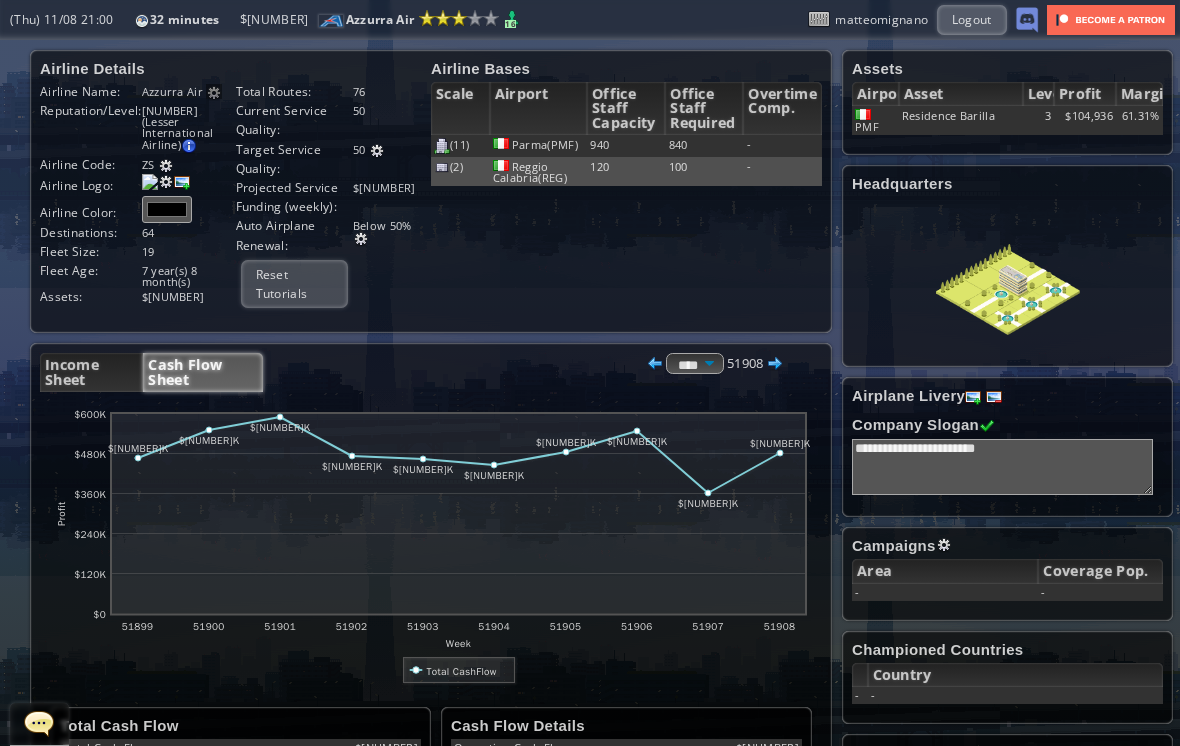 scroll, scrollTop: 0, scrollLeft: 0, axis: both 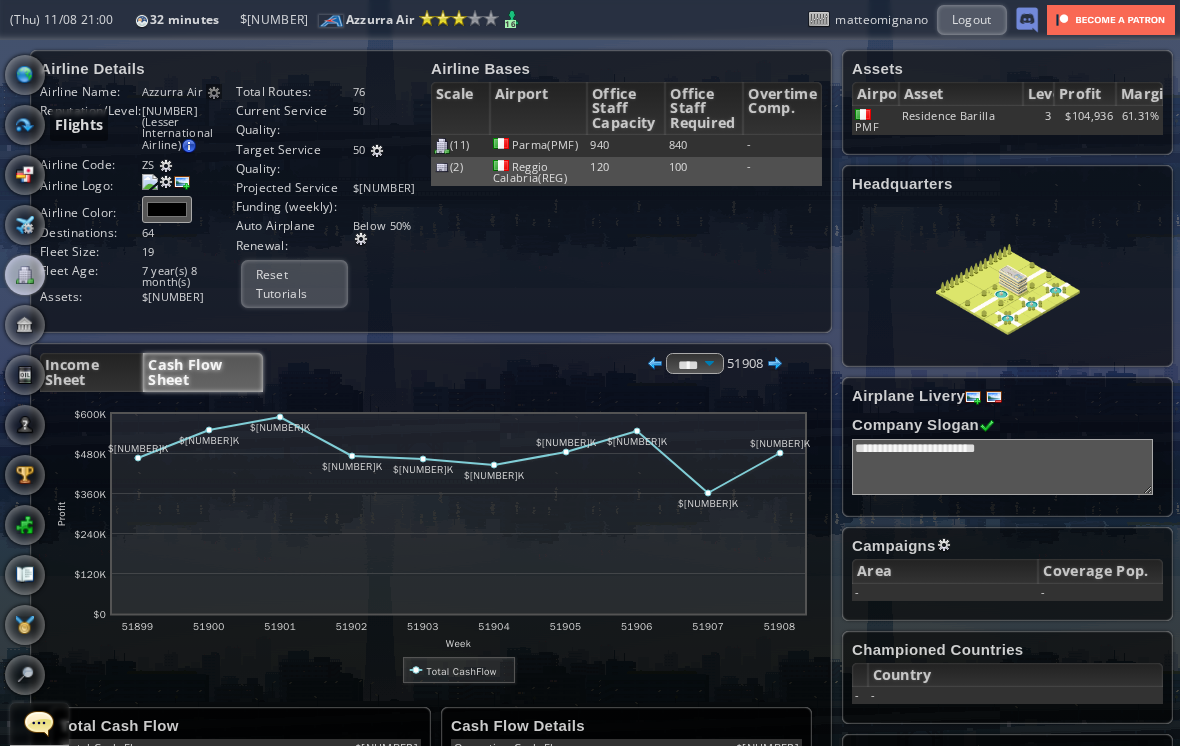 click at bounding box center [25, 125] 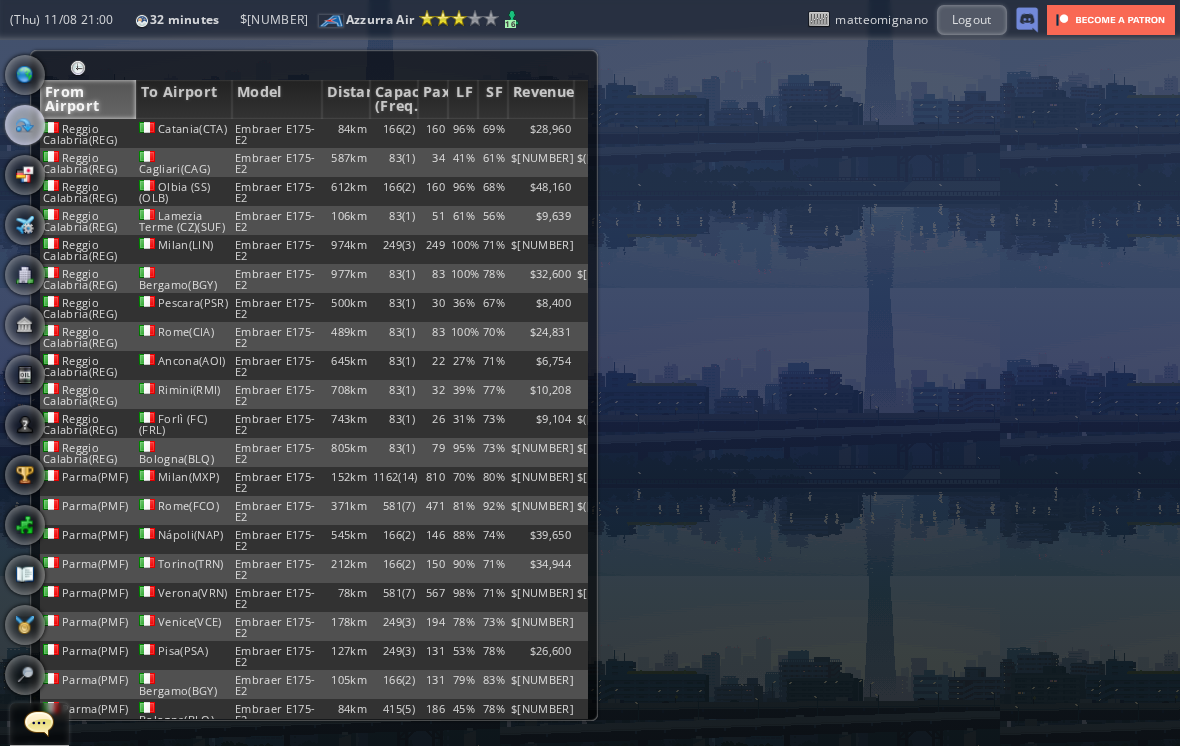 click on "From Airport" at bounding box center (88, 99) 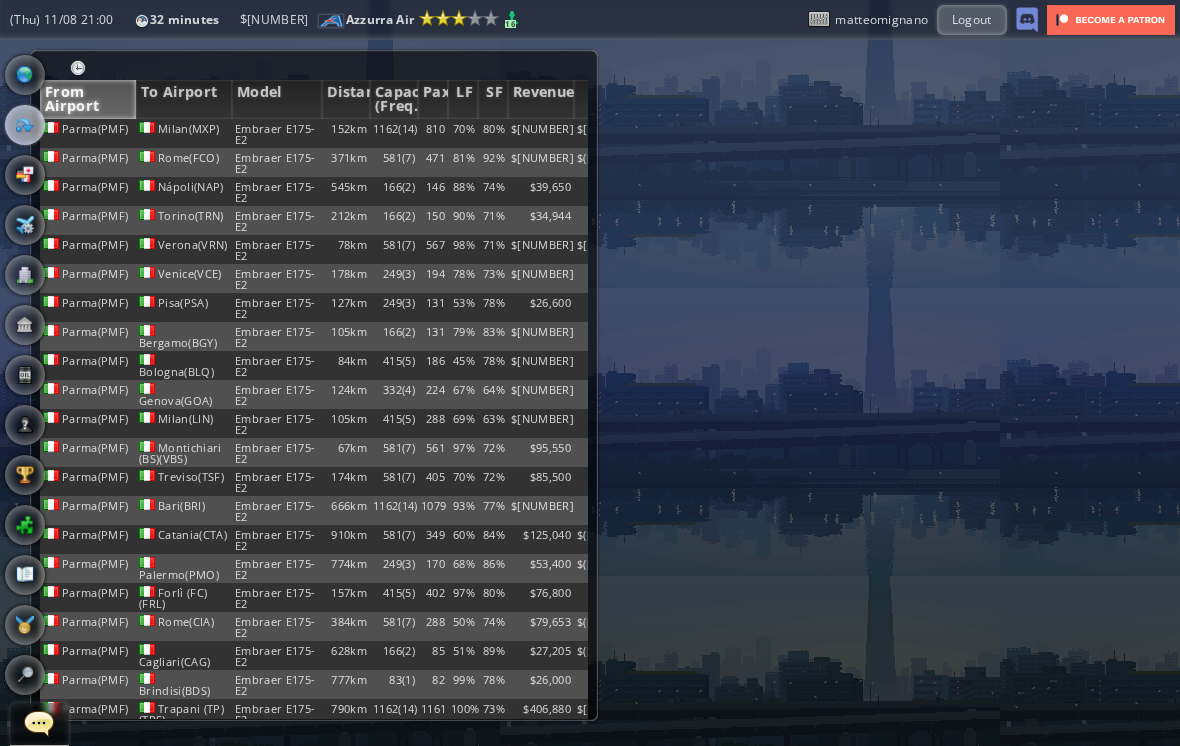 click on "From Airport" at bounding box center [88, 99] 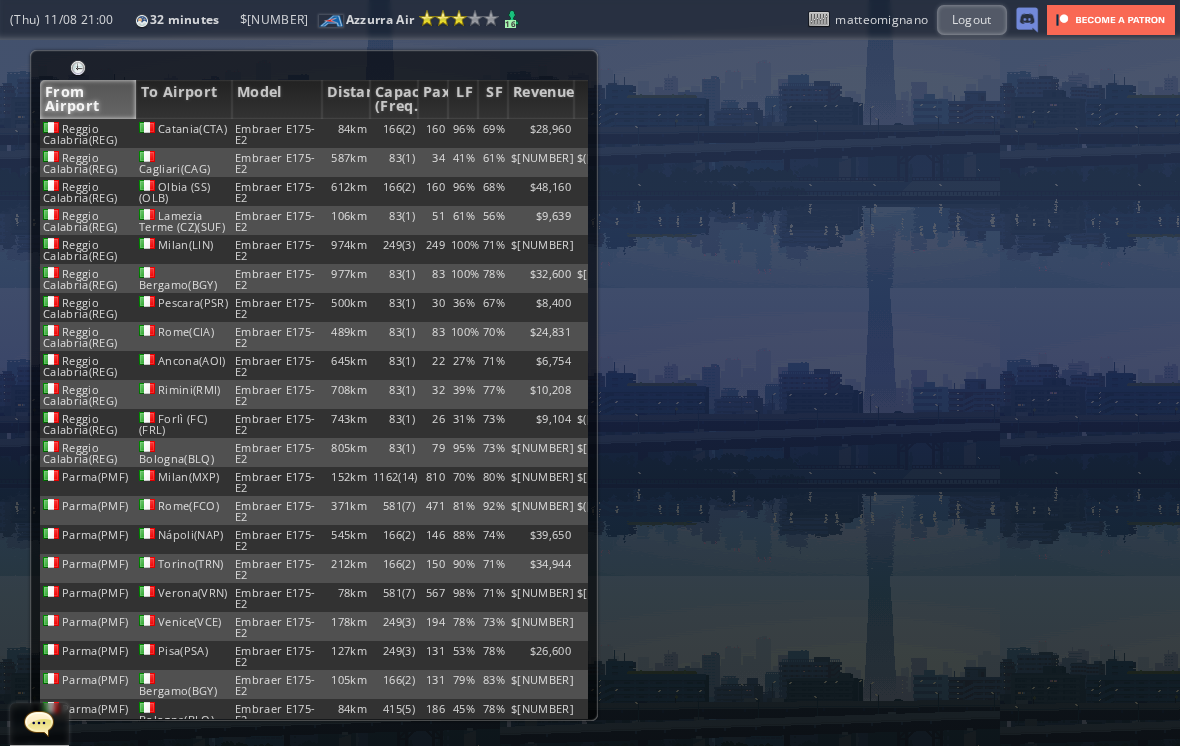 click on "69%" at bounding box center [493, 133] 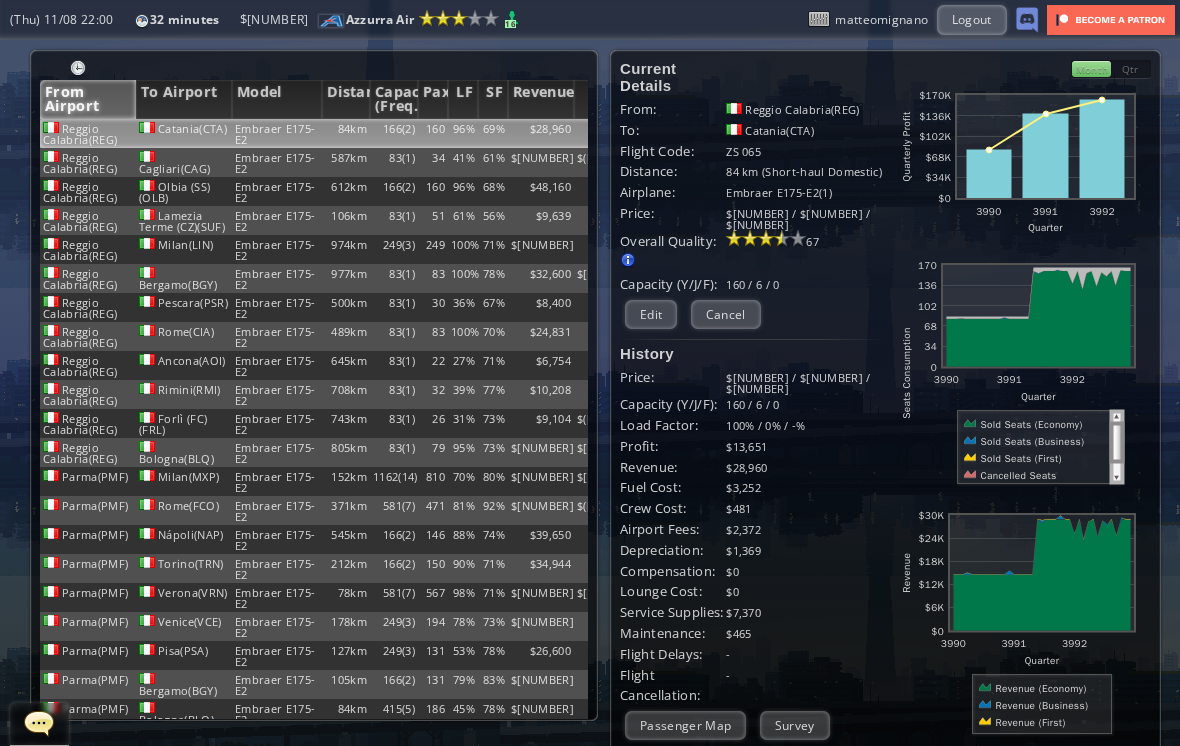click on "Edit" at bounding box center [651, 314] 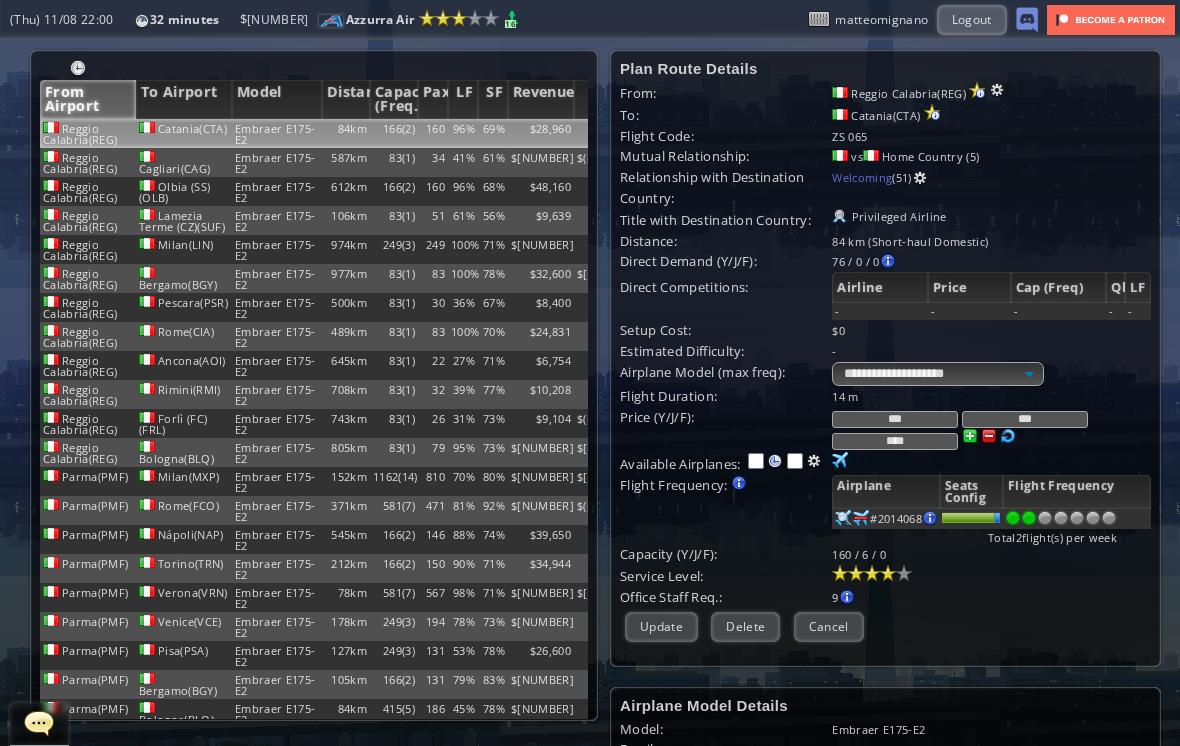 click on "***" at bounding box center (895, 419) 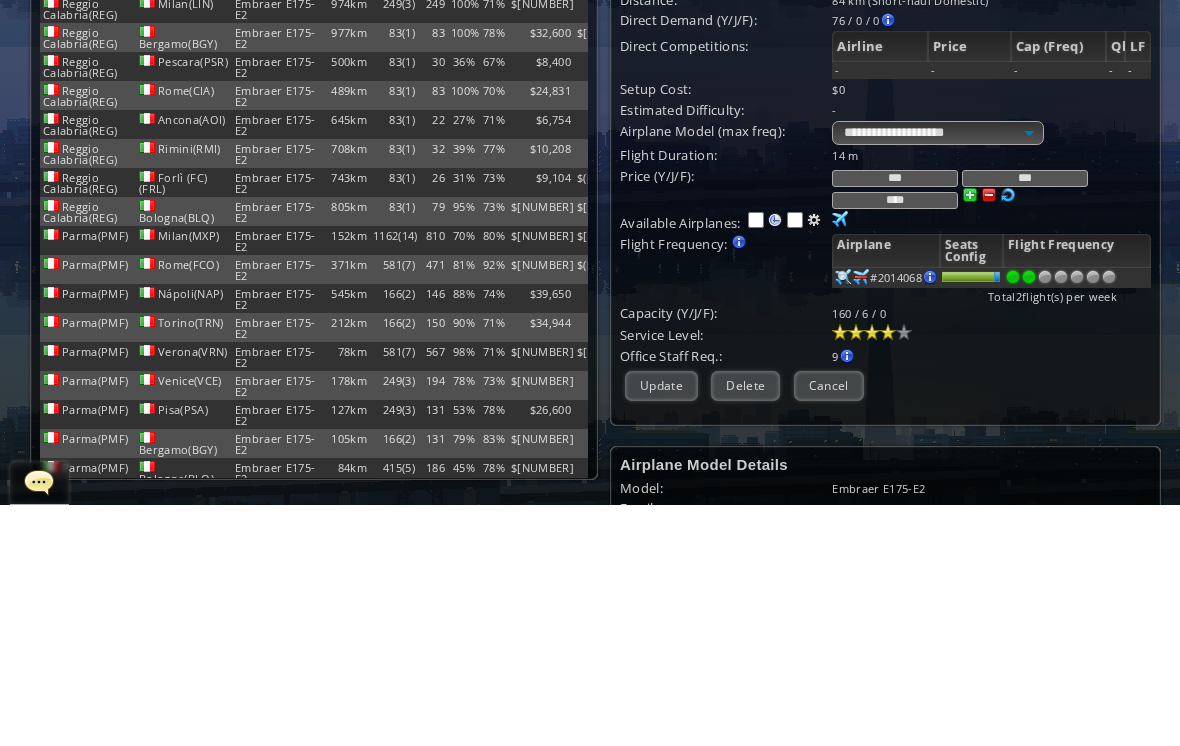 click on "***" at bounding box center (1025, 419) 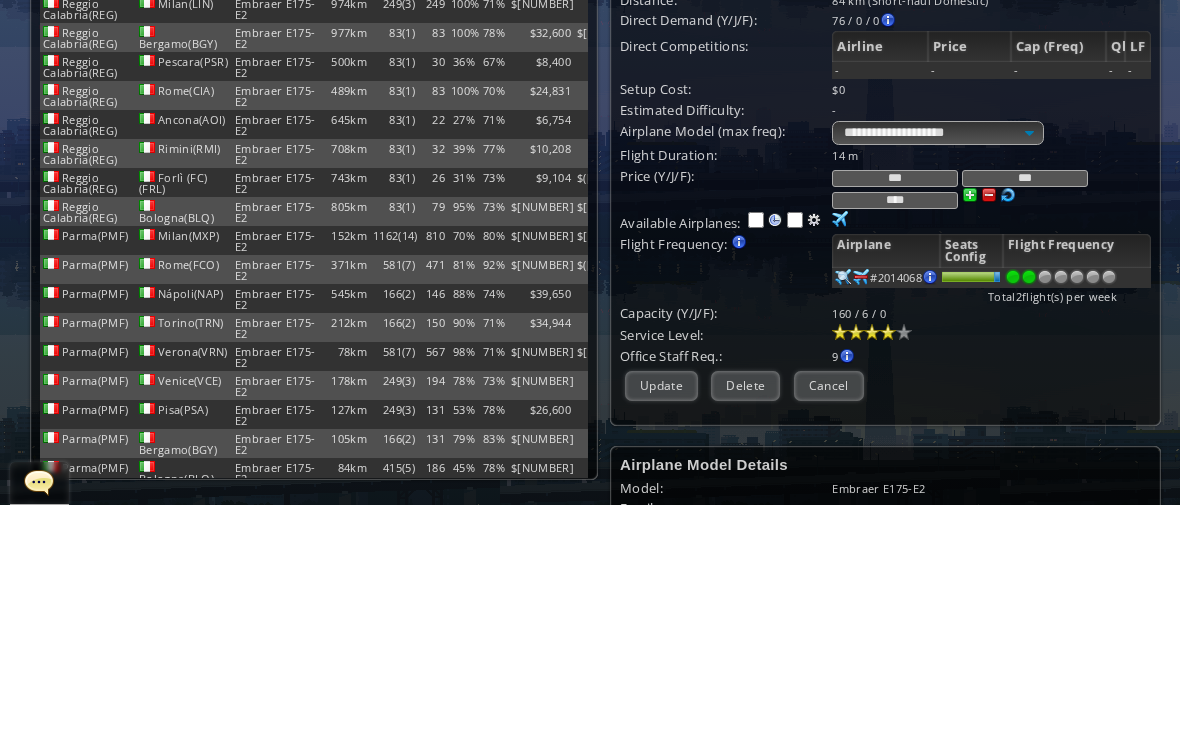 scroll, scrollTop: 31, scrollLeft: 0, axis: vertical 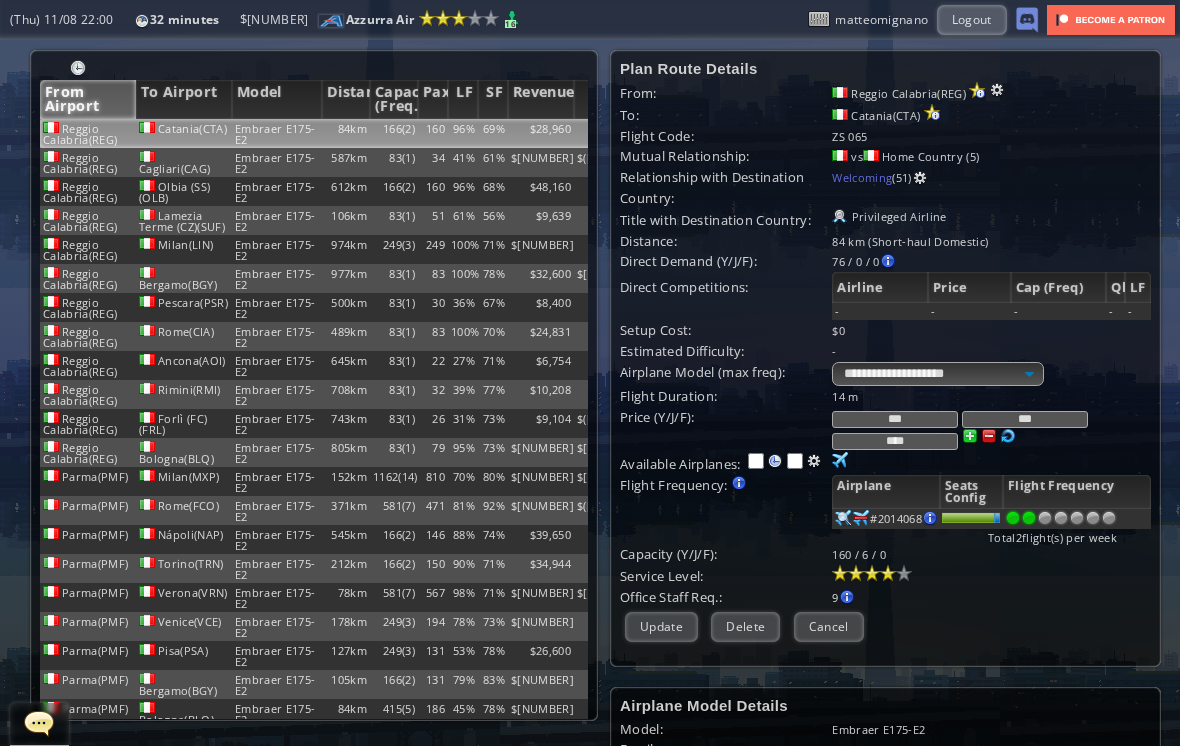 type on "***" 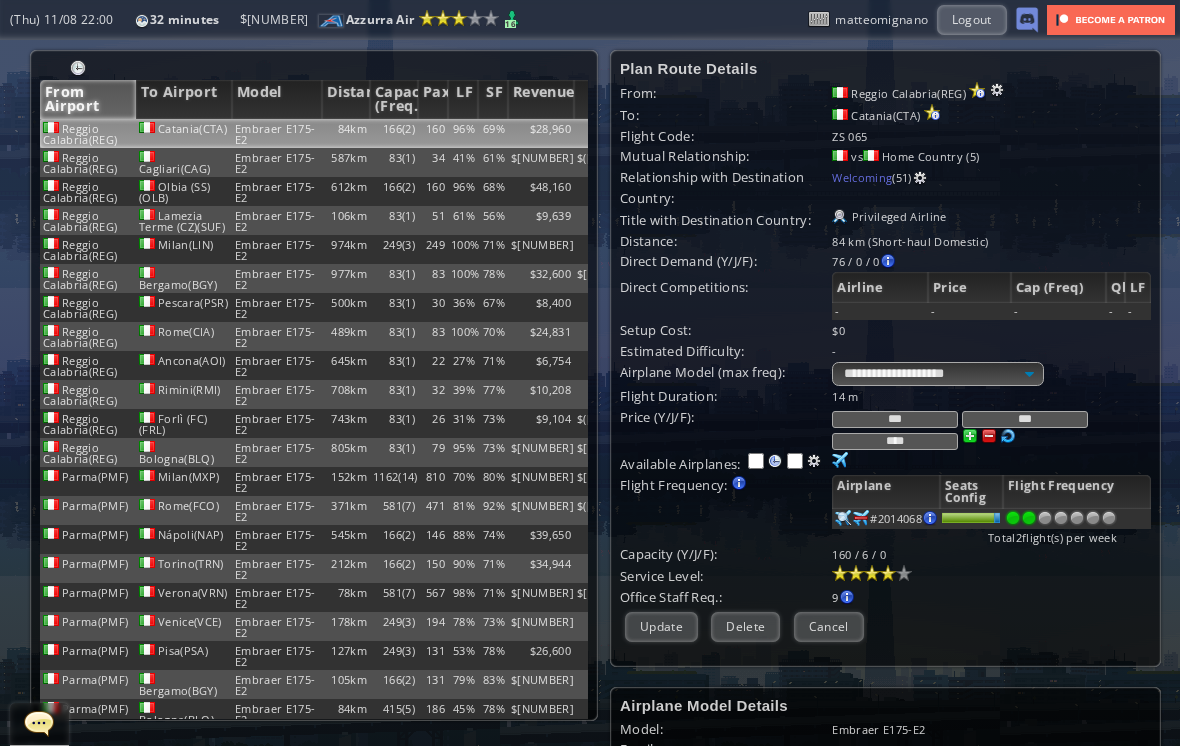 click at bounding box center [1061, 518] 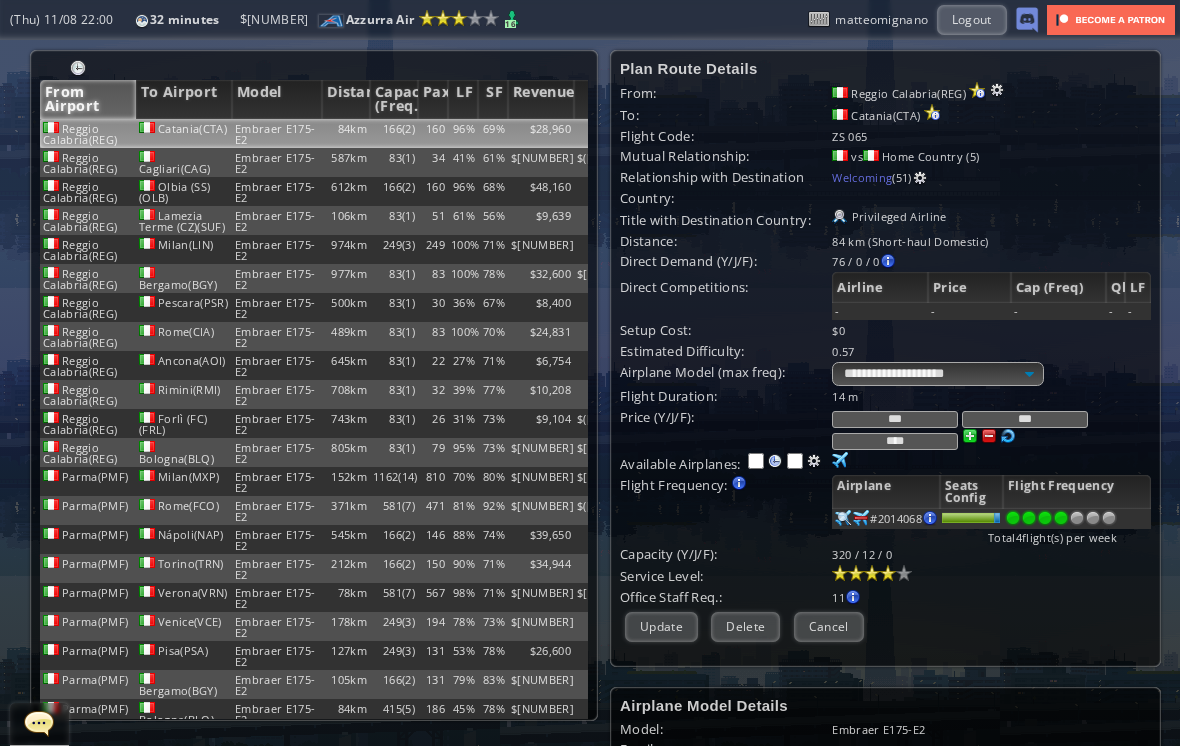 click on "Update" at bounding box center (661, 626) 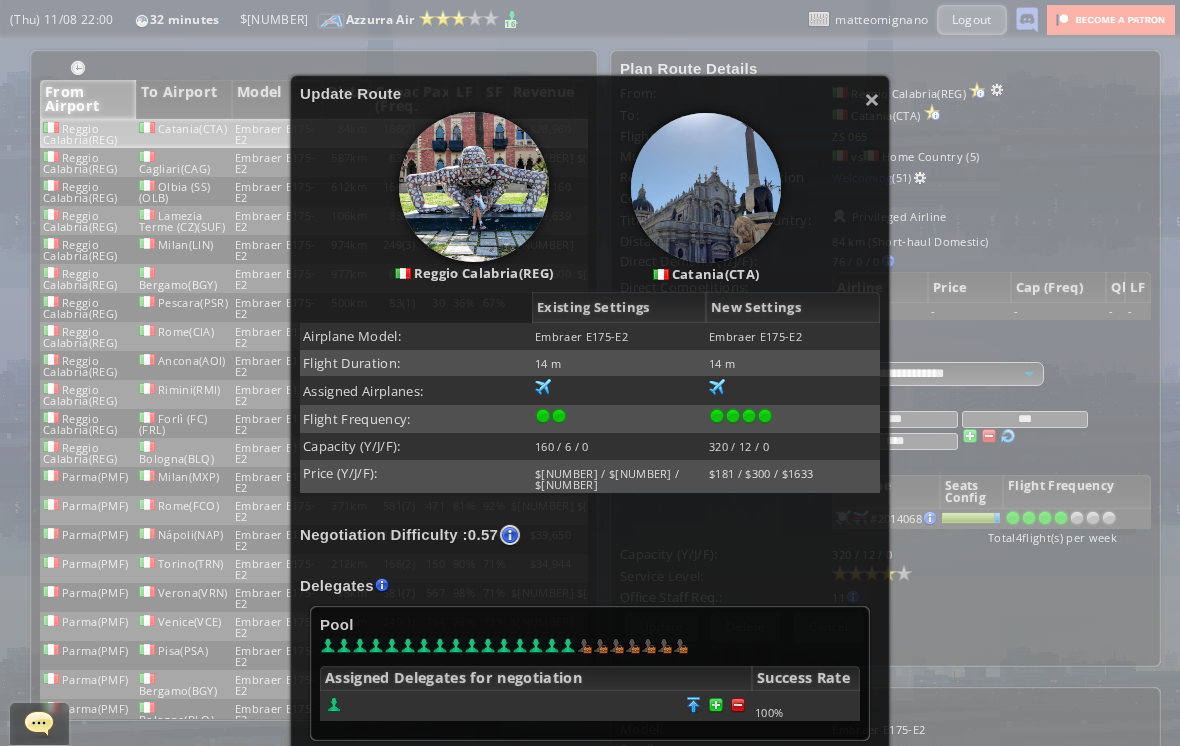 scroll, scrollTop: 185, scrollLeft: 0, axis: vertical 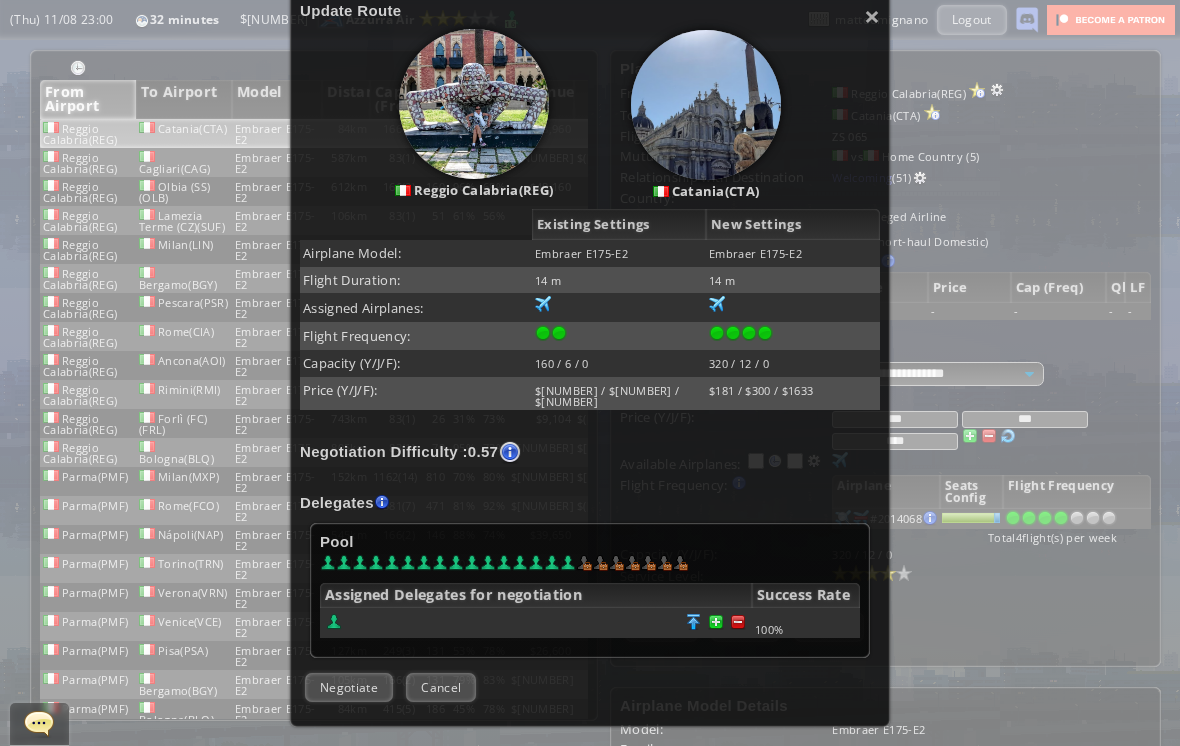 click on "Negotiate" at bounding box center (349, 687) 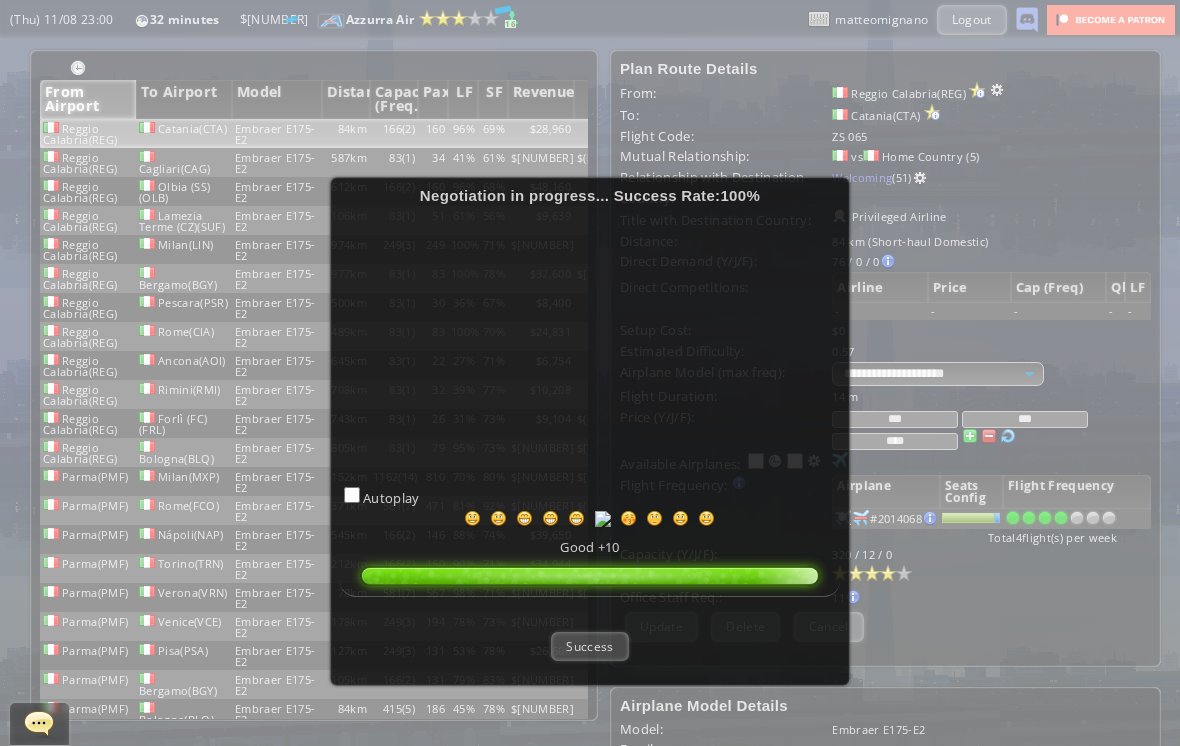 click on "Success" at bounding box center [589, 646] 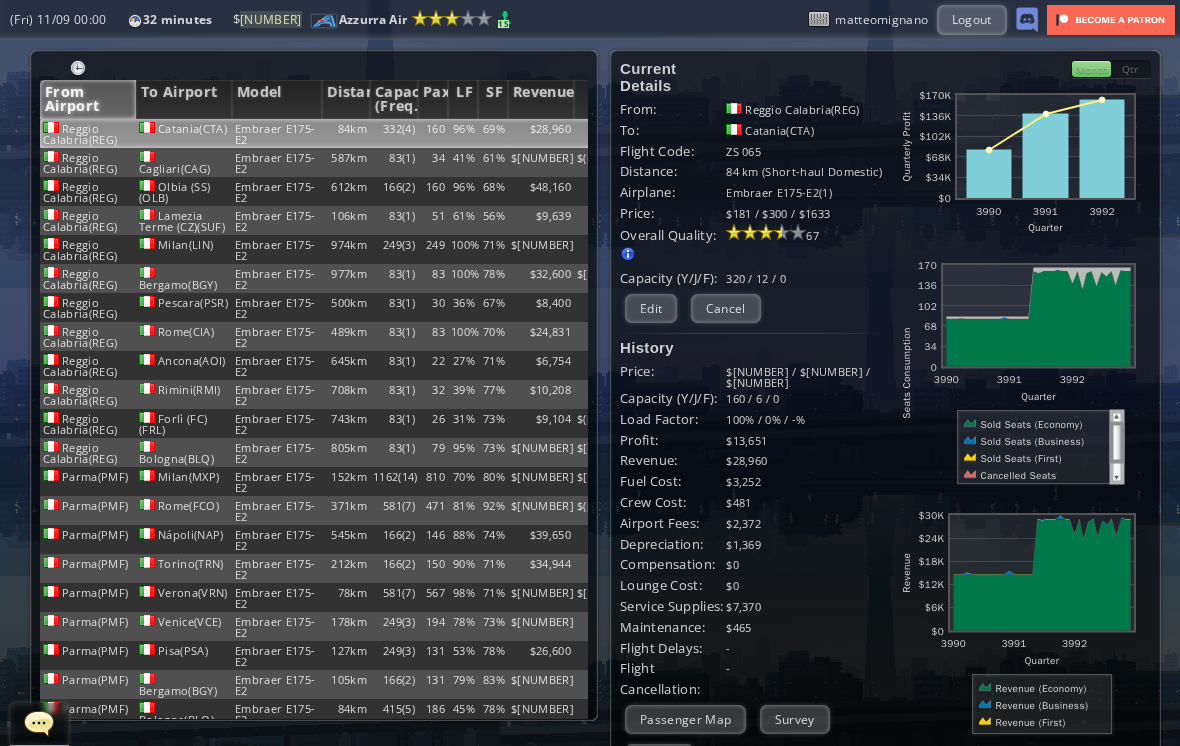 scroll, scrollTop: 0, scrollLeft: 0, axis: both 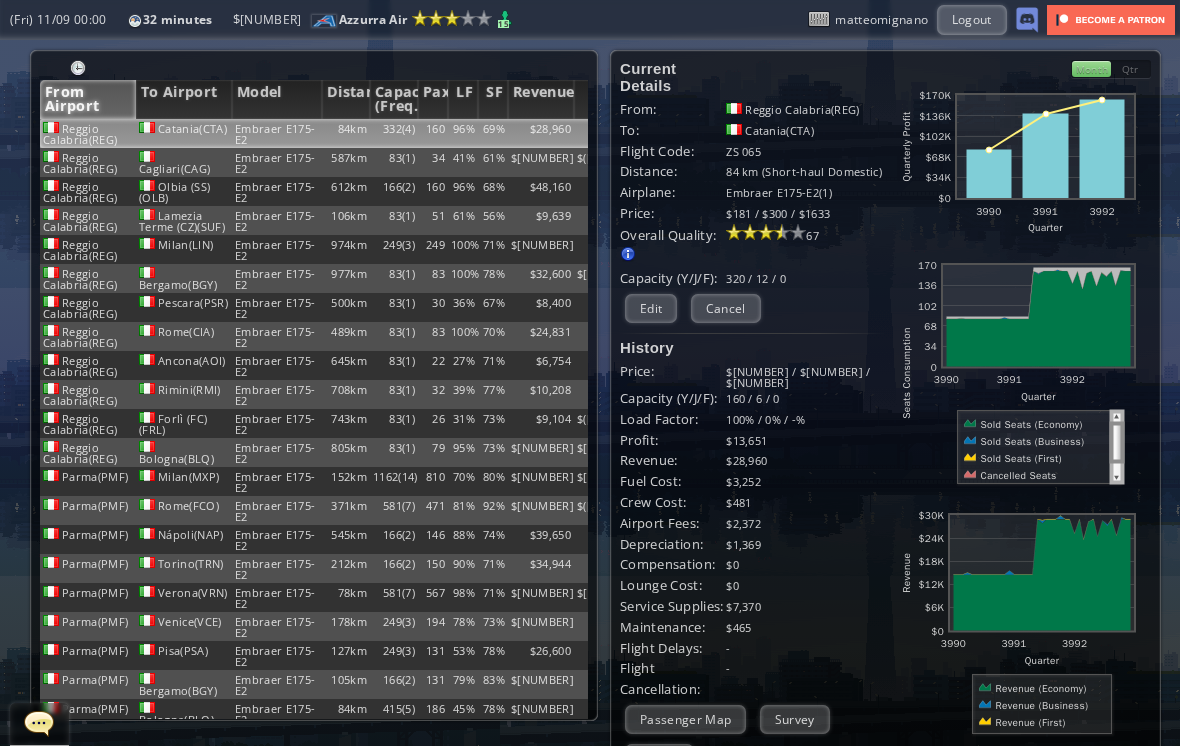 click at bounding box center [51, 127] 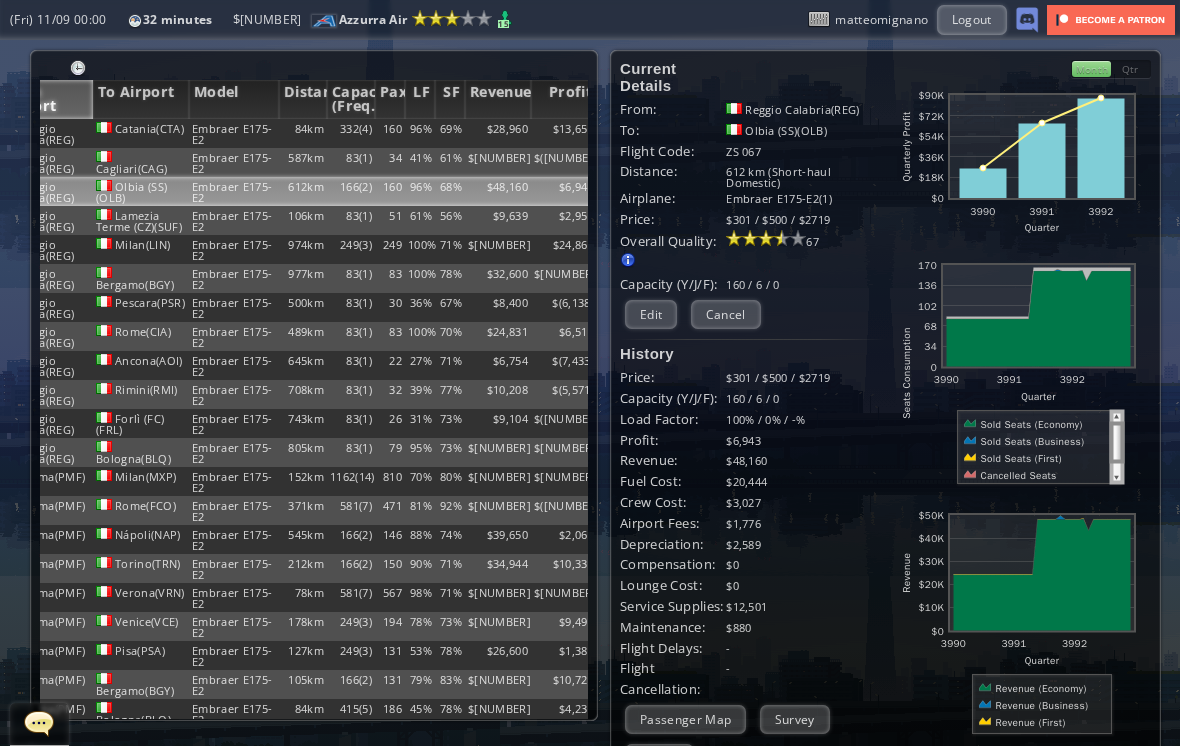 scroll, scrollTop: 0, scrollLeft: 42, axis: horizontal 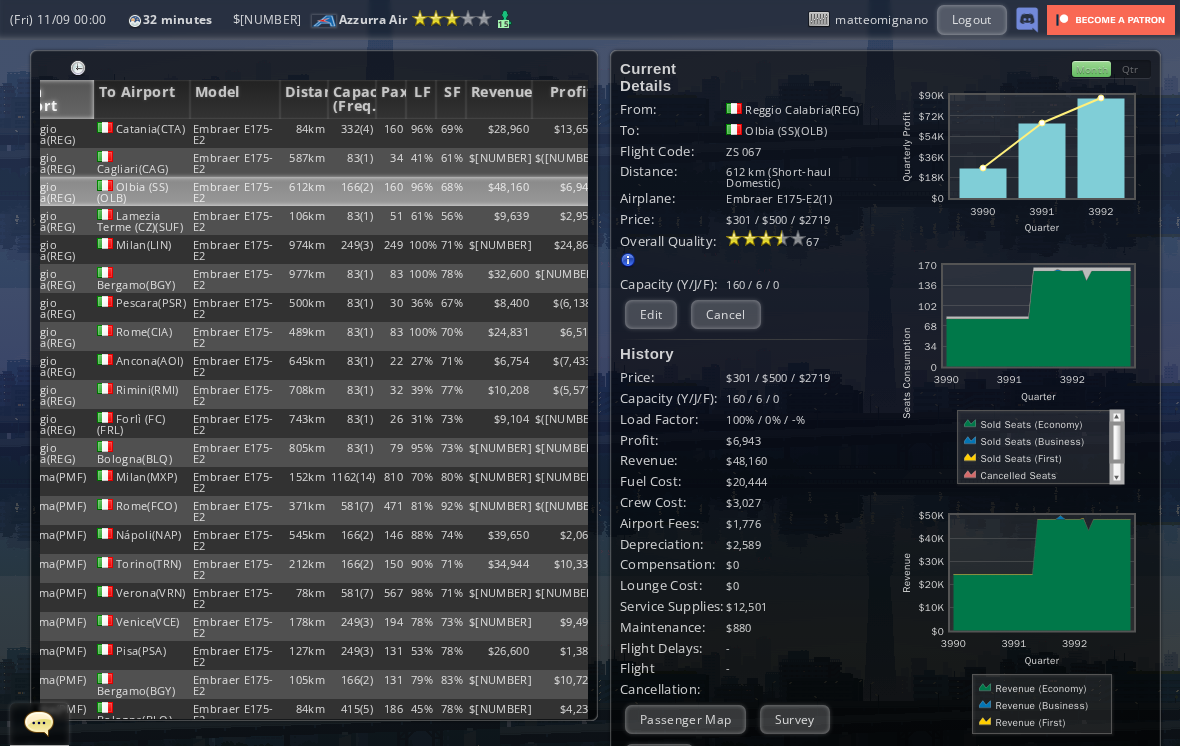 click on "Capacity (Y/J/F):" at bounding box center (673, 109) 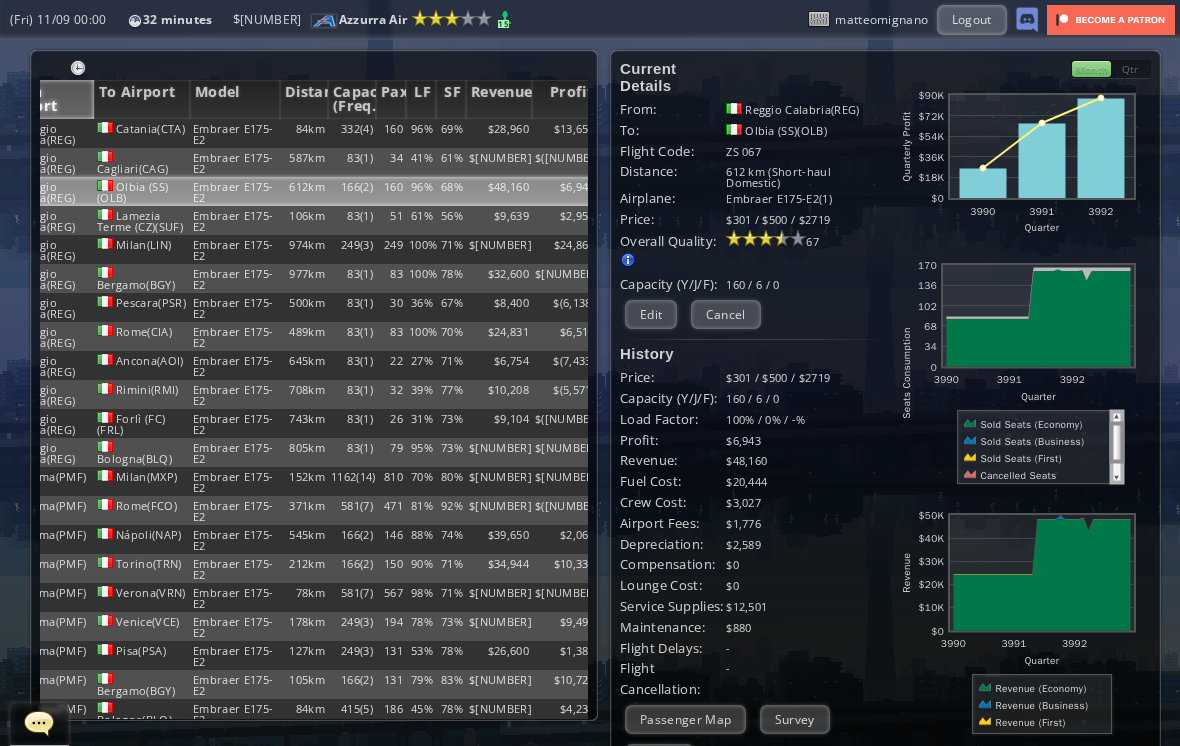 click on "Edit" at bounding box center [651, 314] 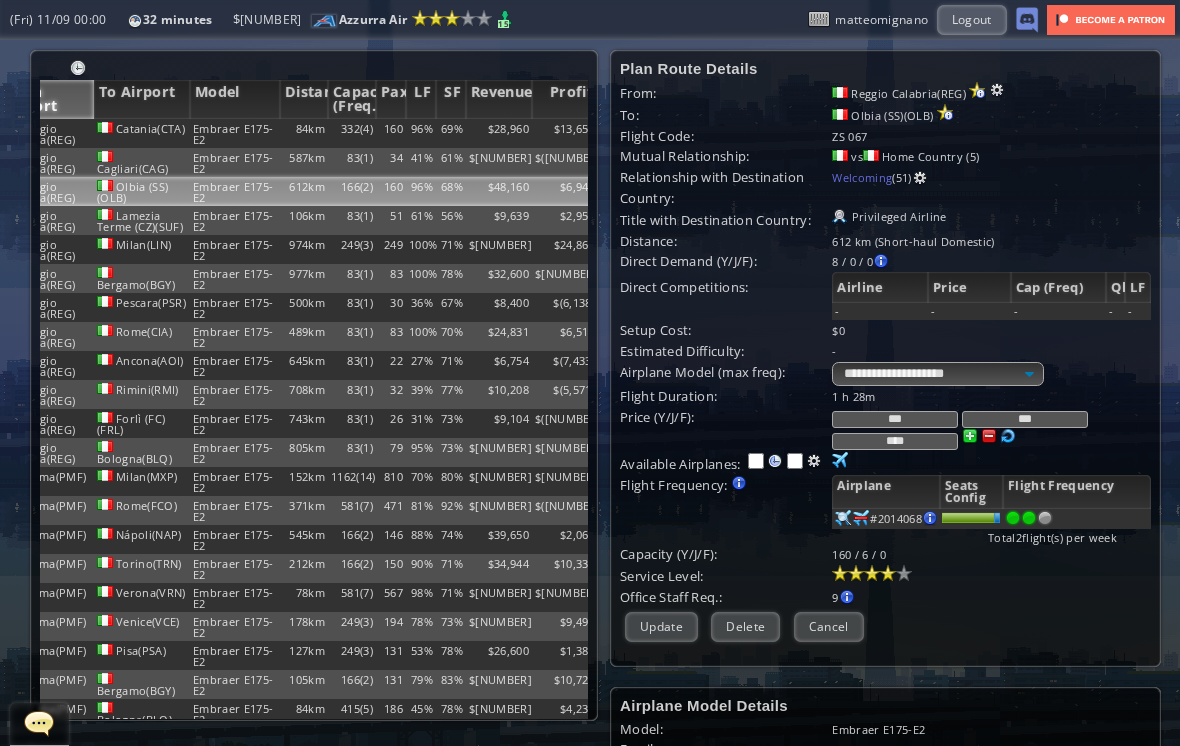 click on "Cagliari(CAG)" at bounding box center [142, 133] 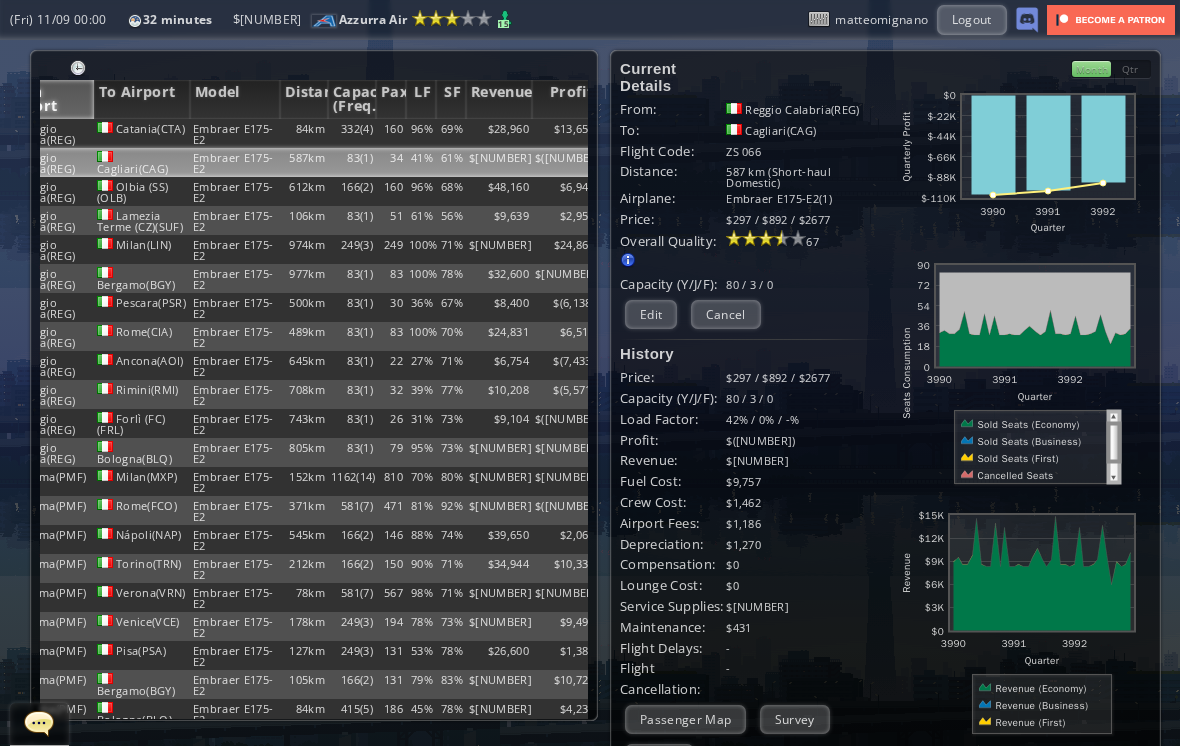click on "Edit" at bounding box center (651, 314) 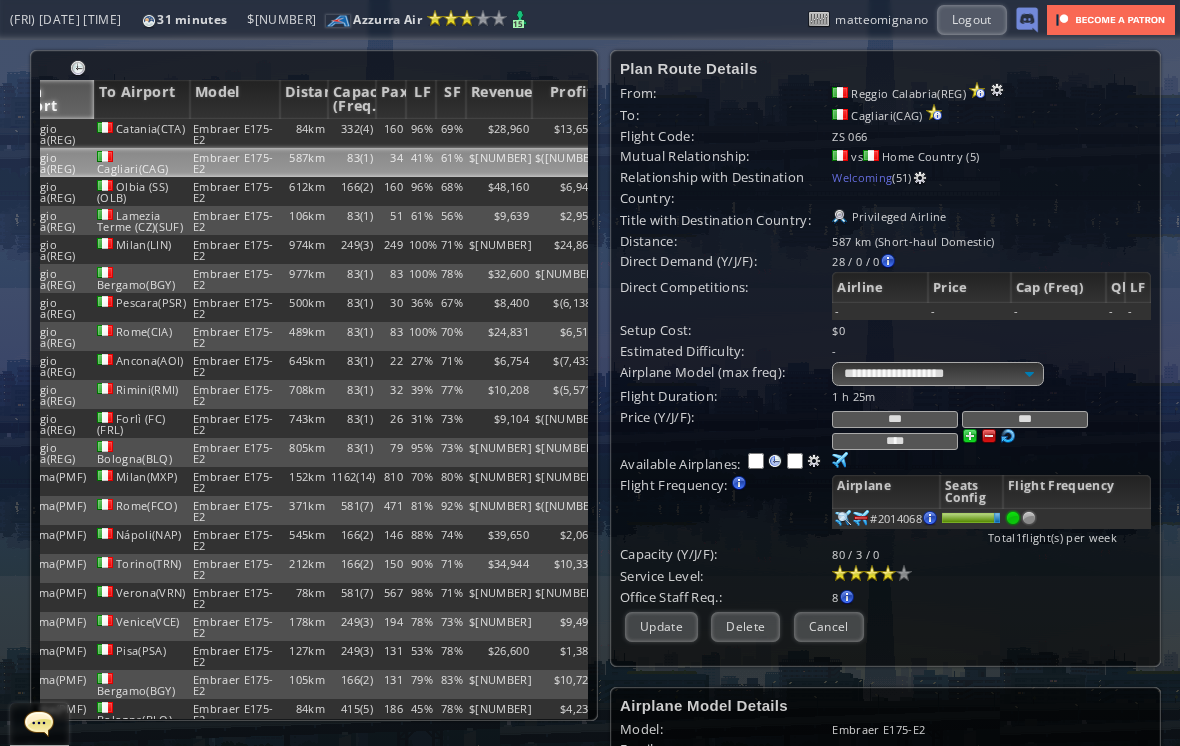 click on "Cancel" at bounding box center [829, 626] 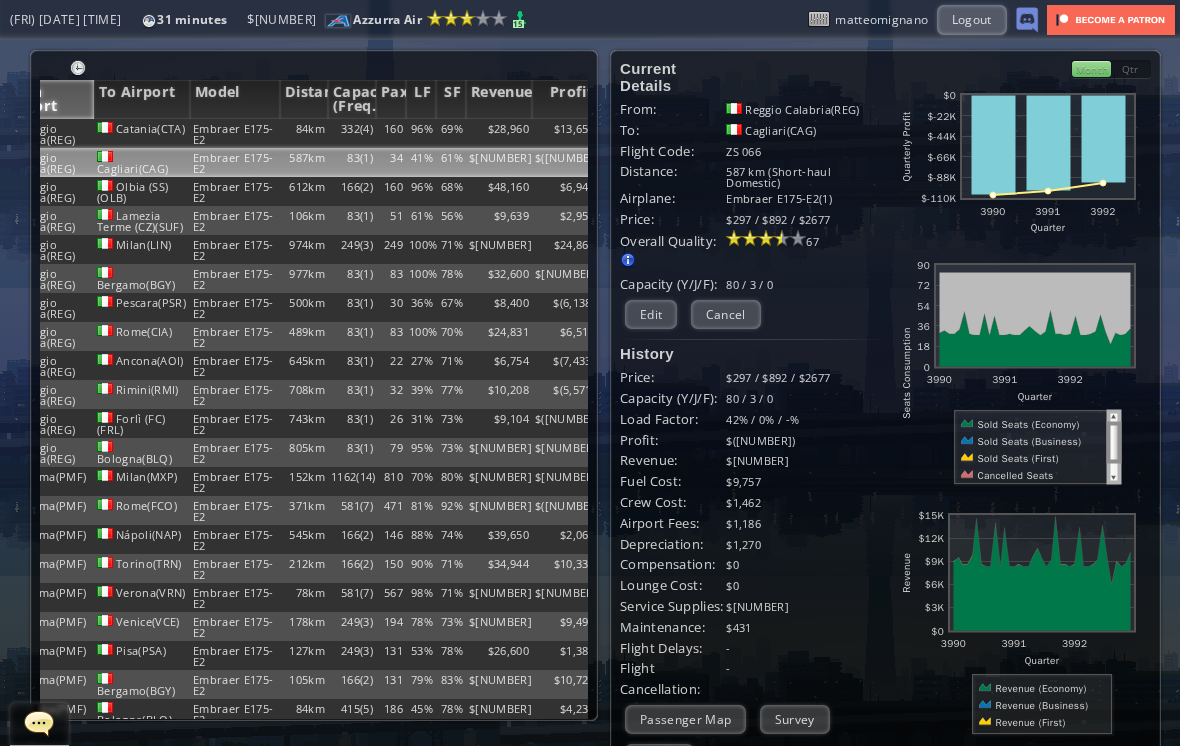 click on "Survey" at bounding box center (795, 719) 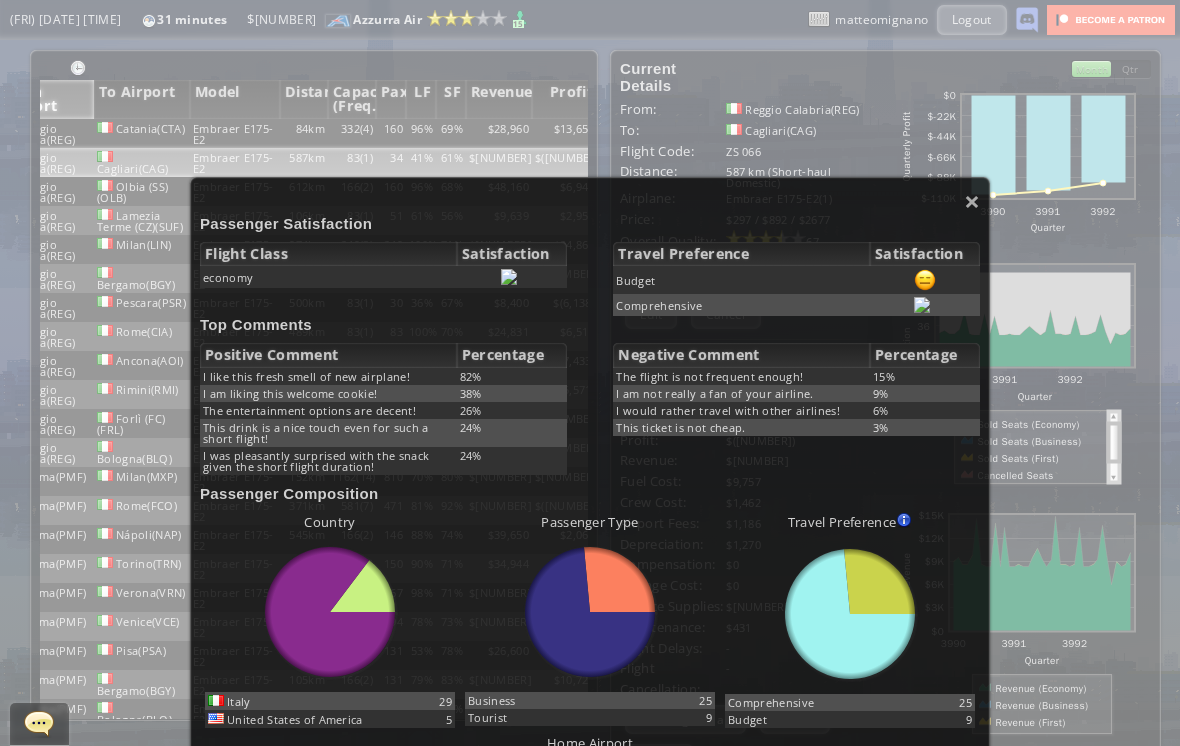 click on "×
Passenger Satisfaction
Flight Class
Satisfaction
economy
Travel Preference
Satisfaction
Budget Comprehensive
Top Comments
Positive Comment
Percentage
I like this fresh smell of new airplane! [PERCENT]% I am liking this welcome cookie! [PERCENT]% The entertainment options are decent! [PERCENT]% This drink is a nice touch even for such a short flight! [PERCENT]% I was pleasantly surprised with the snack given the short flight duration! [PERCENT]%
Negative Comment
Percentage
The flight is not frequent enough! [PERCENT]% I am not really a fan of your airline. [PERCENT]% I would rather travel with other airlines! [PERCENT]% This ticket is not cheap. [PERCENT]%
Passenger Composition
Country
abcdefhiklmnopqrstuvwxyz Loading chart. Please wait. abcdefhiklmnopqrstuvwxyz
Italy [NUMBER] [NUMBER] [NUMBER] [NUMBER] [NUMBER]" at bounding box center (590, 551) 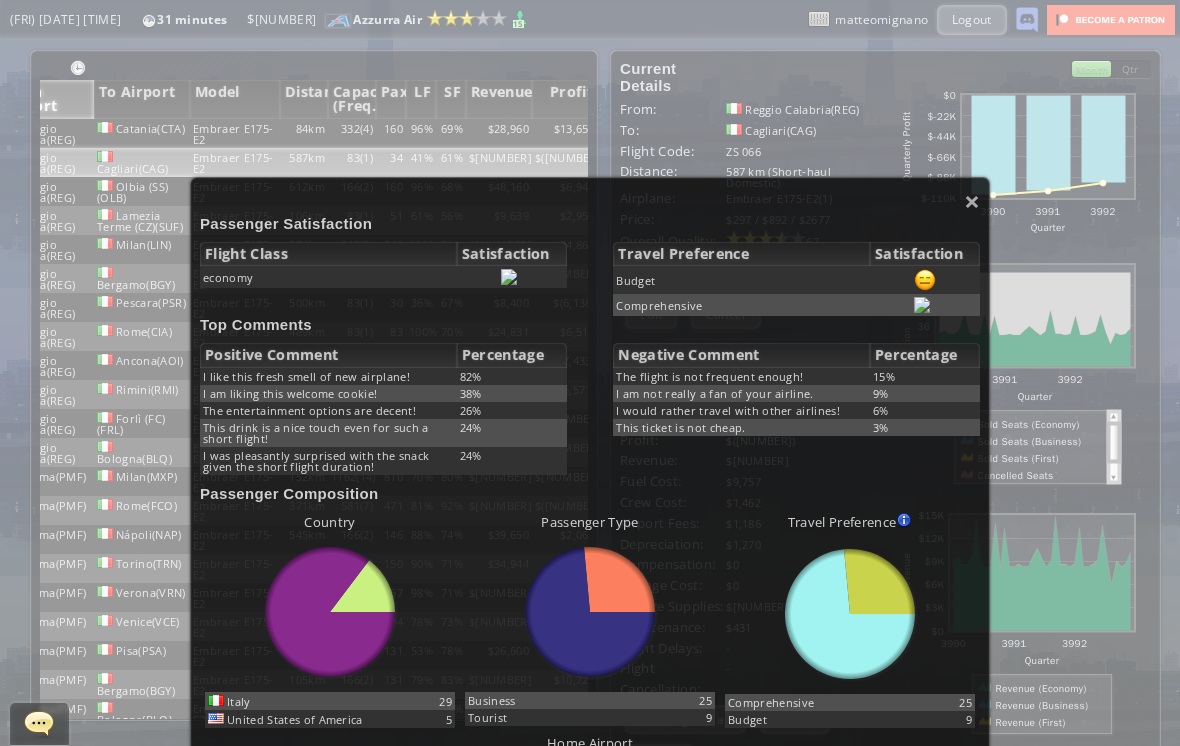 click on "×" at bounding box center (972, 201) 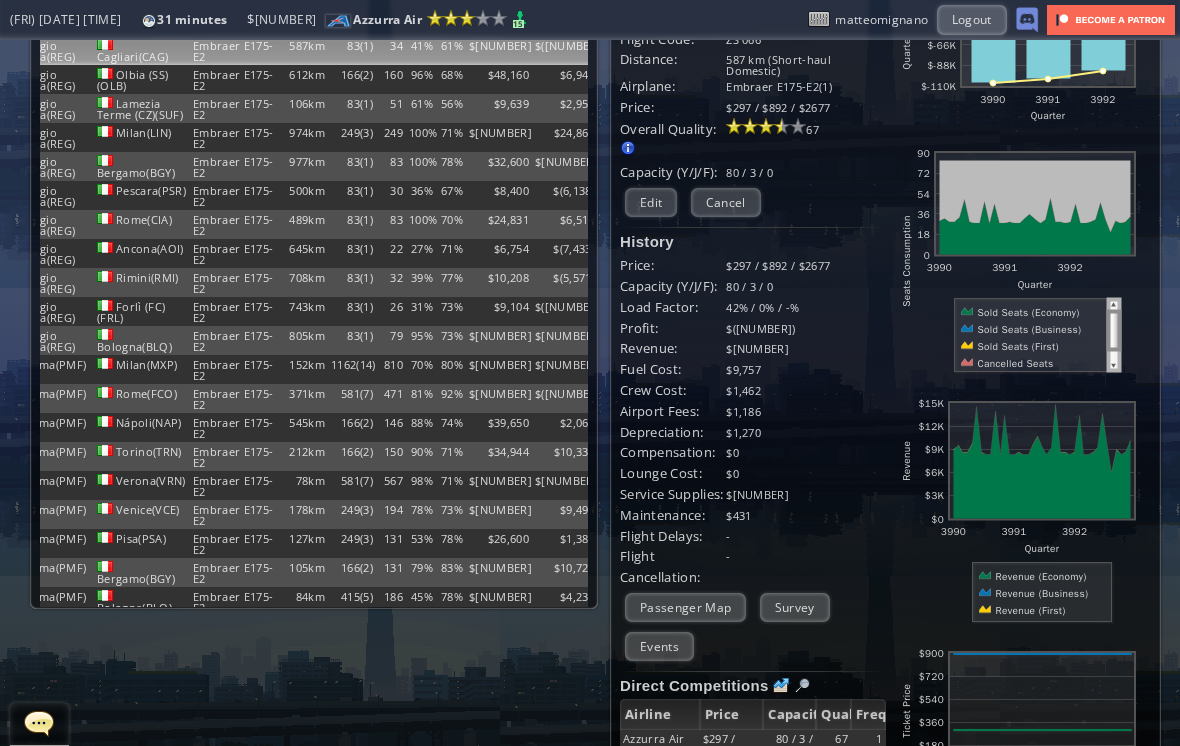 scroll, scrollTop: 180, scrollLeft: 0, axis: vertical 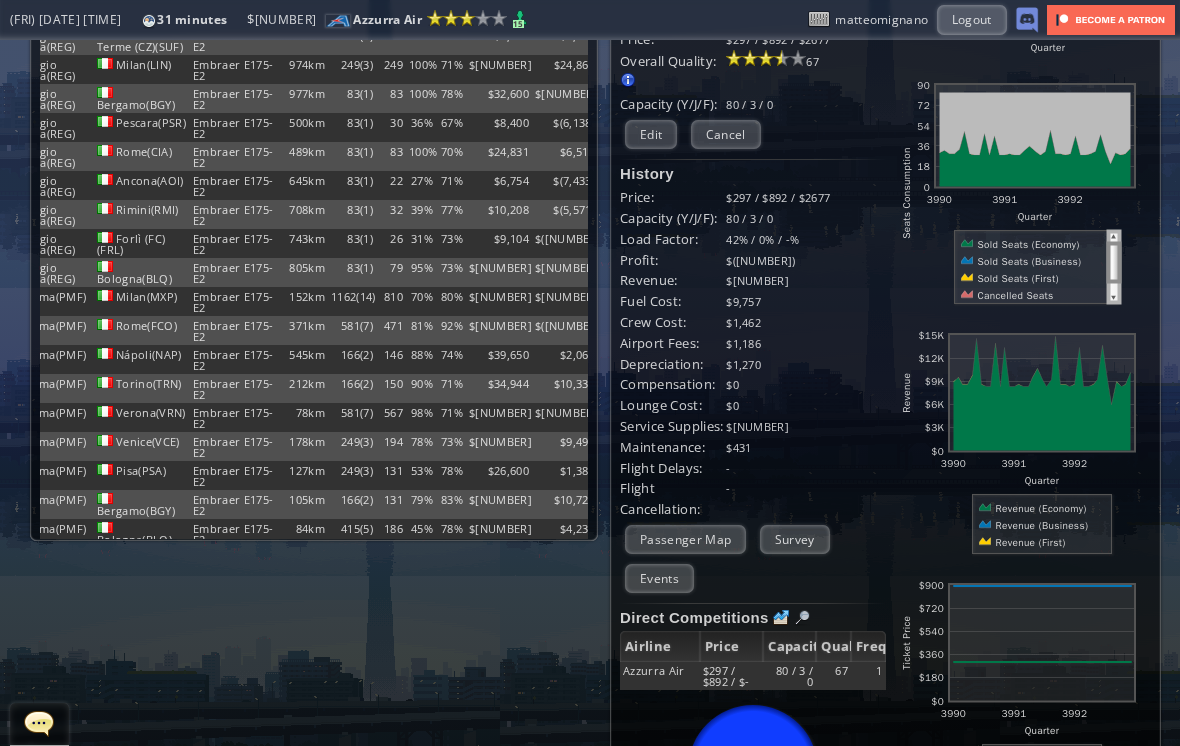click on "Events" at bounding box center (659, 578) 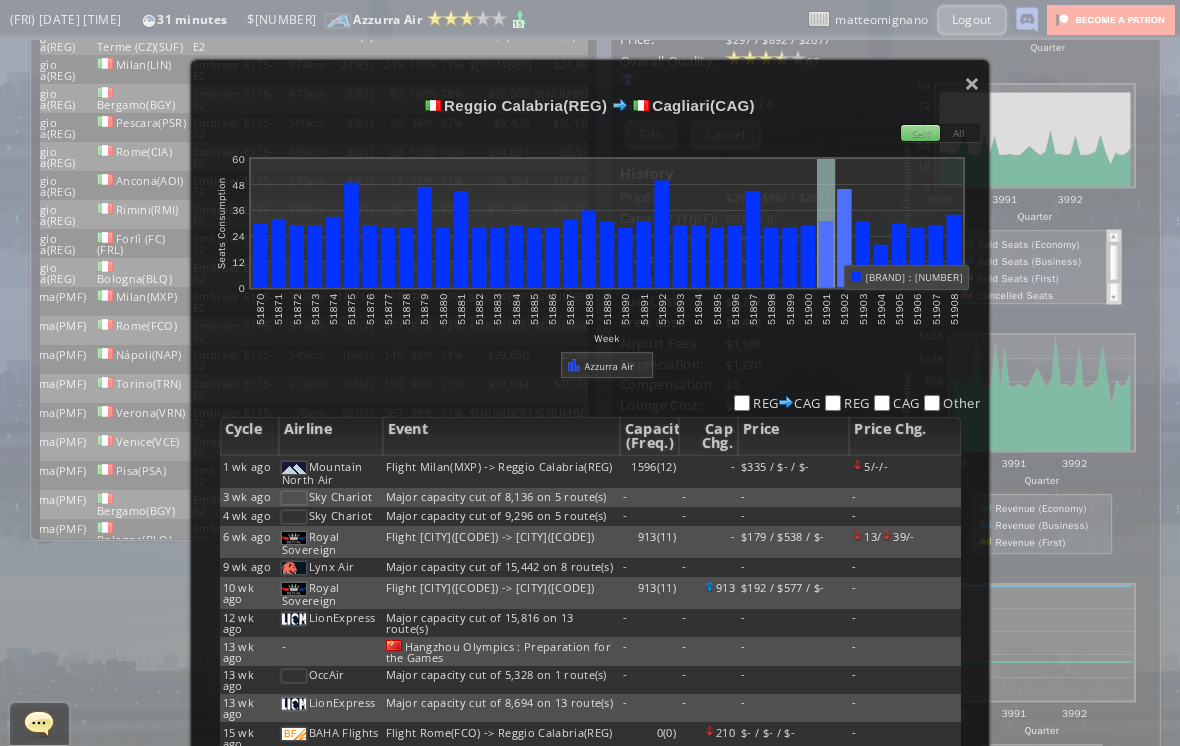 click at bounding box center (826, 223) 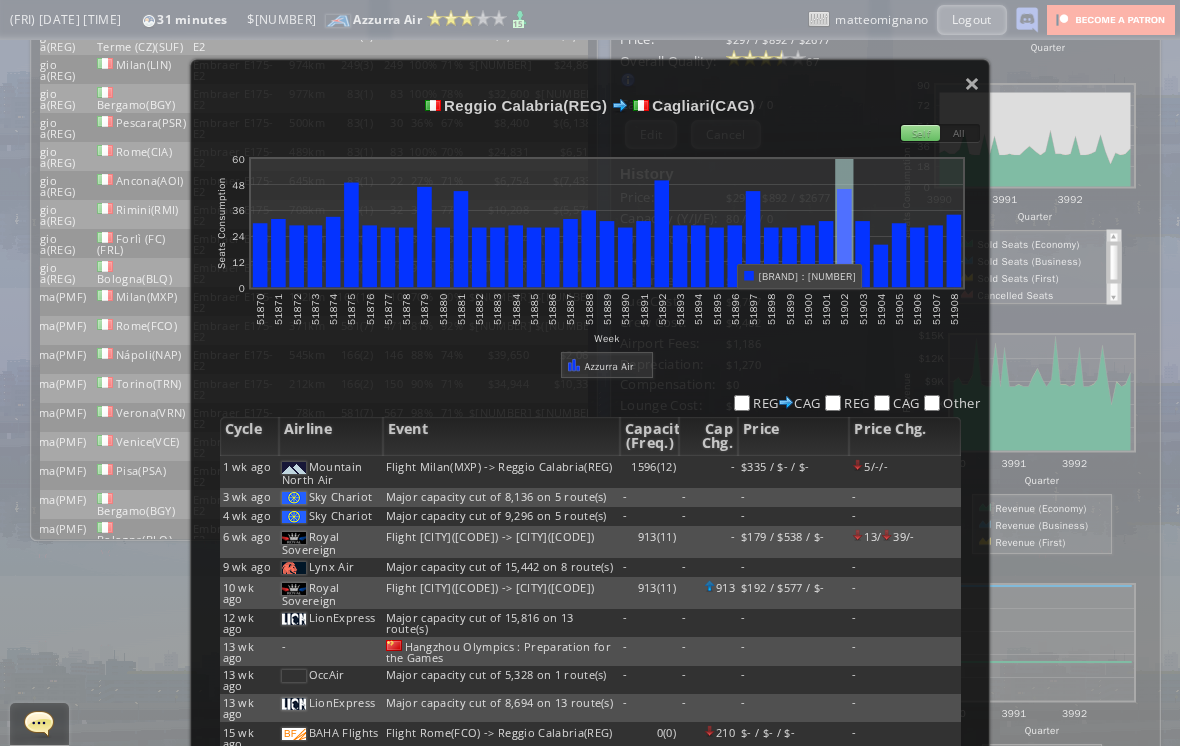 click at bounding box center (844, 238) 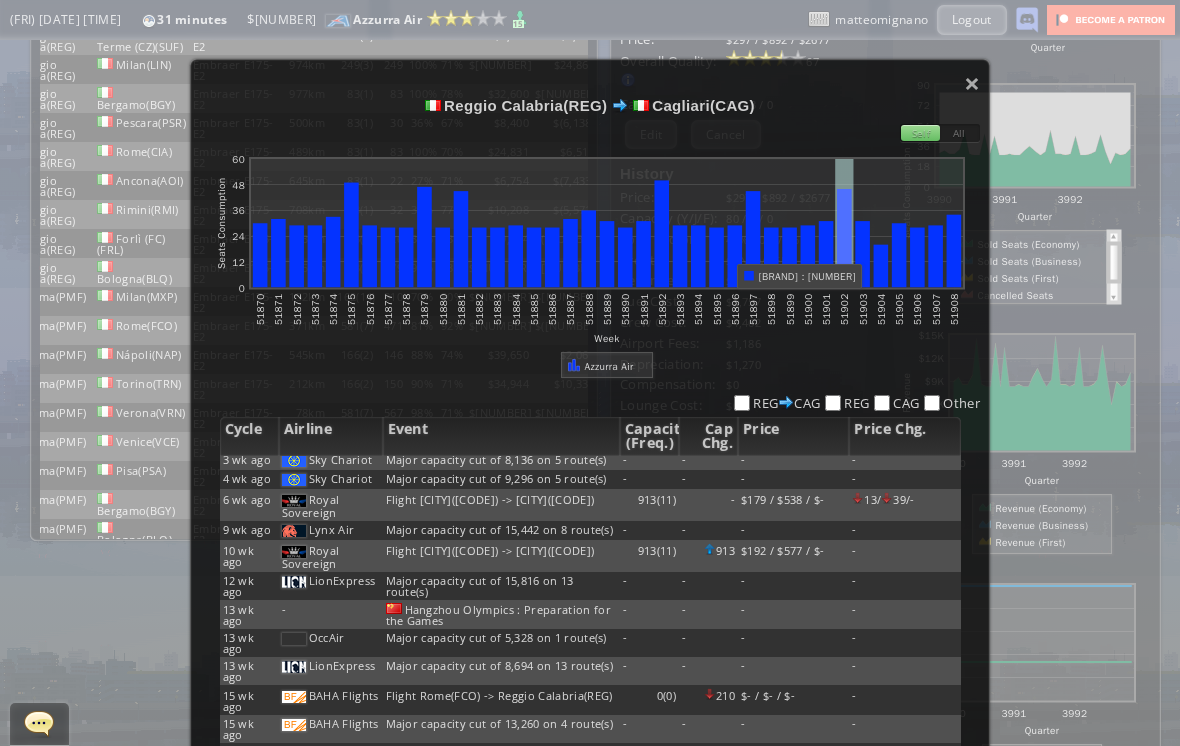 click at bounding box center (899, 255) 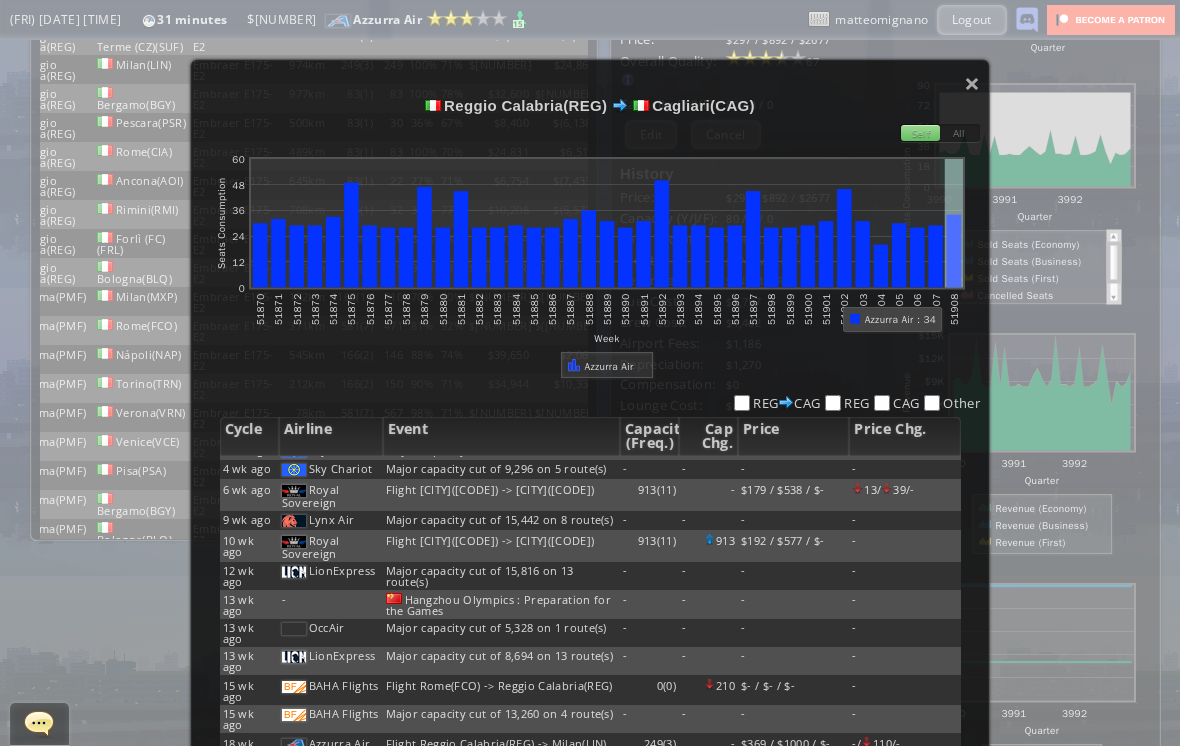 scroll, scrollTop: 2, scrollLeft: 0, axis: vertical 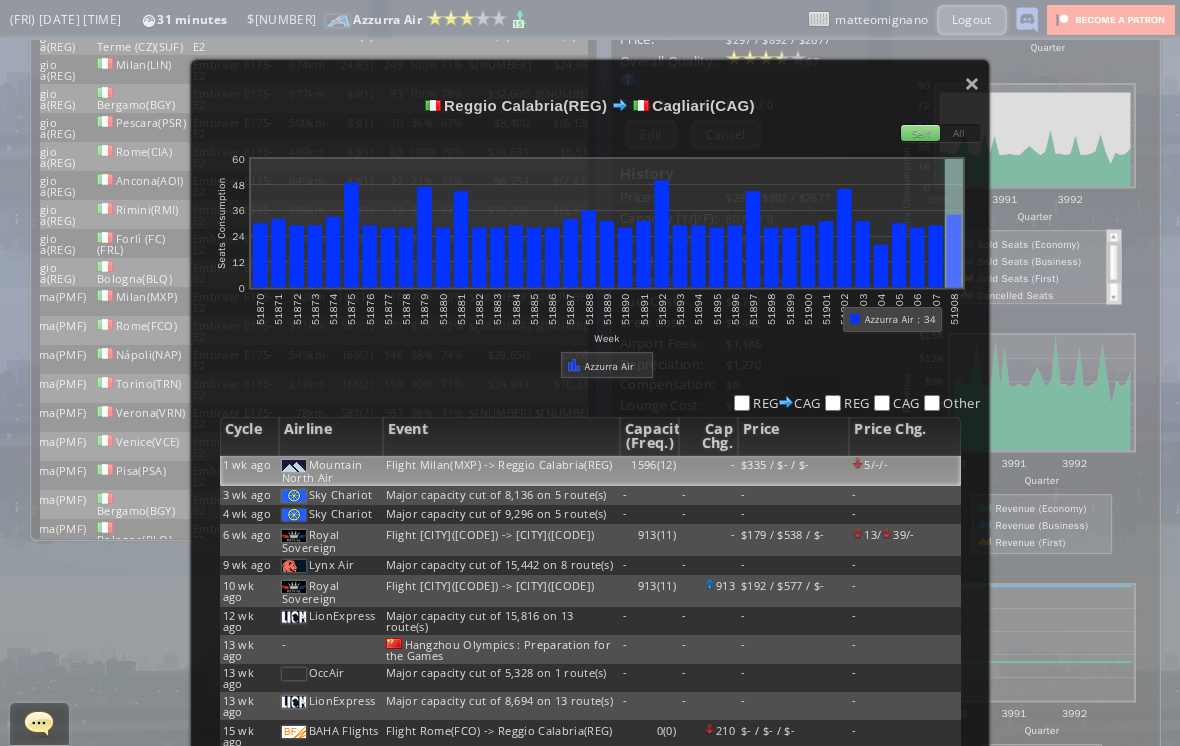 click at bounding box center [954, 223] 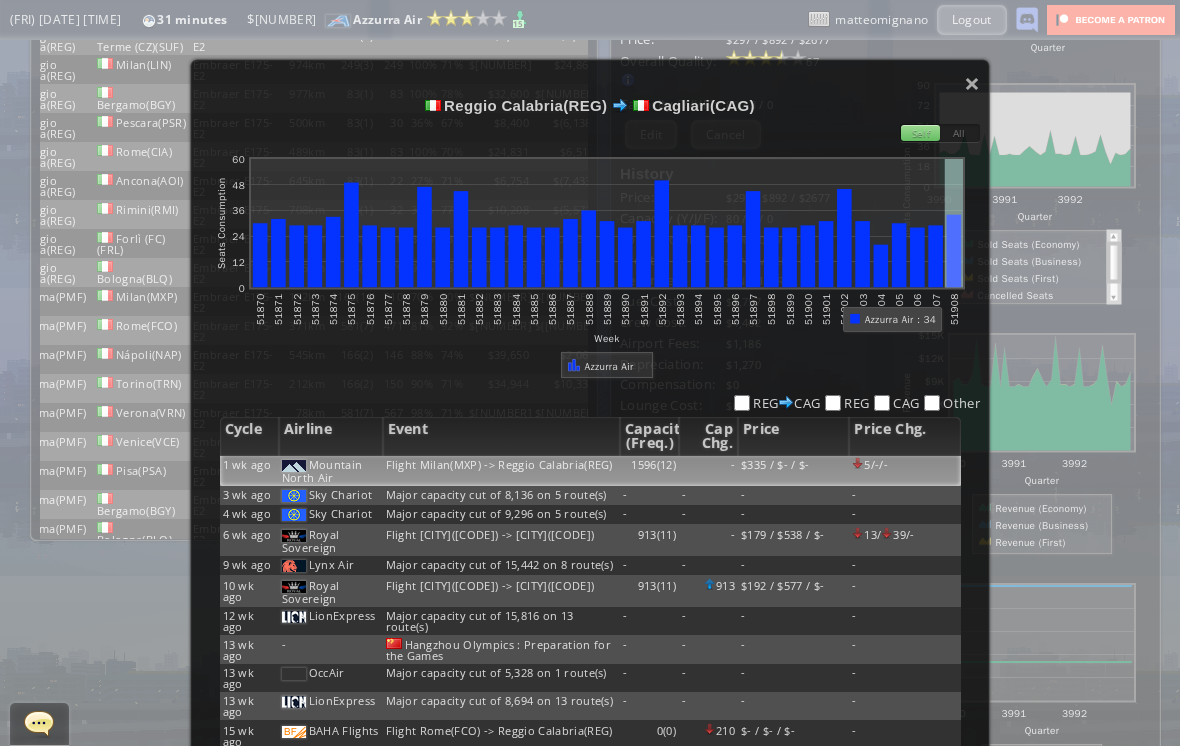 scroll, scrollTop: 0, scrollLeft: 0, axis: both 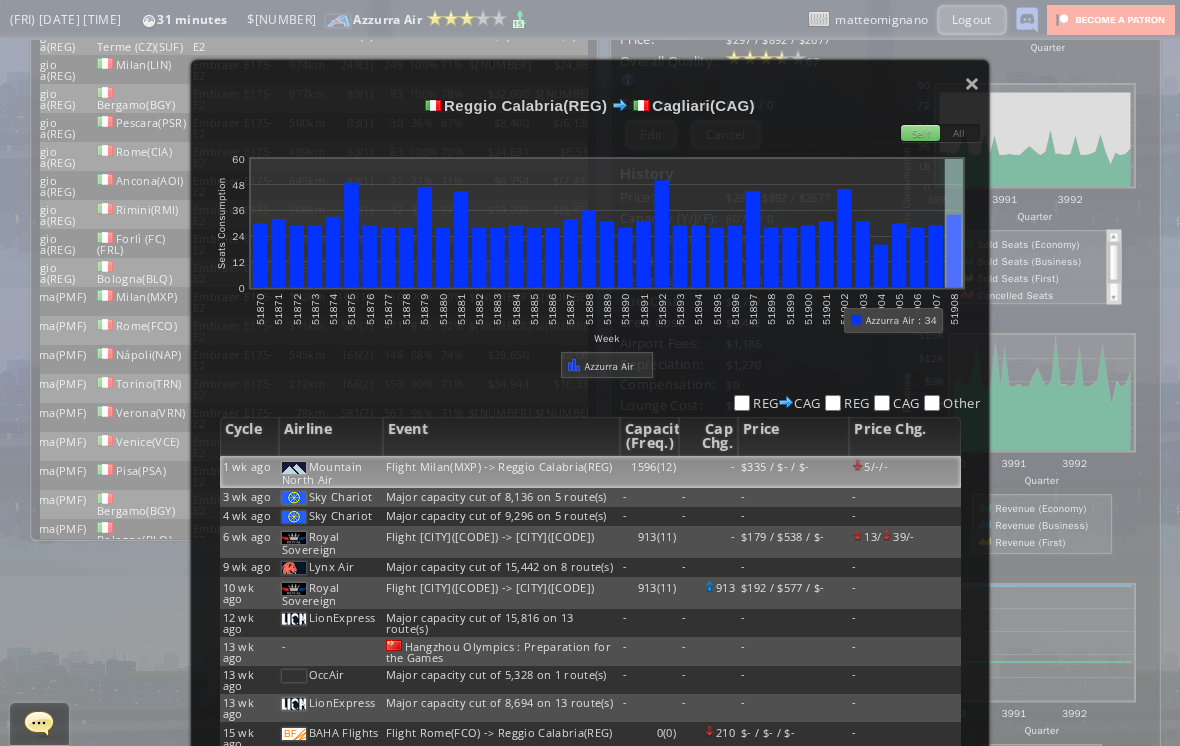 click on "×" at bounding box center [972, 83] 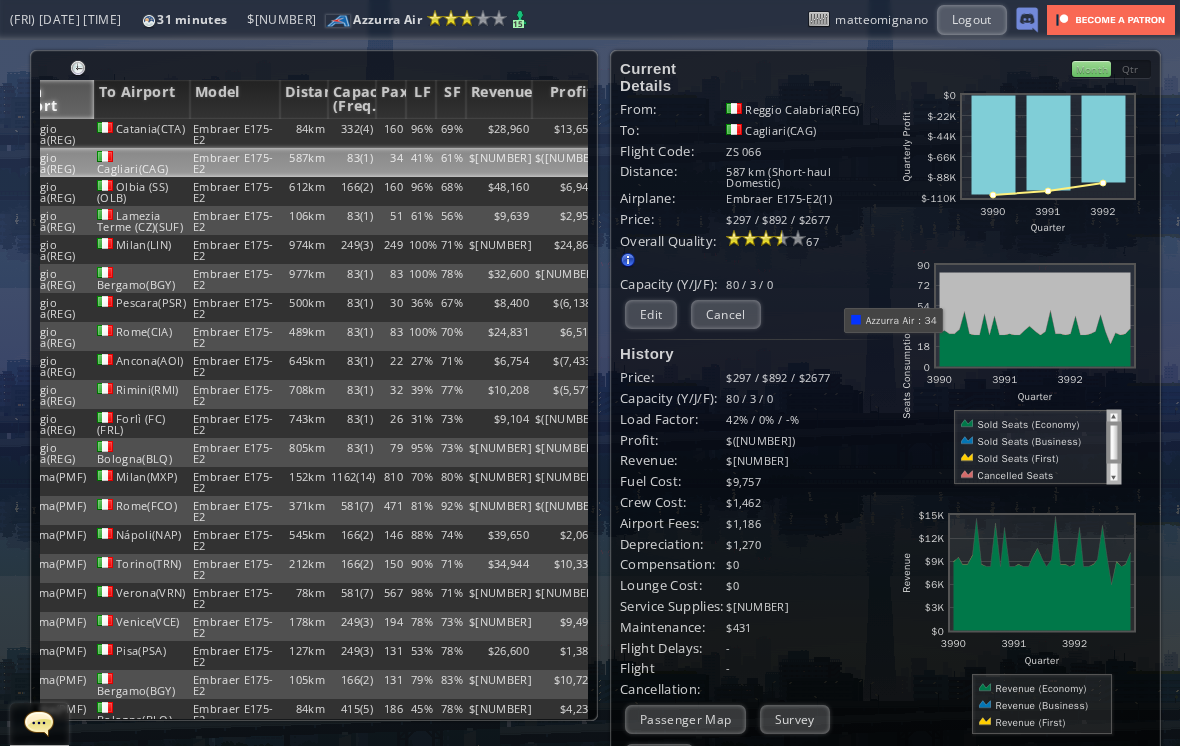 scroll, scrollTop: 0, scrollLeft: 0, axis: both 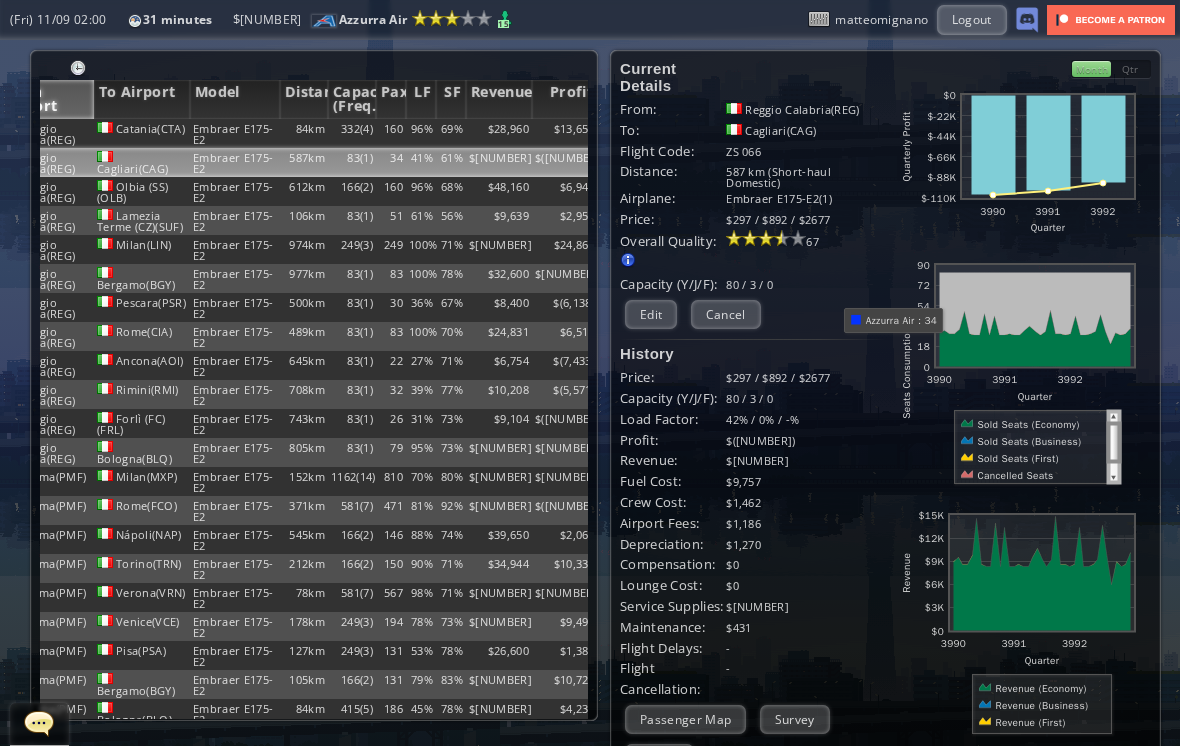 click on "Edit" at bounding box center [651, 314] 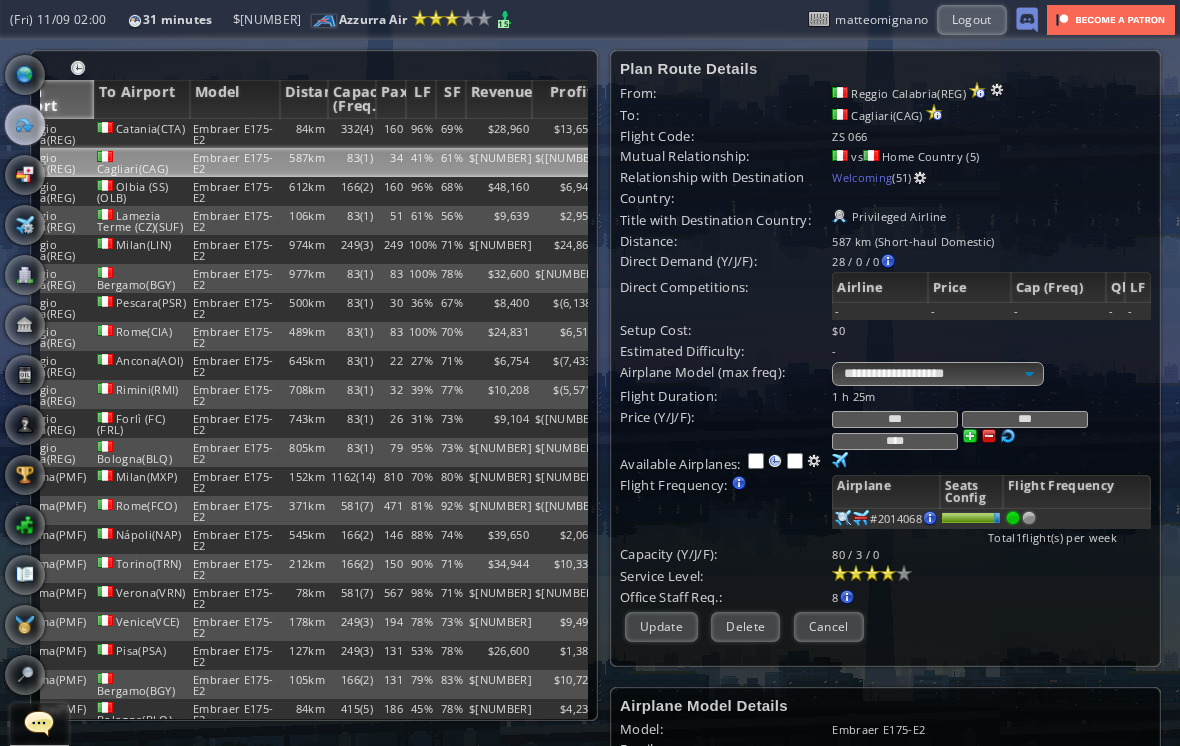click at bounding box center (25, 225) 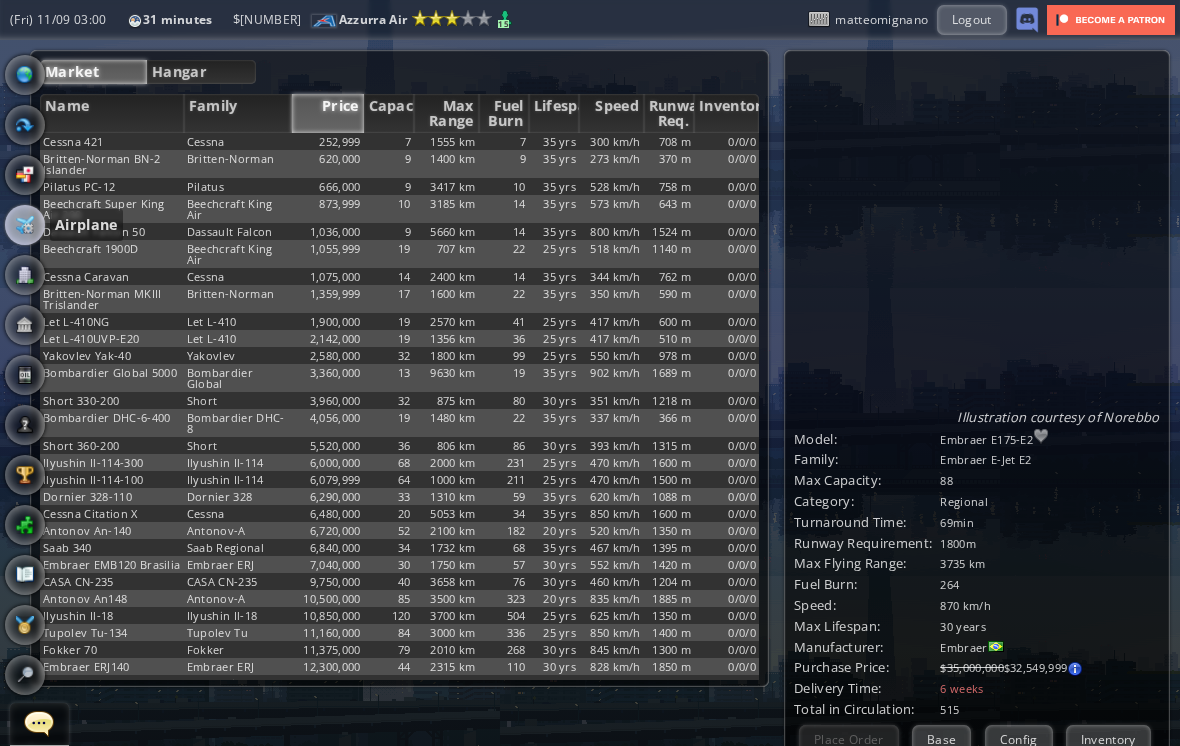 click on "Hangar" at bounding box center [201, 72] 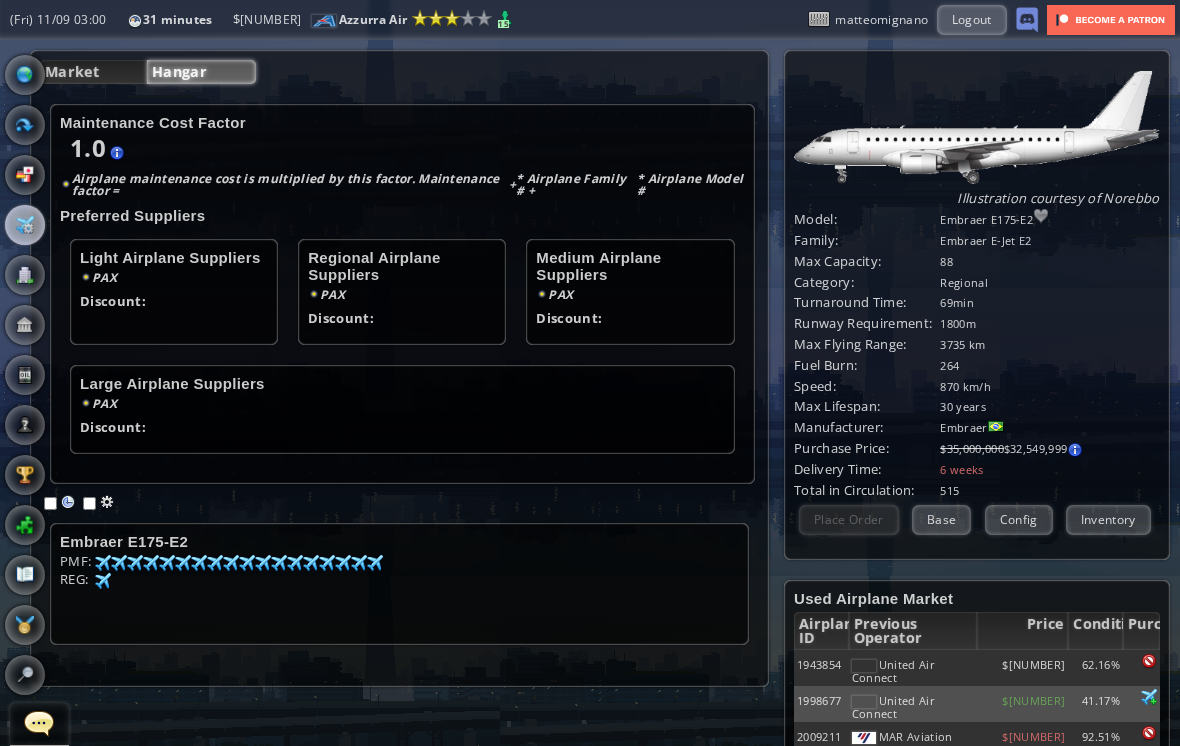 click on "Hangar" at bounding box center (201, 72) 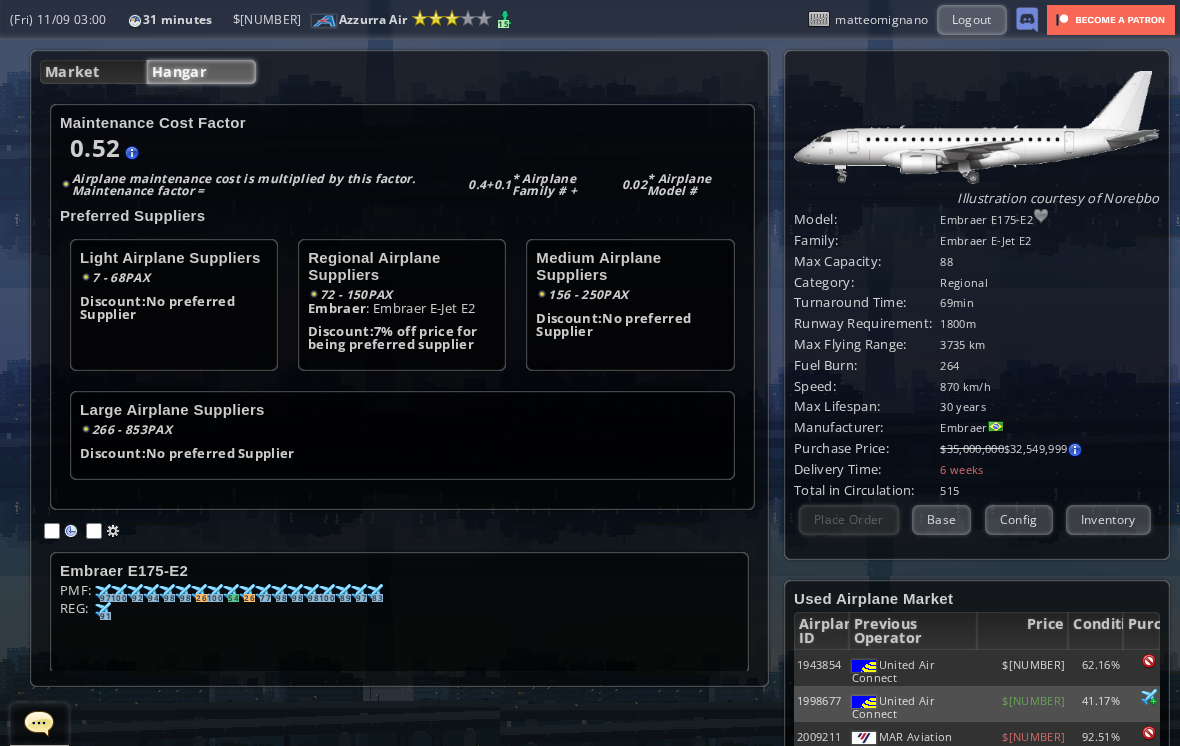 click at bounding box center [103, 592] 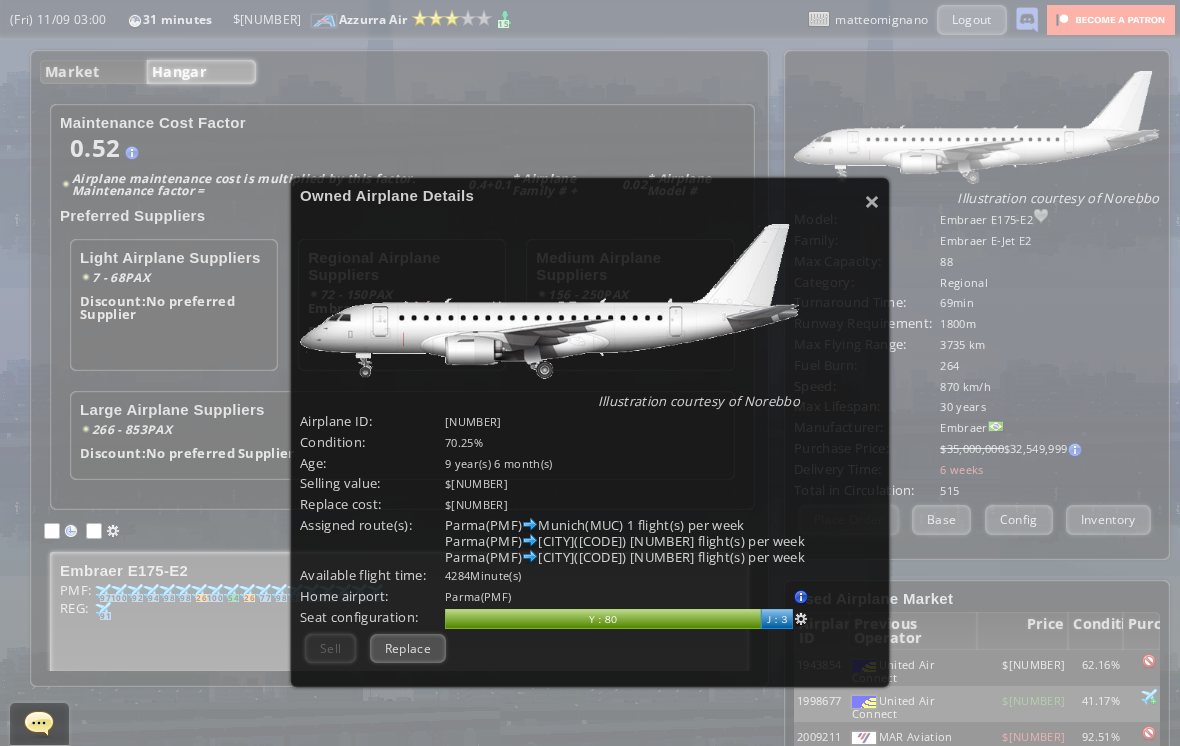 click on "[CITY]([CODE]) [CITY]([CODE]) [NUMBER] flight(s) per week" at bounding box center [662, 525] 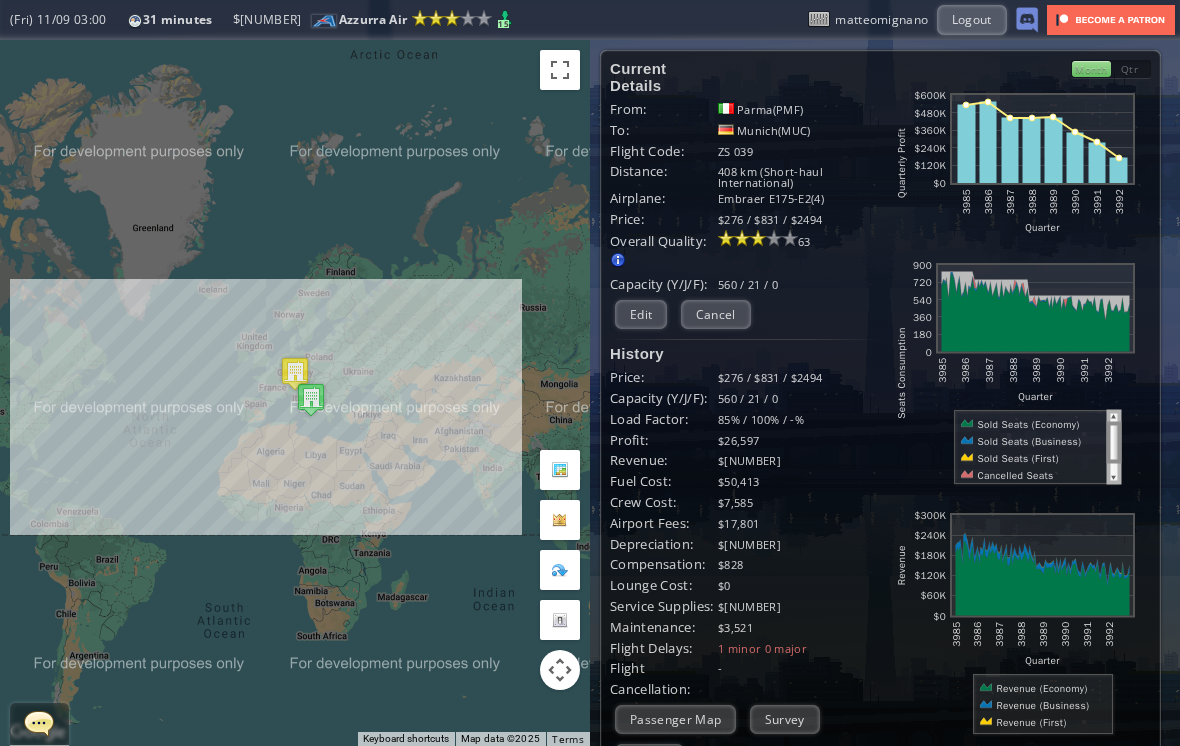 click on "Edit" at bounding box center (641, 314) 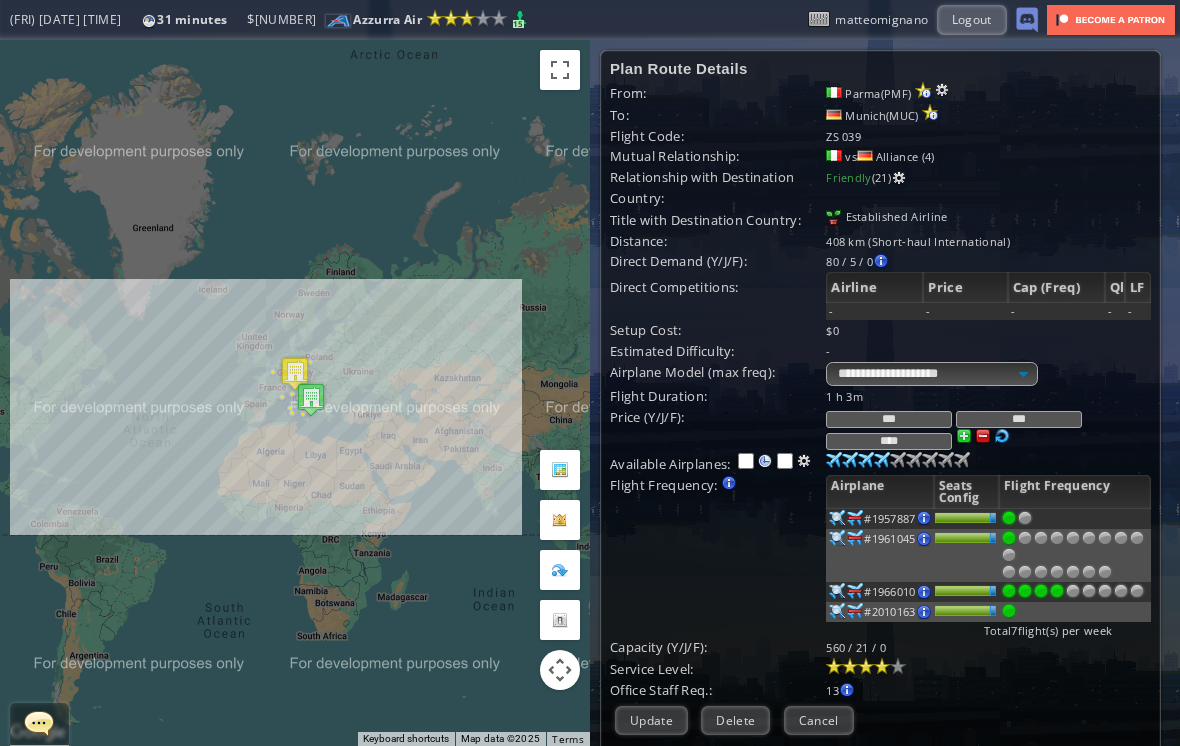 click at bounding box center [837, 518] 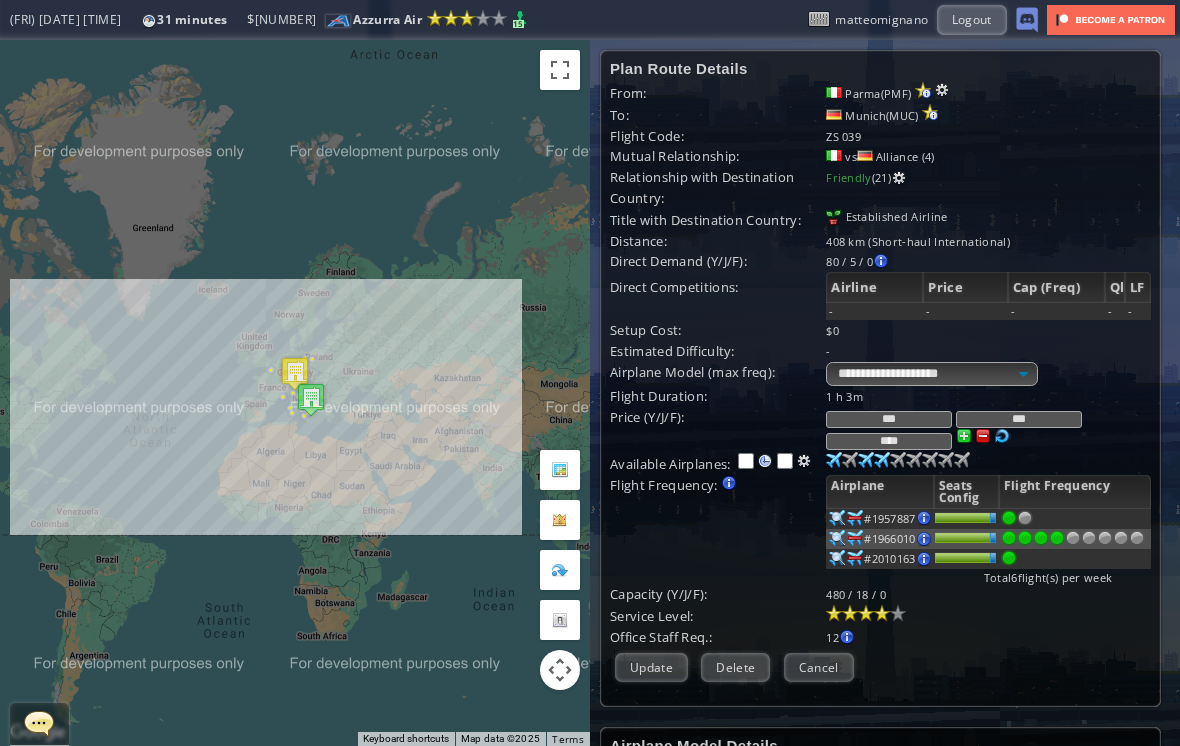 click at bounding box center [1009, 518] 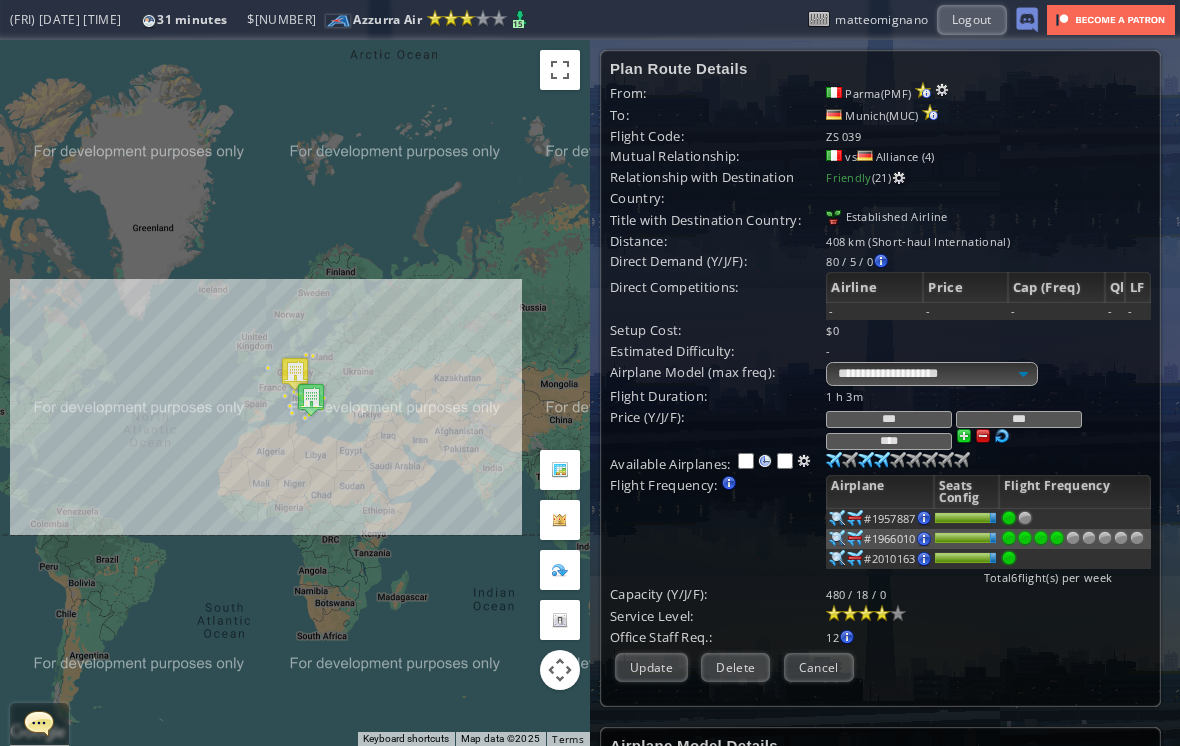 click at bounding box center [1025, 518] 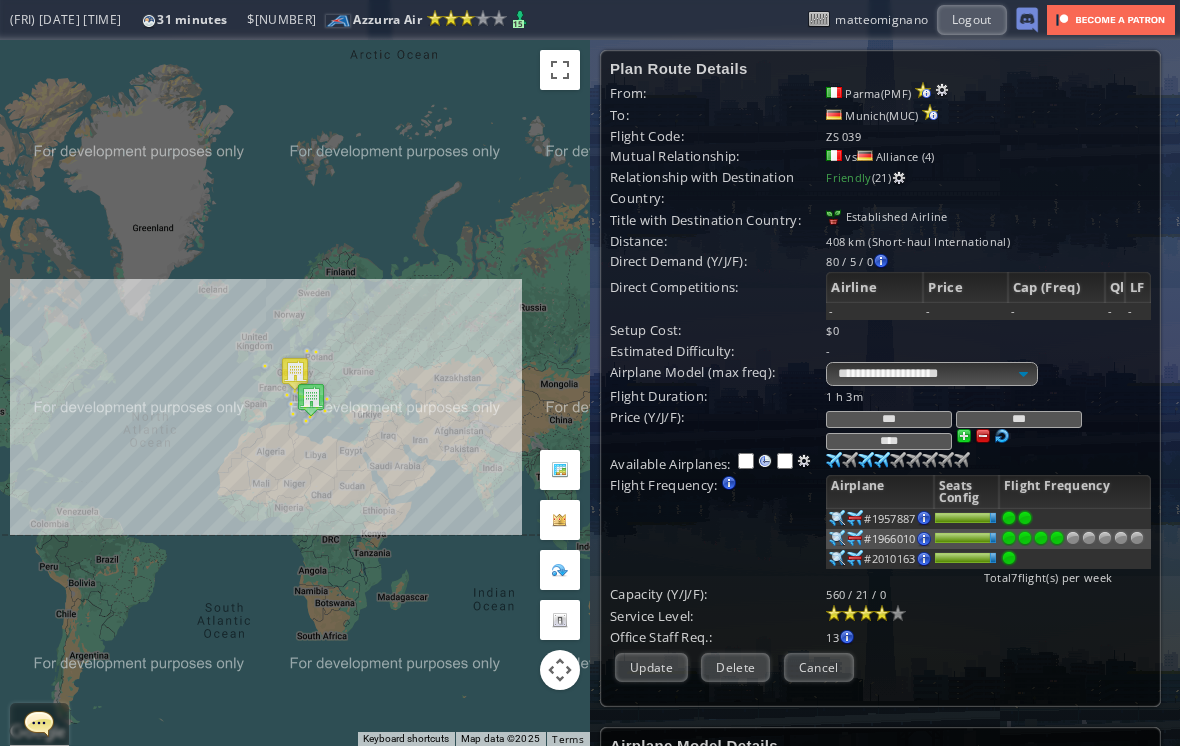 click on "Update" at bounding box center (651, 667) 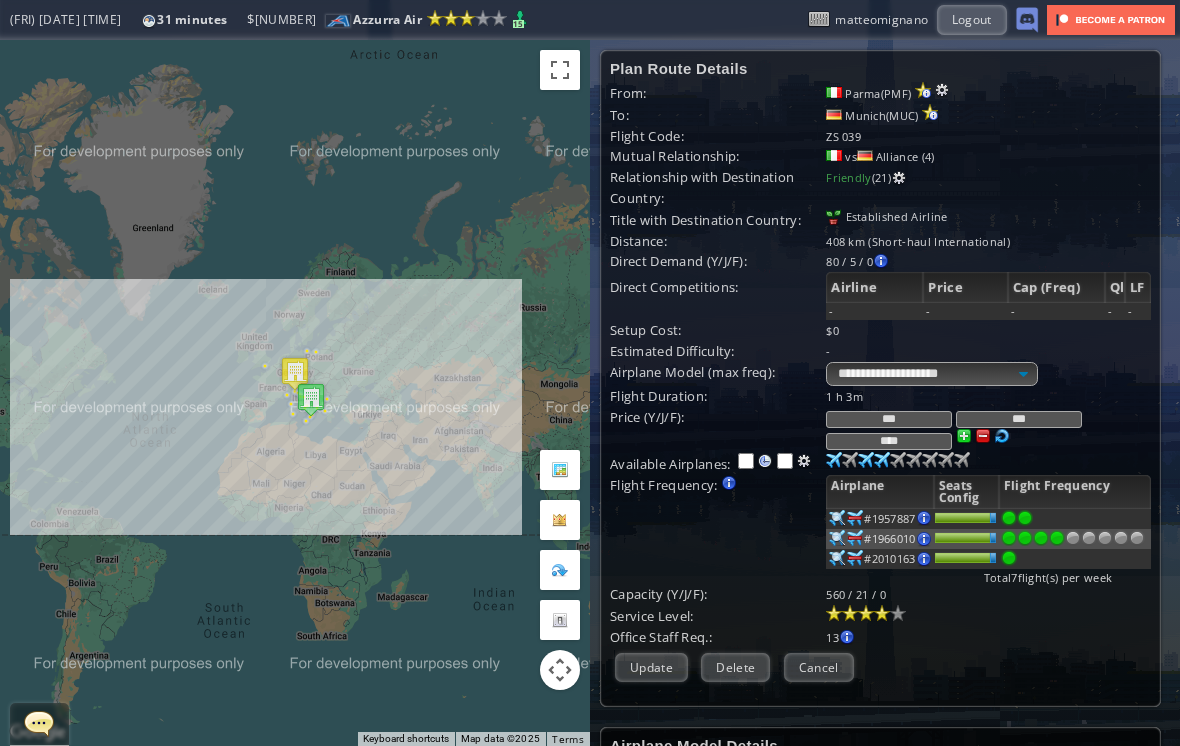 scroll, scrollTop: 32, scrollLeft: 0, axis: vertical 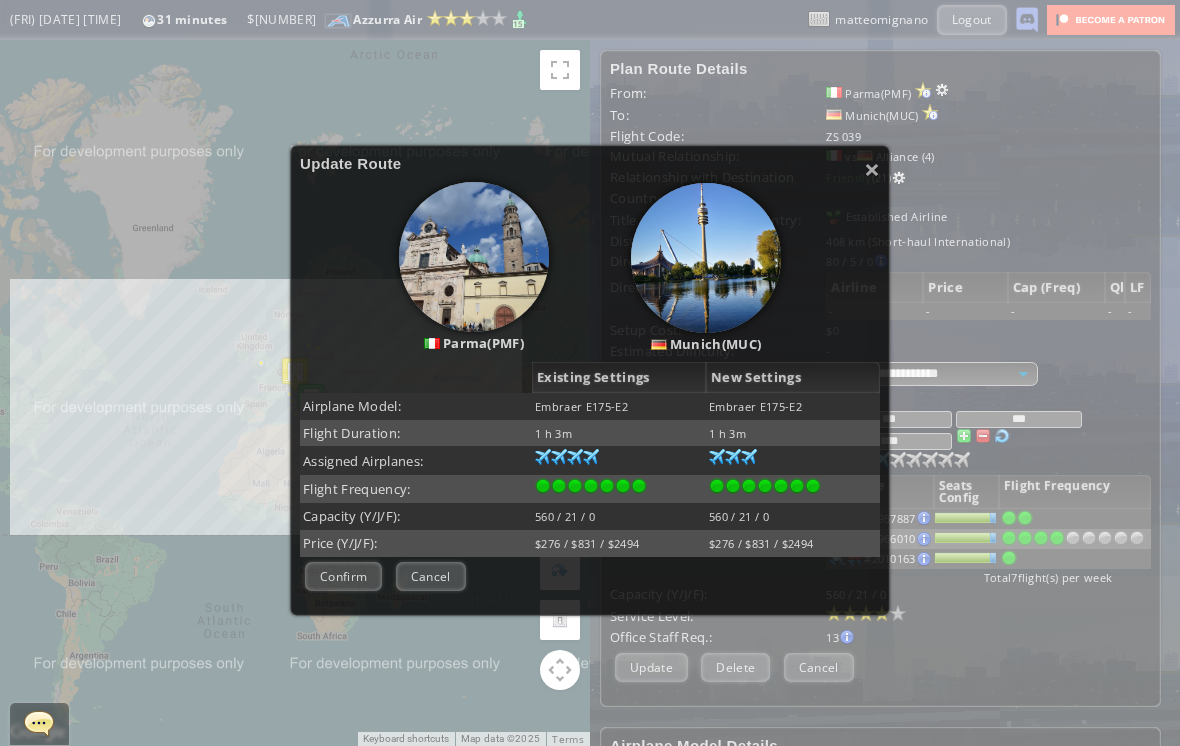 click on "Confirm" at bounding box center [343, 576] 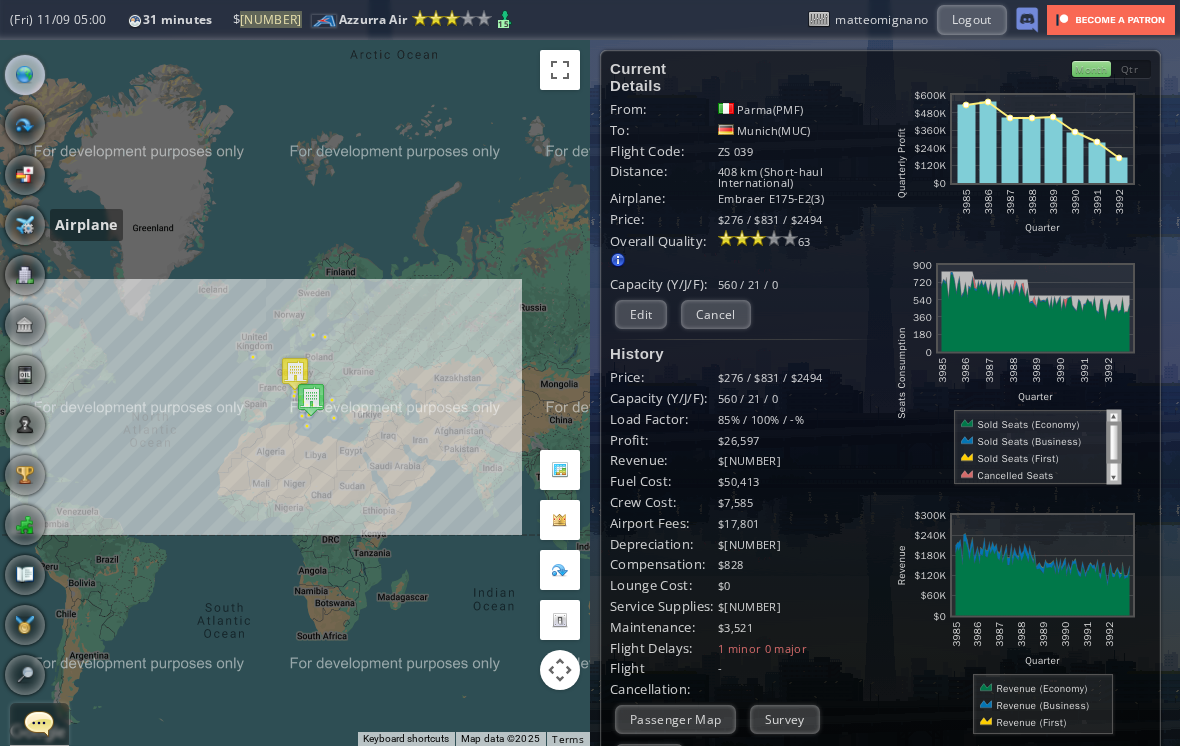 click at bounding box center [25, 225] 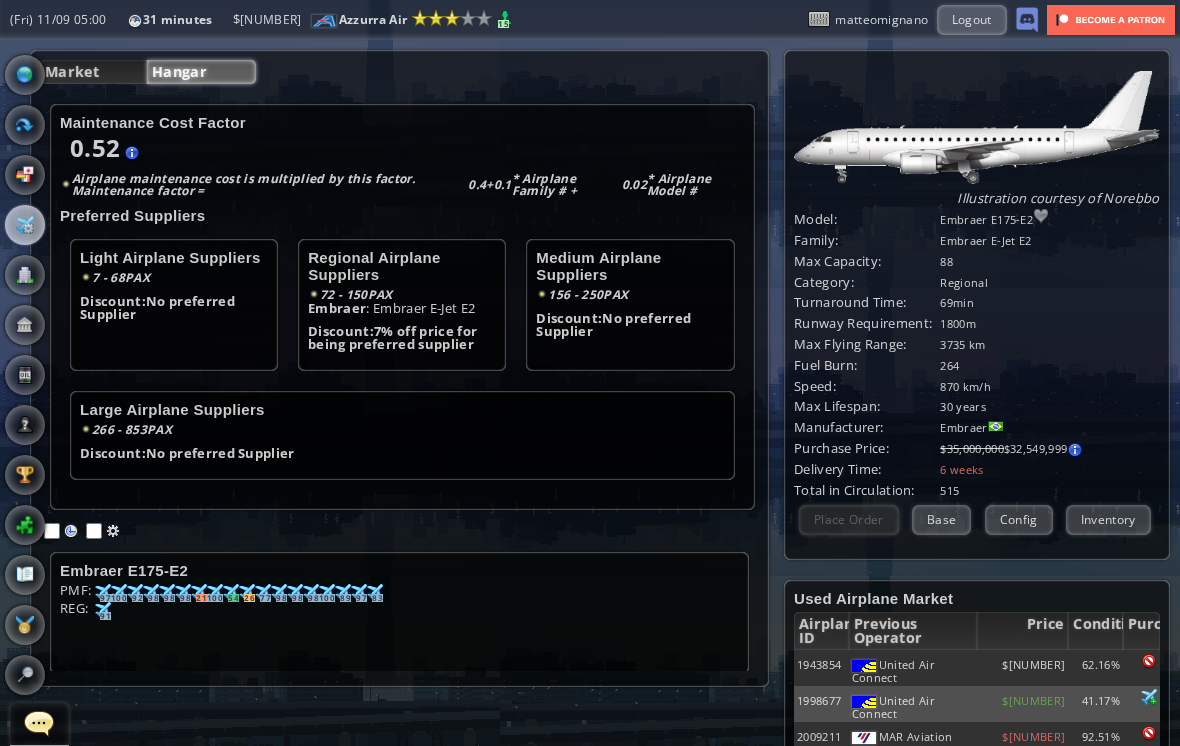 click at bounding box center [103, 592] 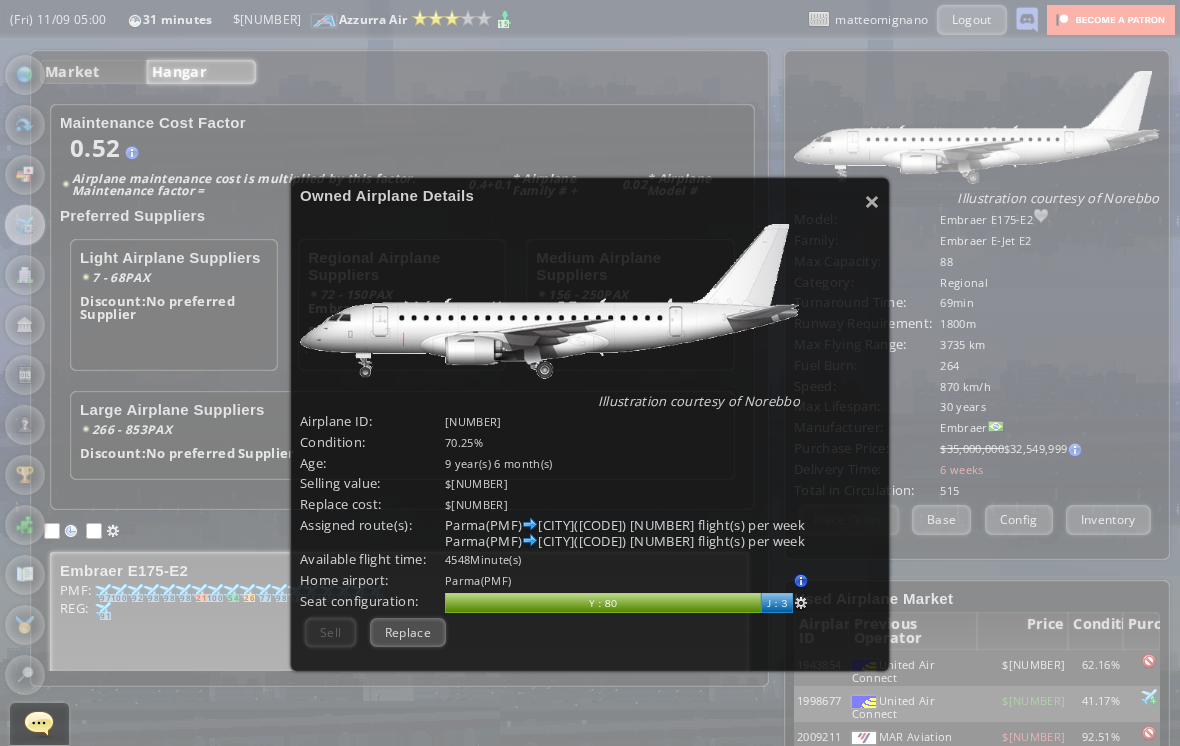 click on "[CITY]([CODE]) [CITY]([CODE]) [NUMBER] flight(s) per week" at bounding box center (662, 525) 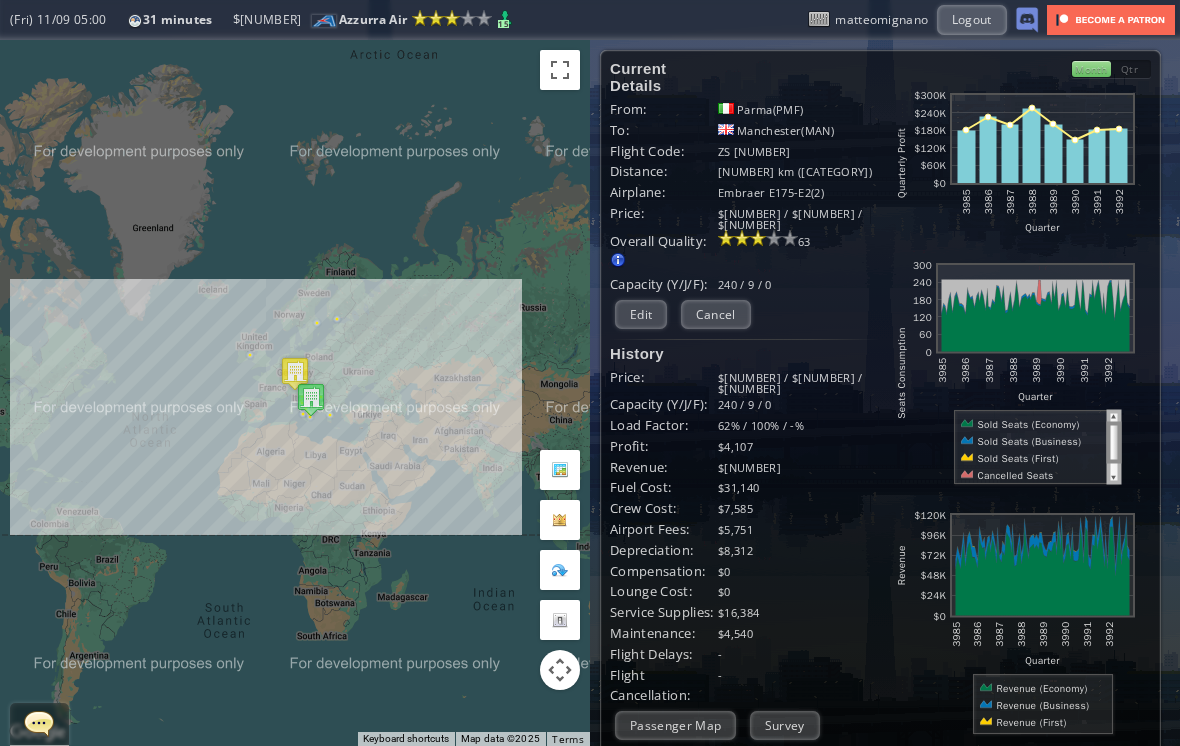 click on "Edit" at bounding box center [641, 314] 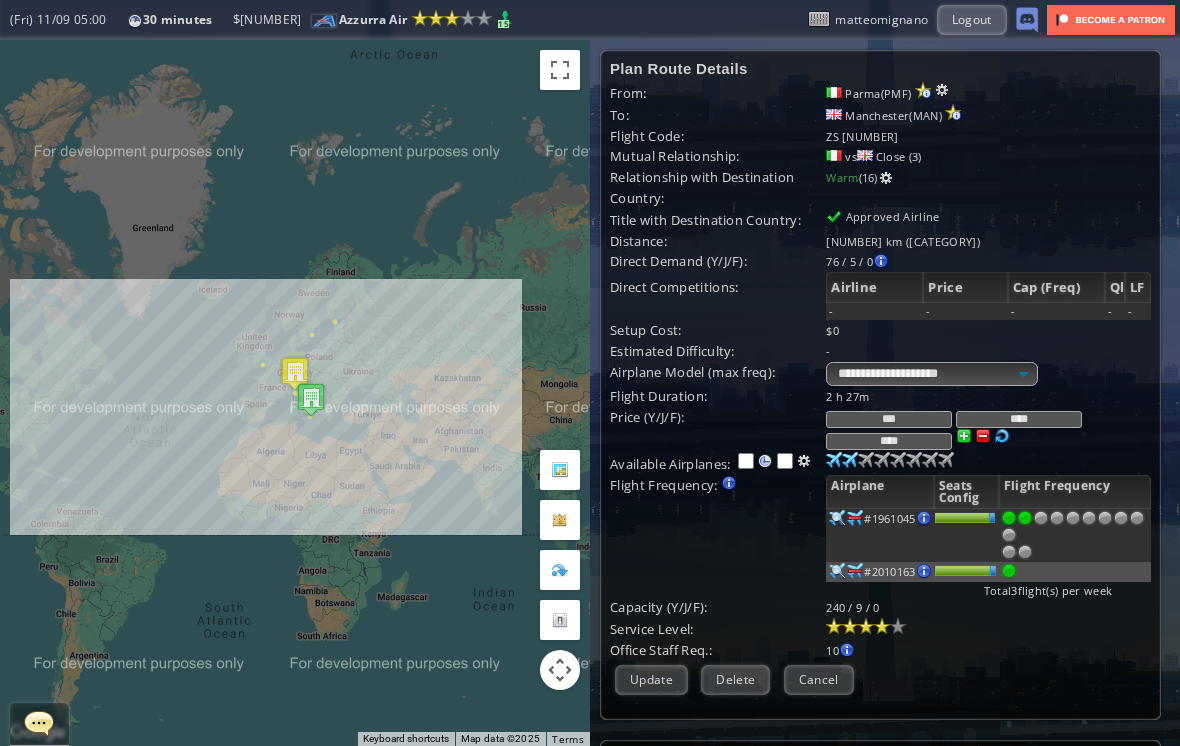 click at bounding box center [834, 460] 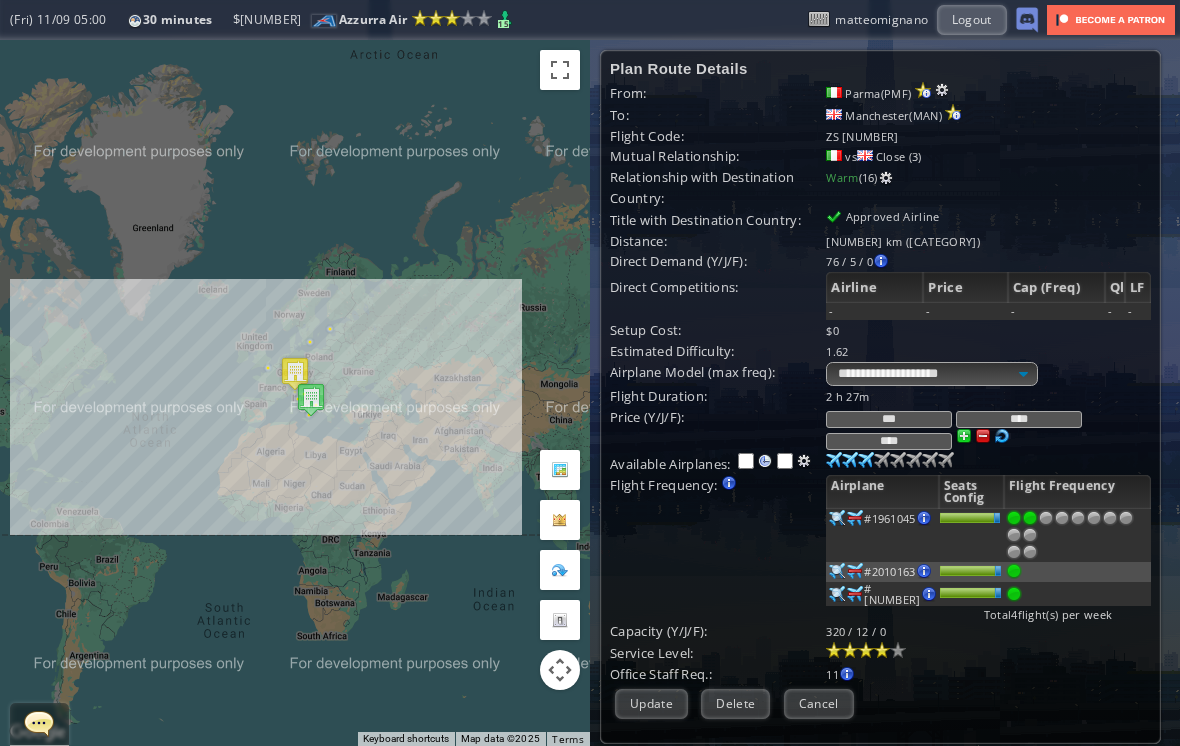 click at bounding box center [837, 518] 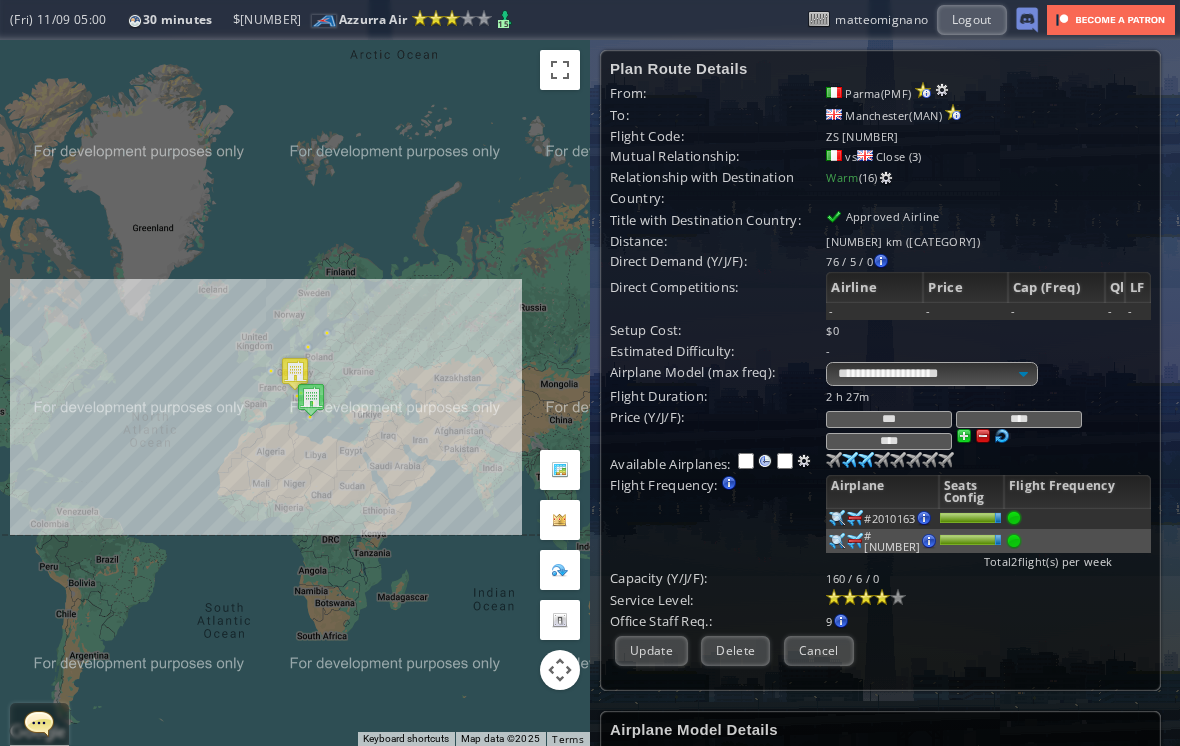 click on "Update" at bounding box center [651, 650] 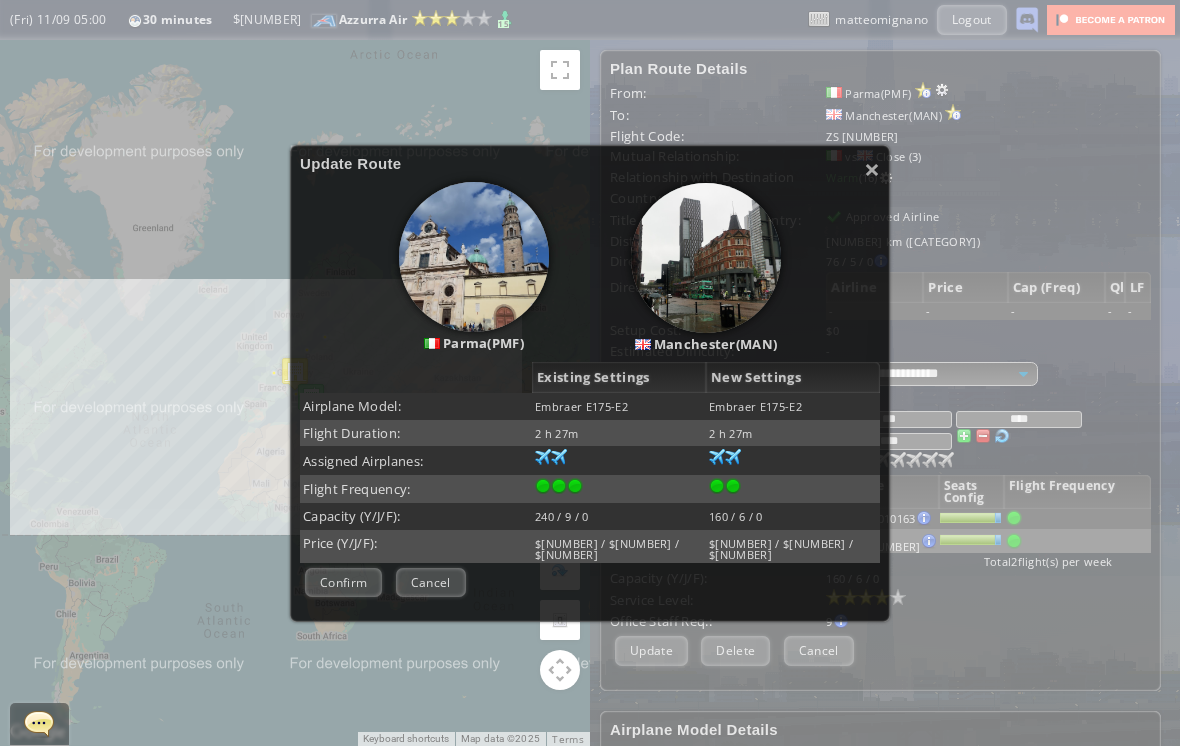 click on "Confirm" at bounding box center (343, 582) 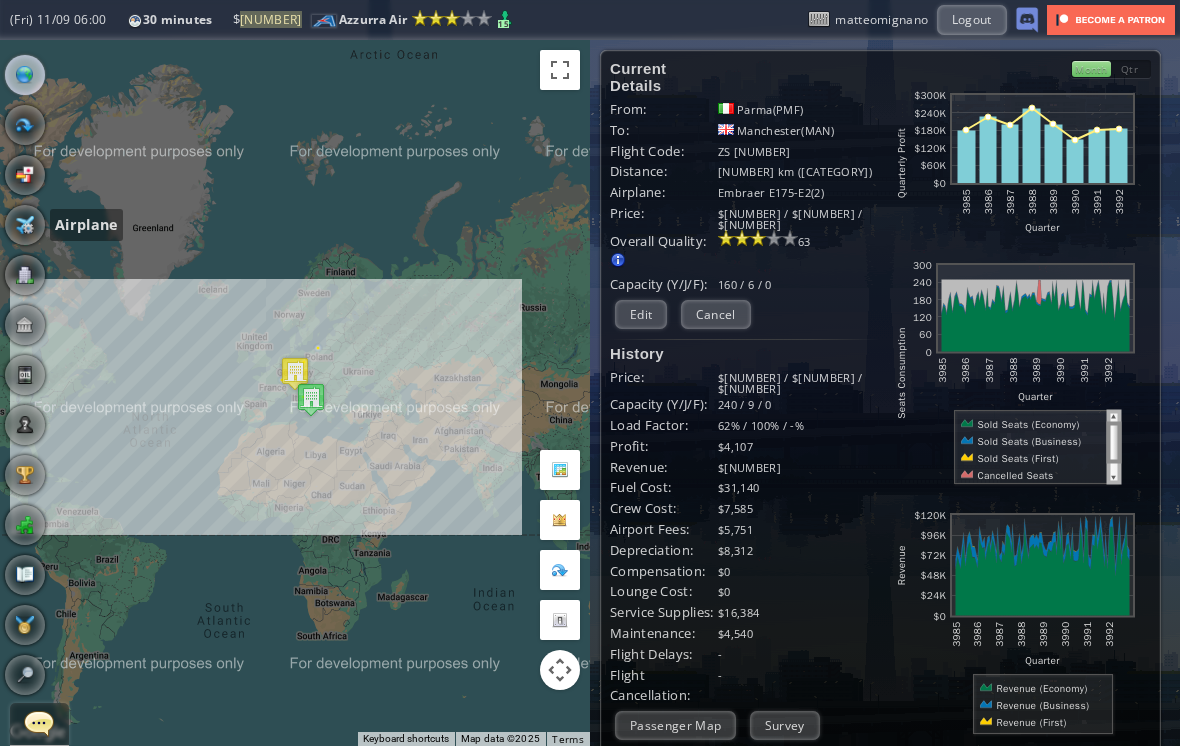 click at bounding box center (25, 225) 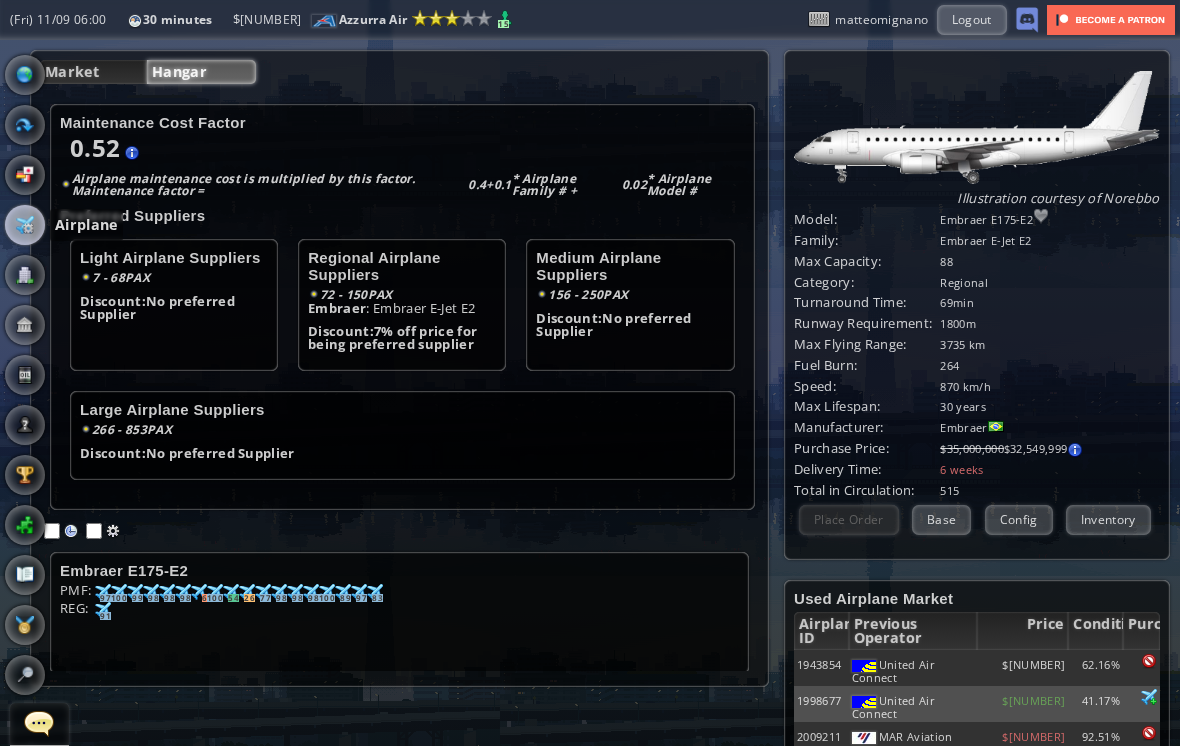 click at bounding box center (103, 592) 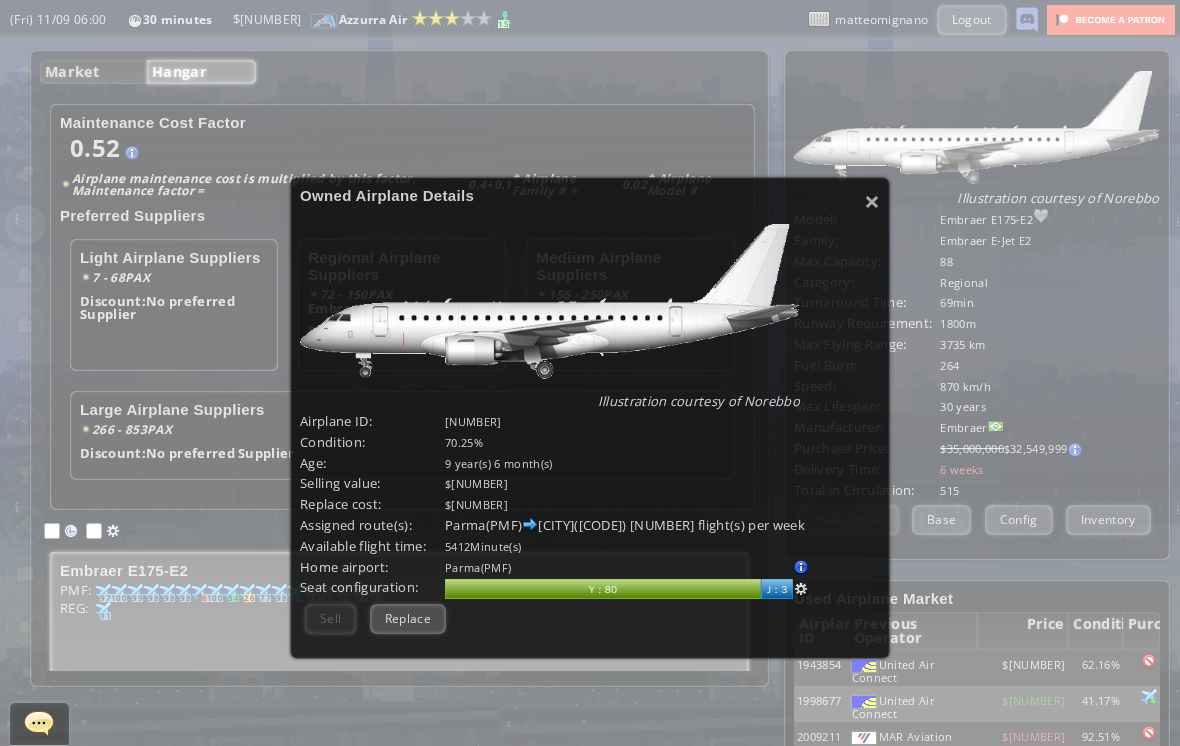 click on "[CITY]([CODE]) [CITY]([CODE]) [NUMBER] flight(s) per week" at bounding box center (662, 525) 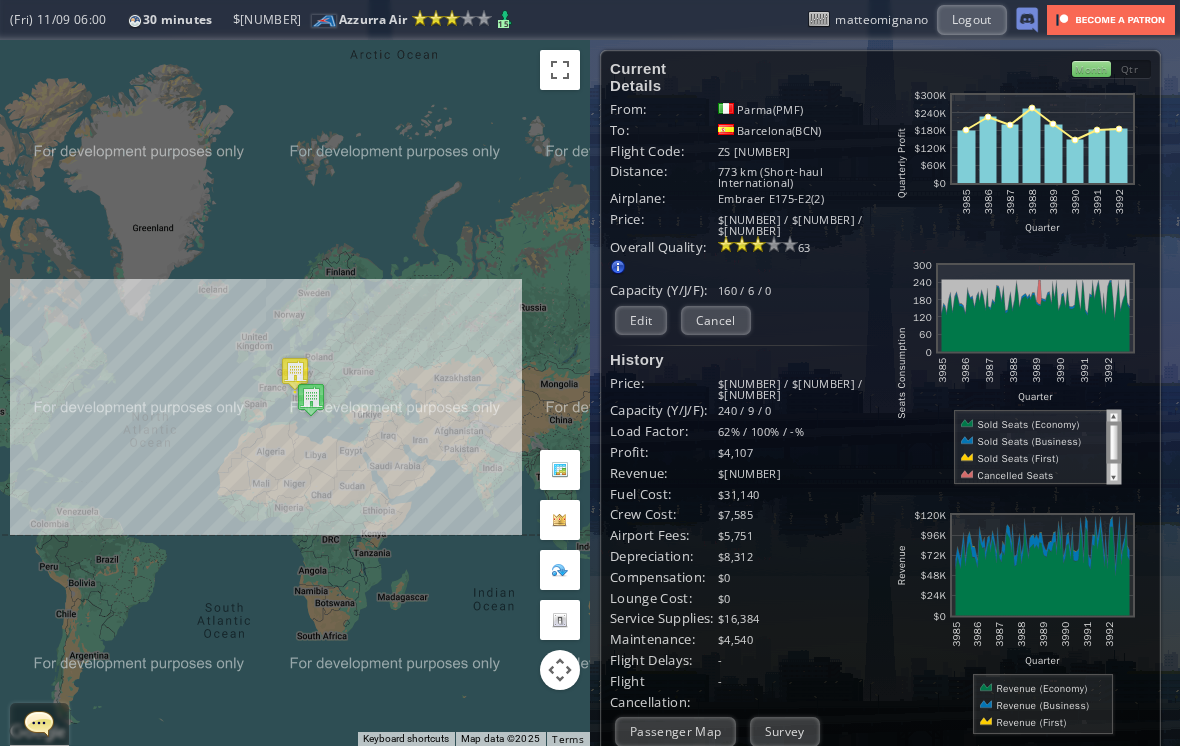 click on "Edit" at bounding box center [641, 320] 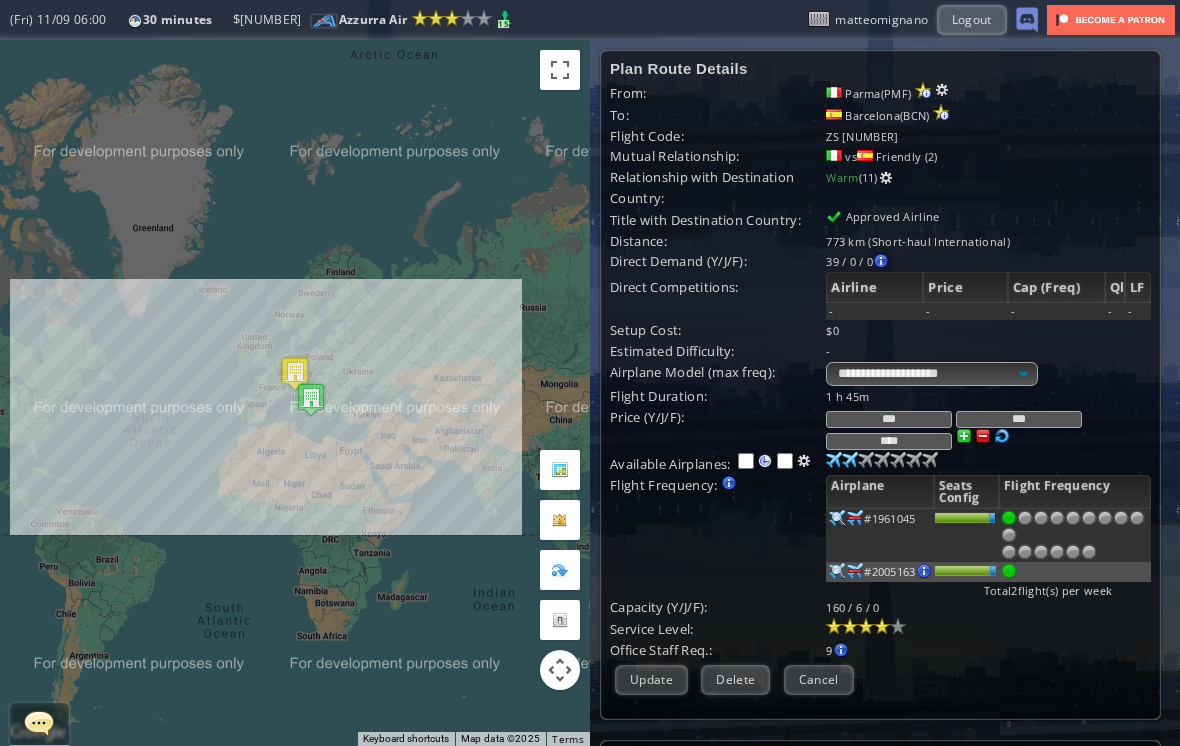 click at bounding box center (837, 518) 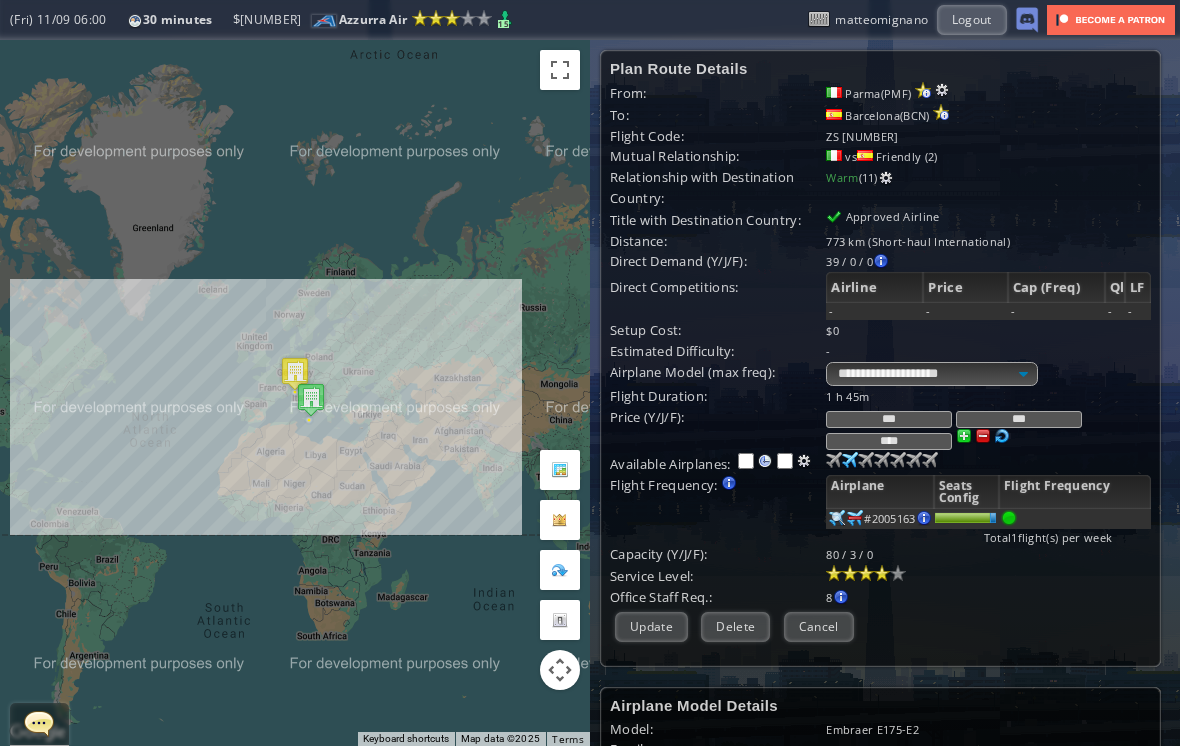 click at bounding box center (834, 460) 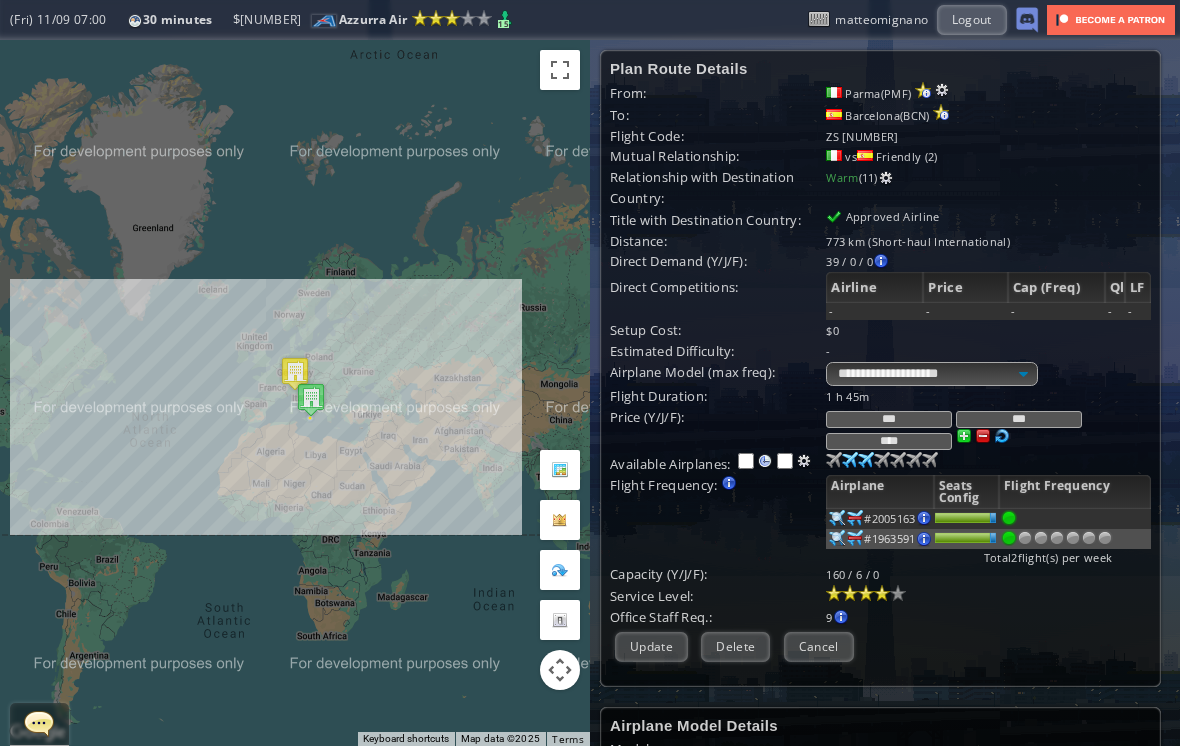 click at bounding box center (834, 460) 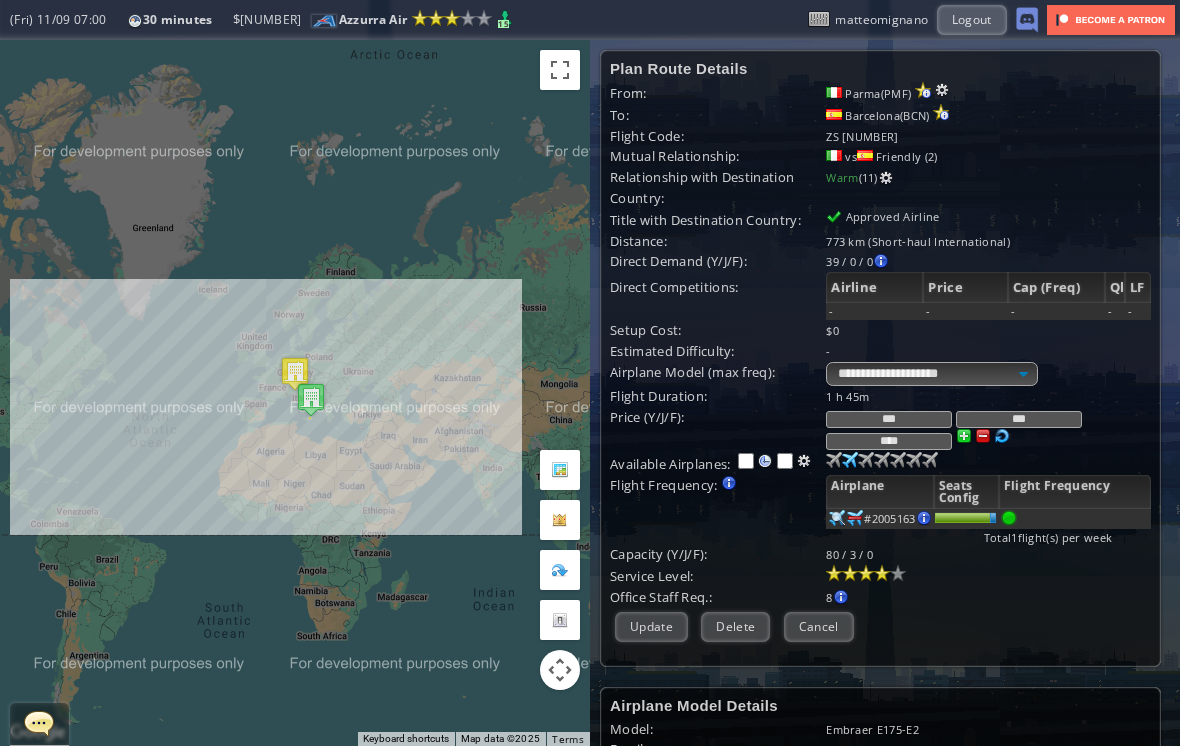 click at bounding box center [834, 460] 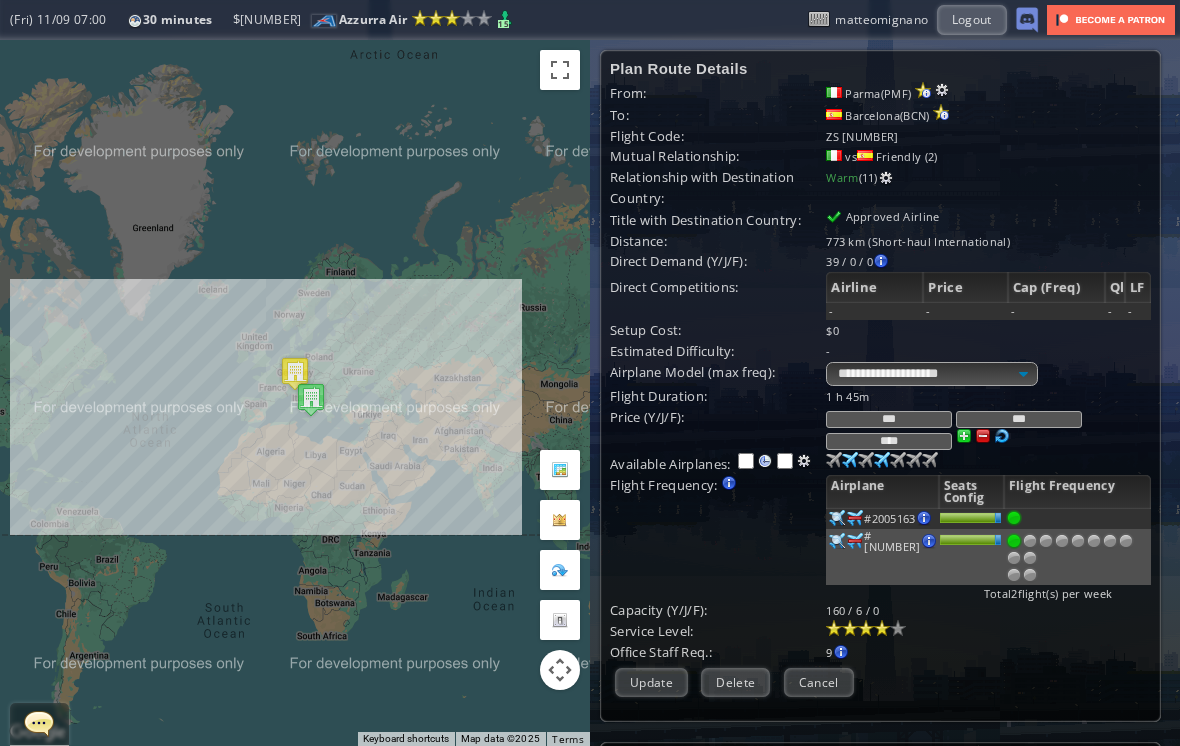 click at bounding box center [834, 460] 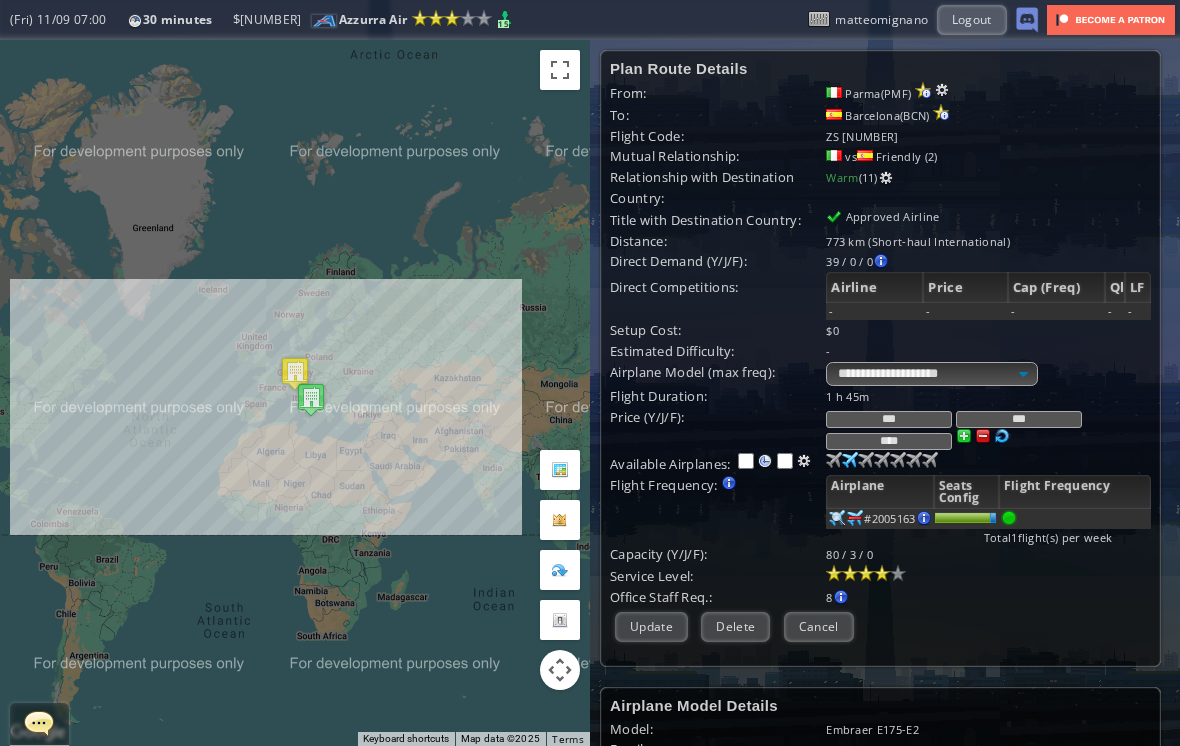 click at bounding box center [834, 460] 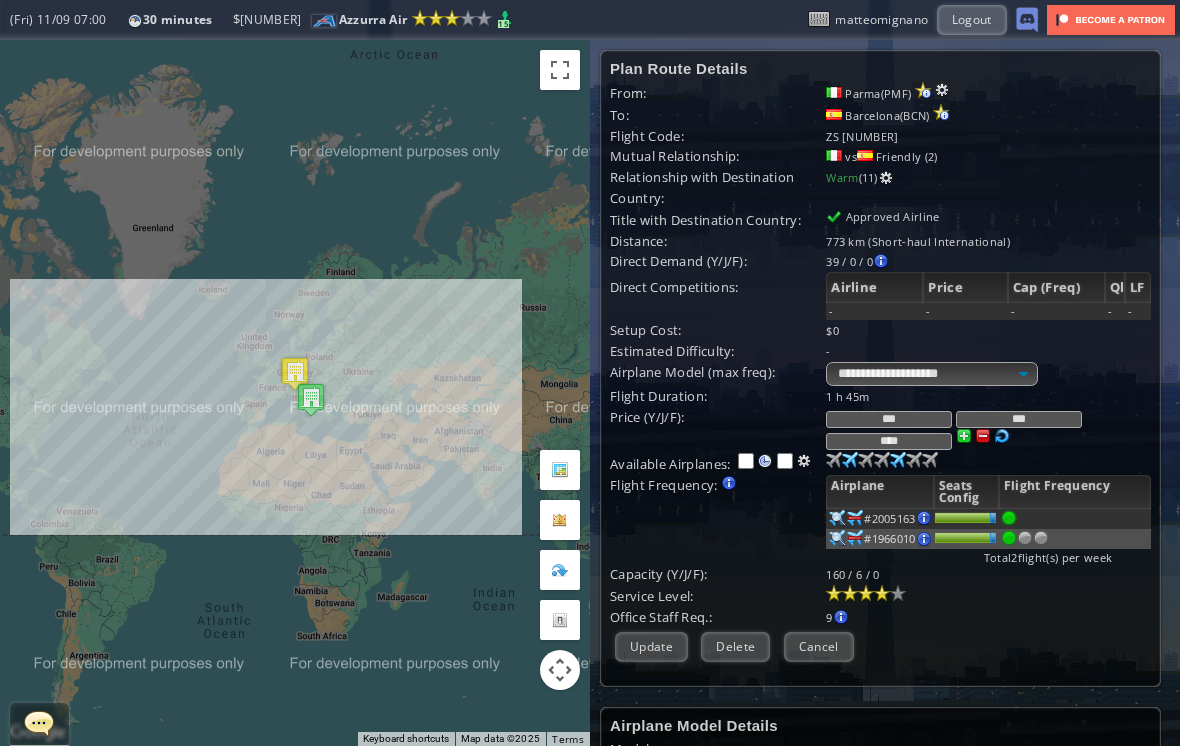 click at bounding box center (834, 460) 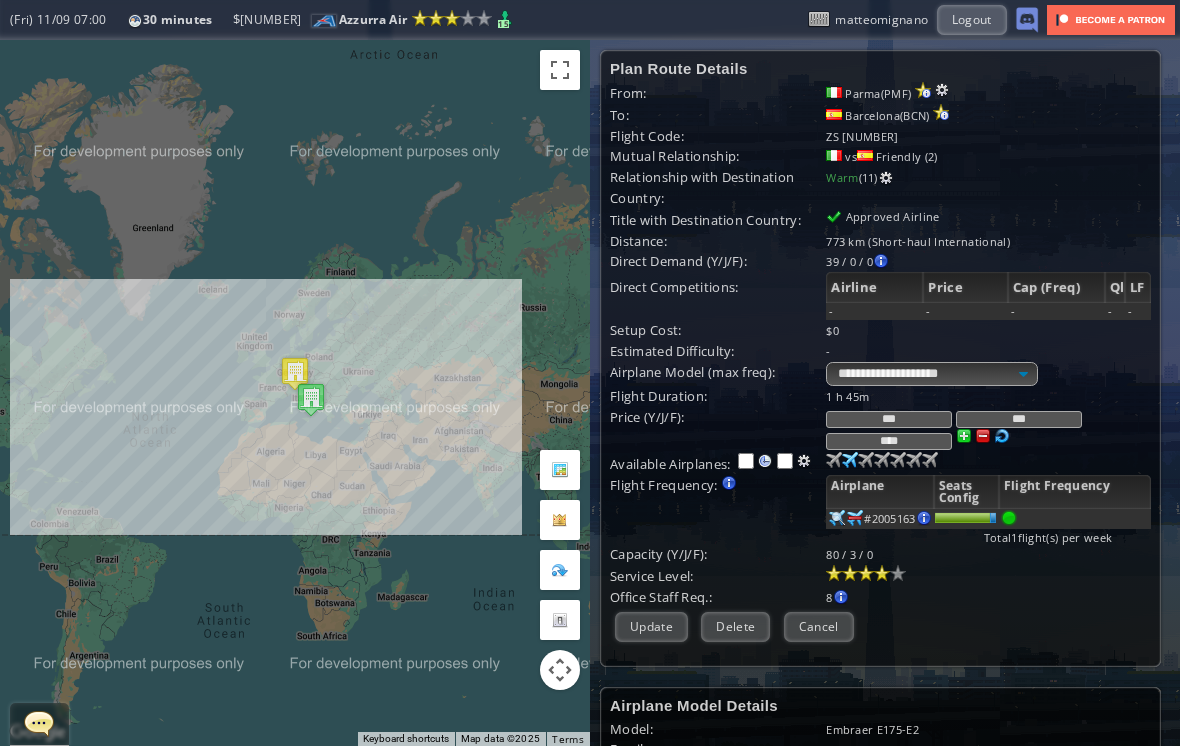 click at bounding box center [834, 460] 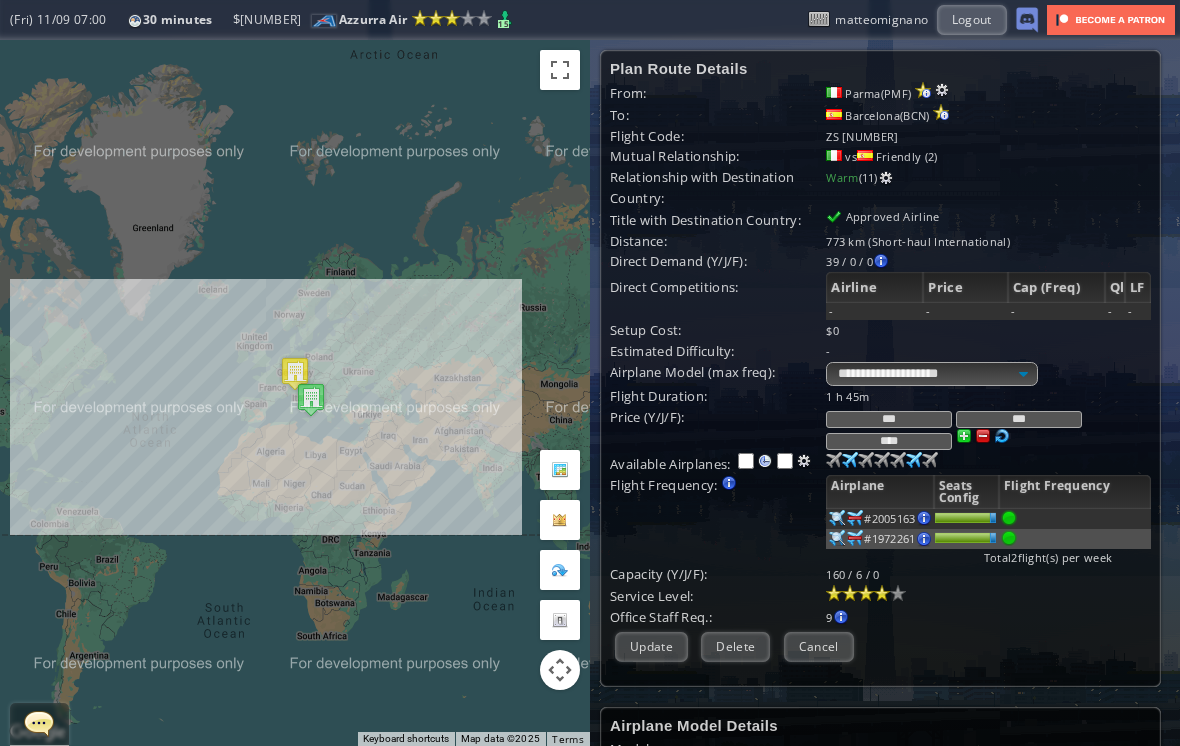 click on "Update" at bounding box center (651, 646) 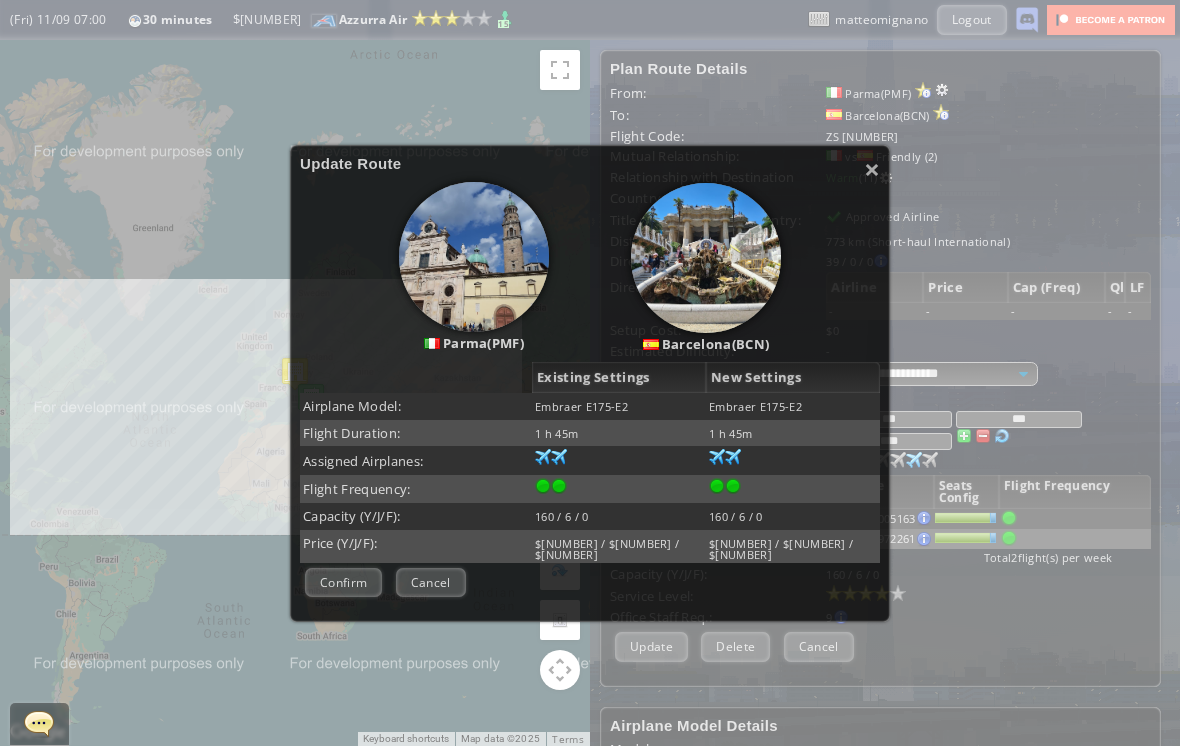 click on "Confirm" at bounding box center [343, 582] 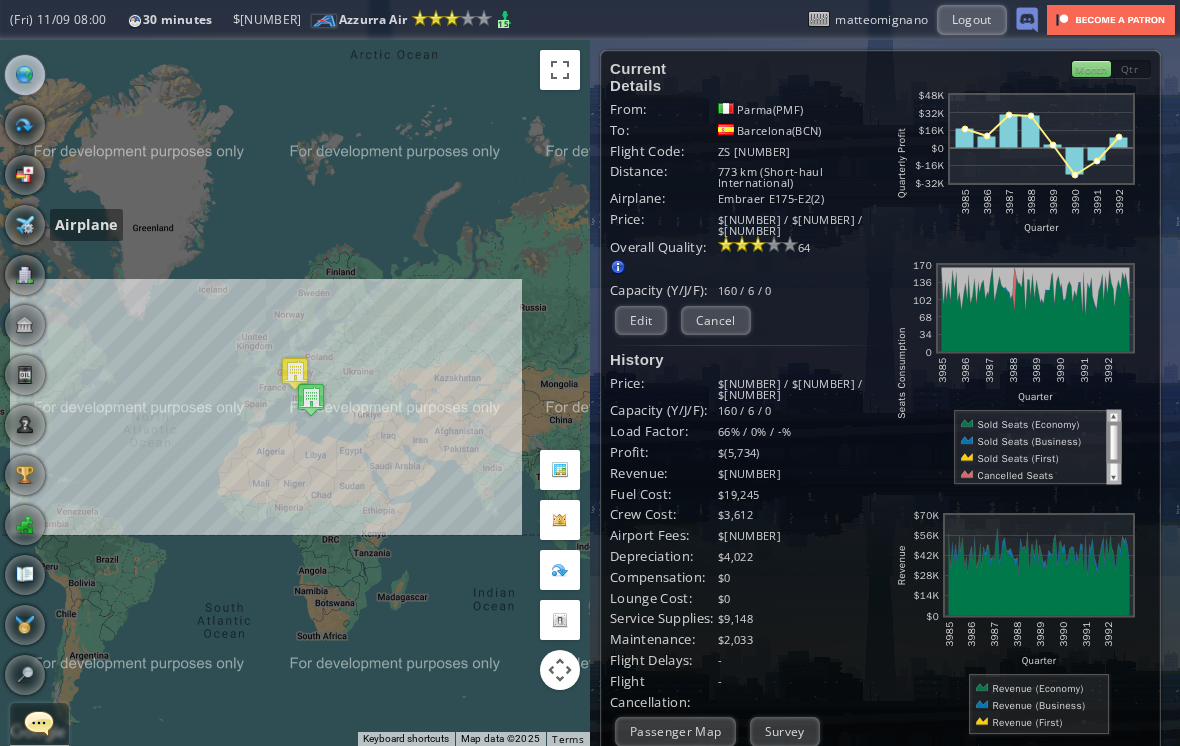 click at bounding box center [25, 225] 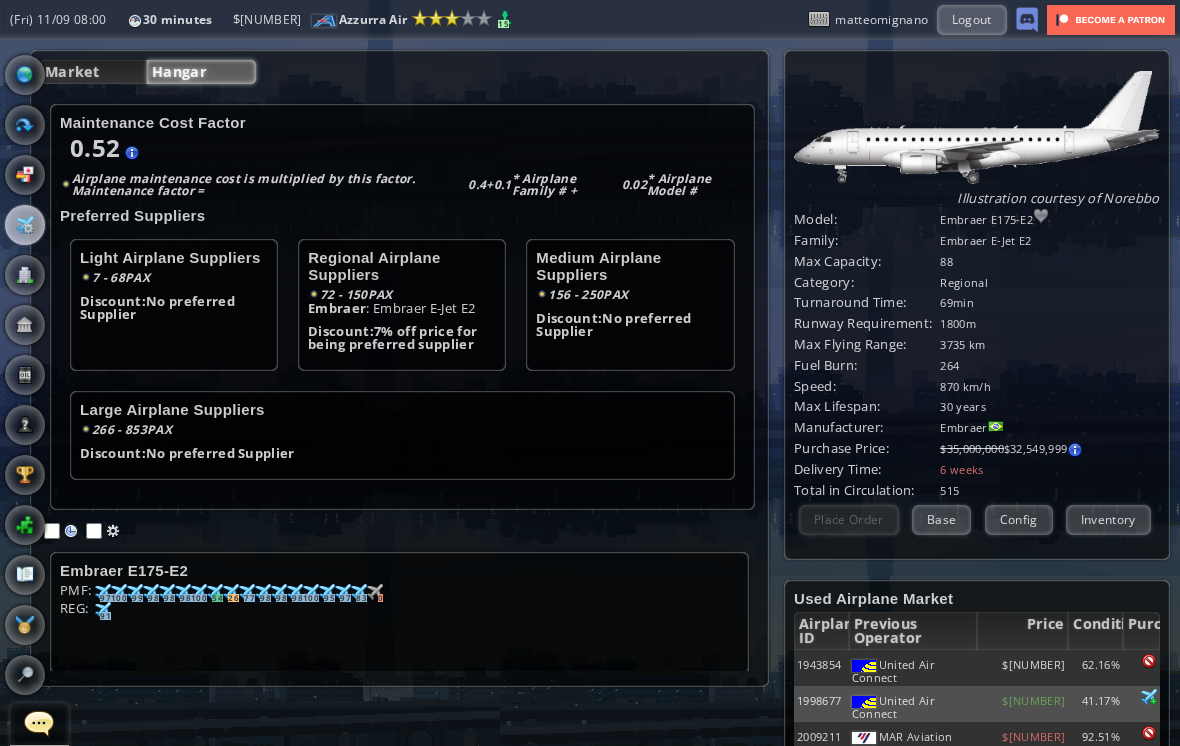 click at bounding box center [103, 592] 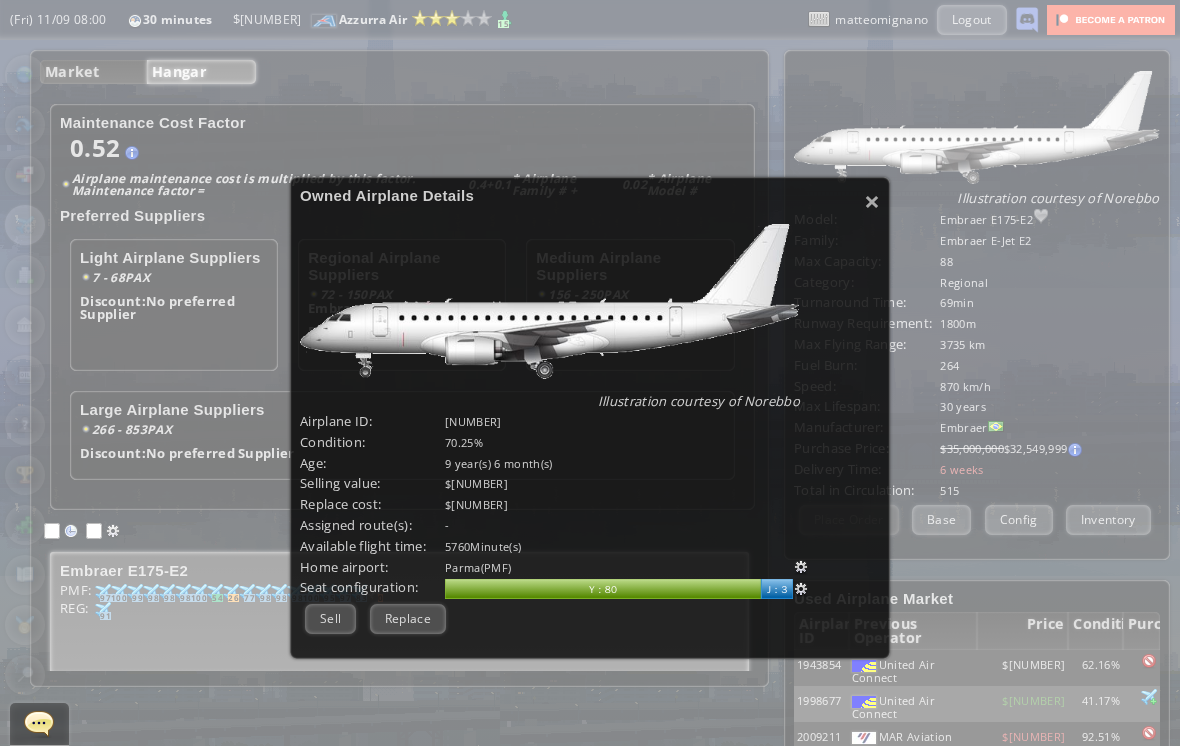click at bounding box center (801, 567) 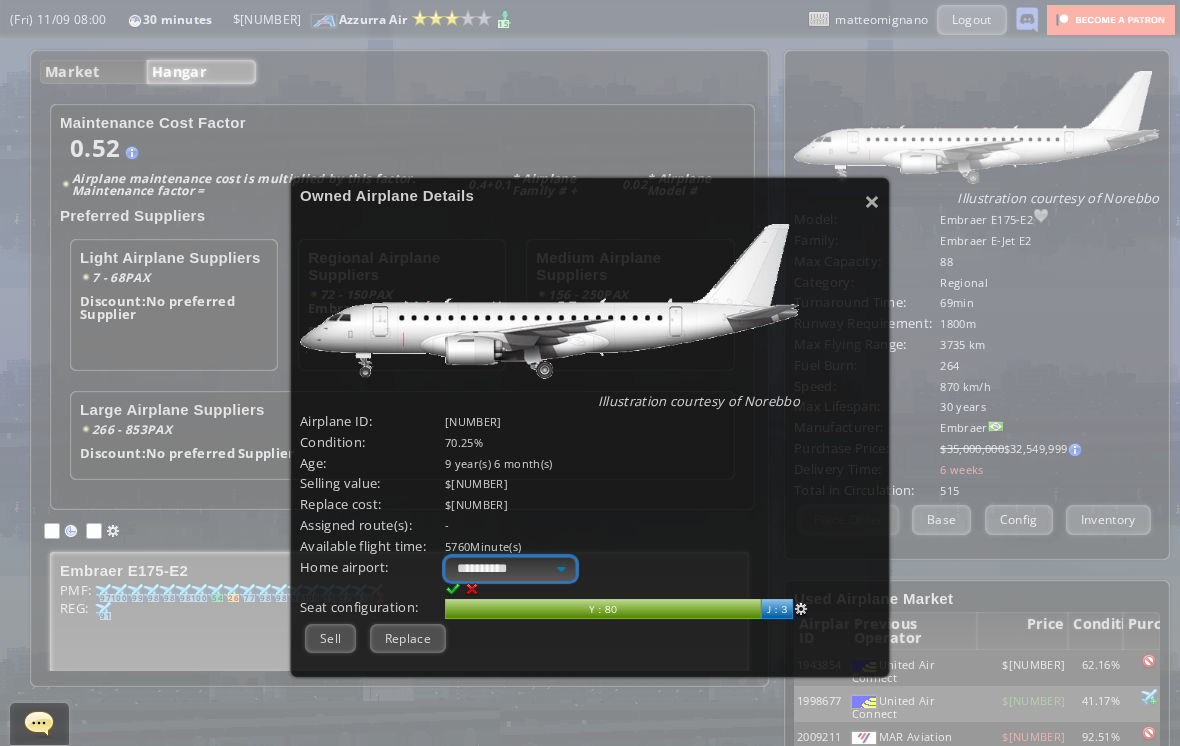 click on "**********" at bounding box center (510, 569) 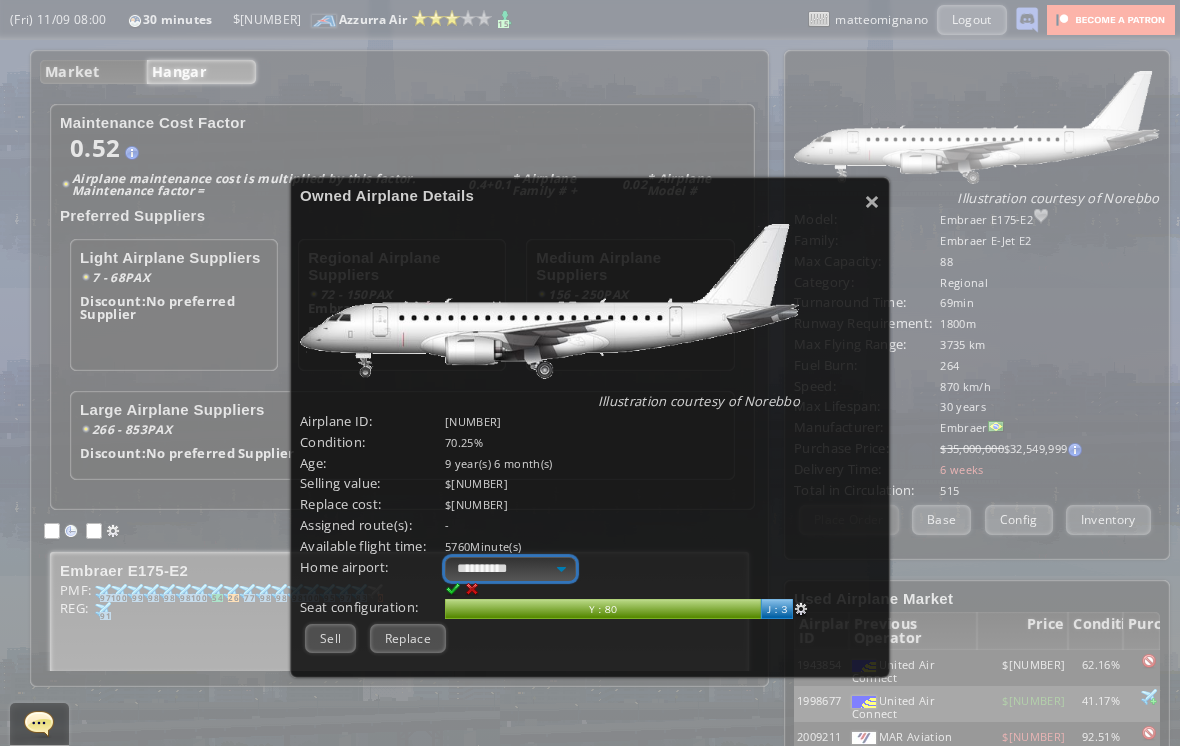 select on "****" 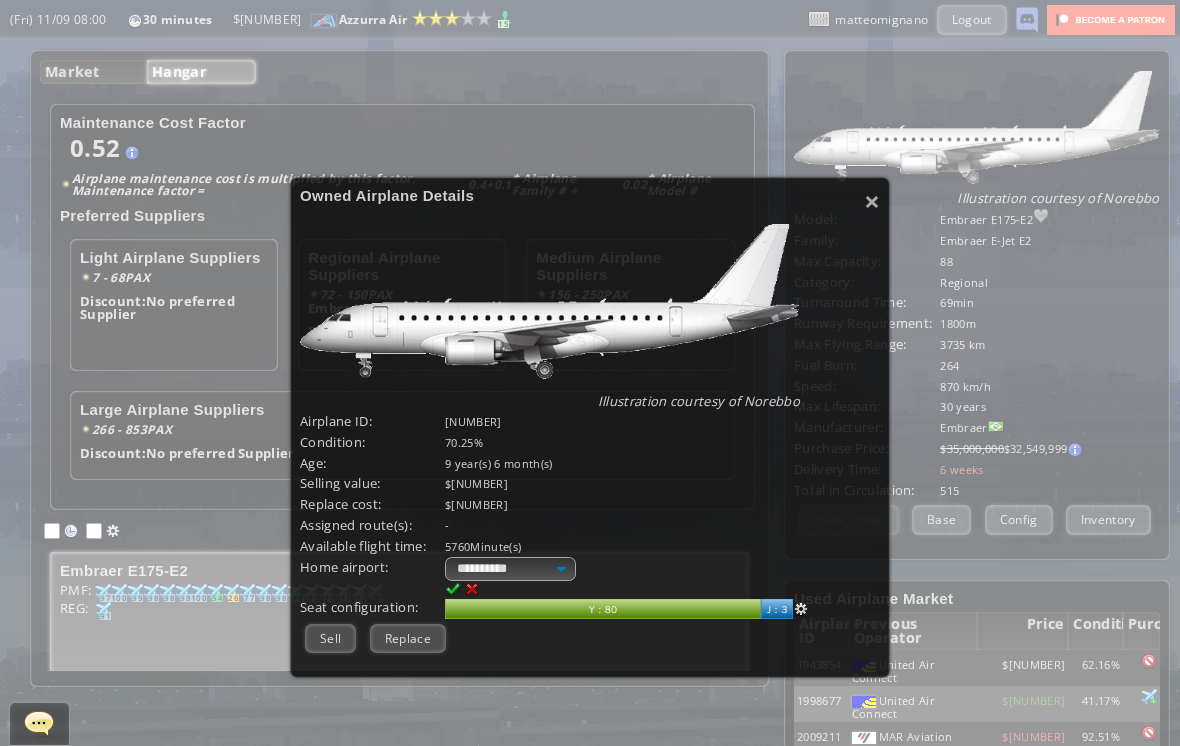 click at bounding box center [453, 589] 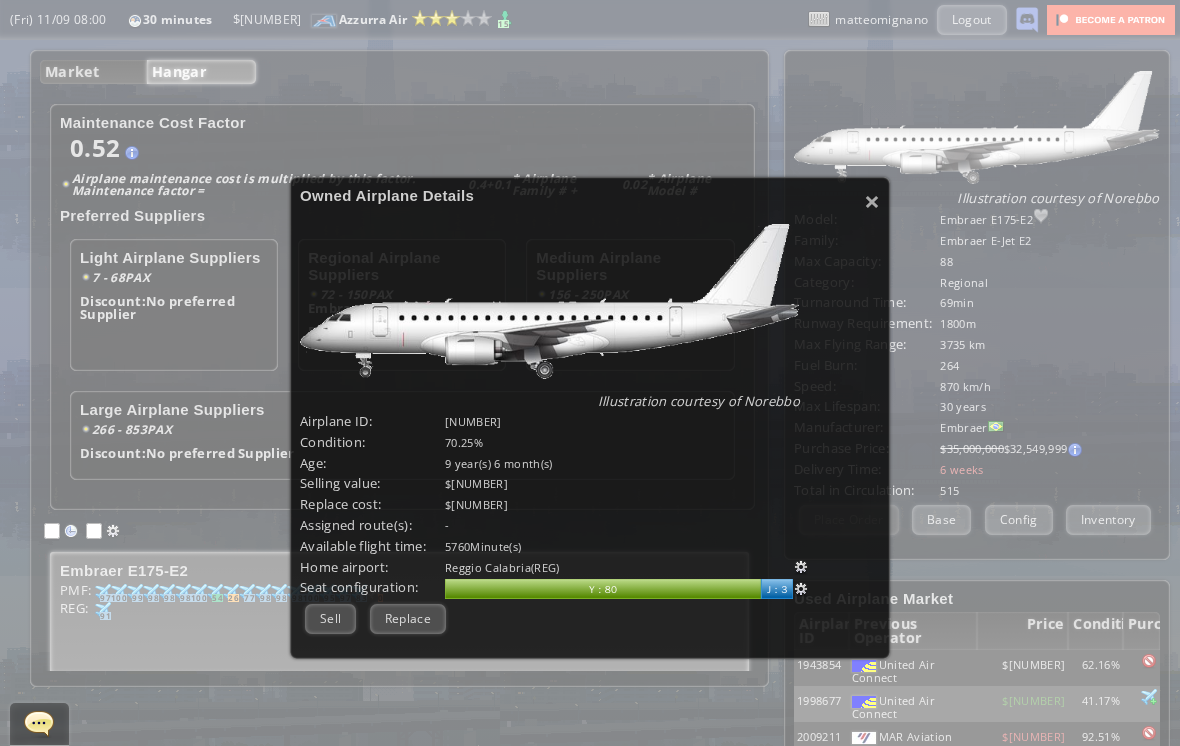 click on "×" at bounding box center [872, 201] 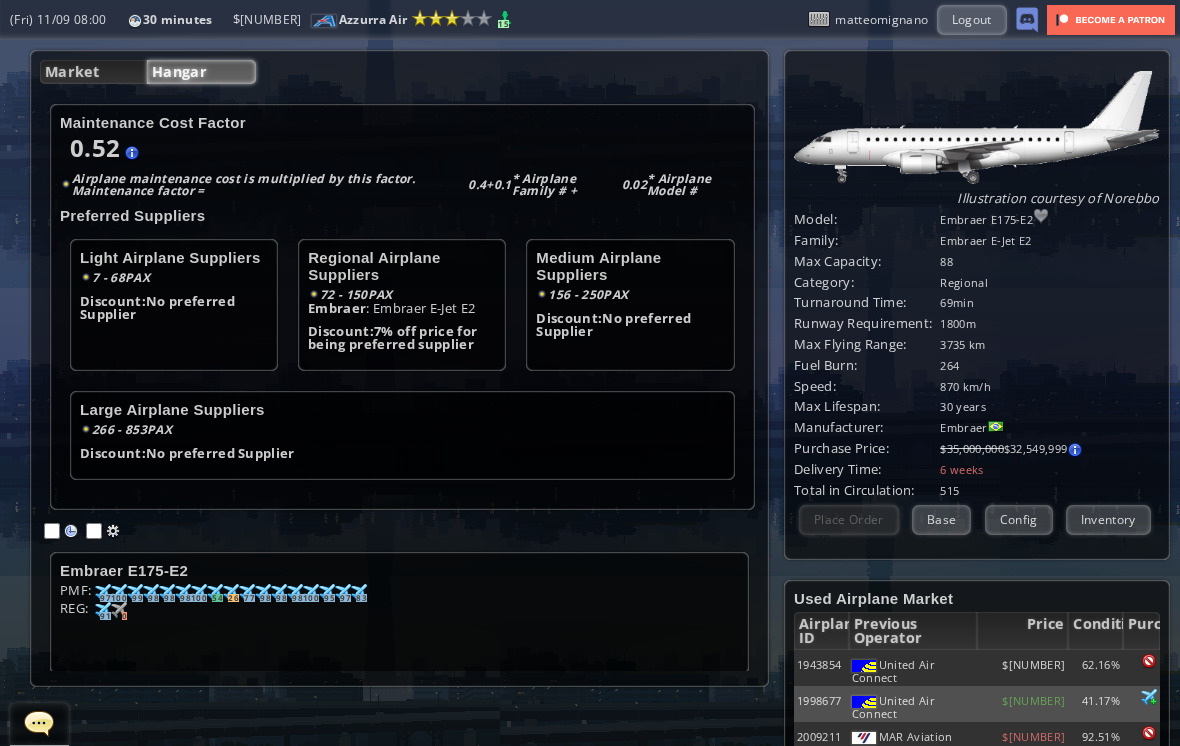 click on "Model:" at bounding box center [867, 219] 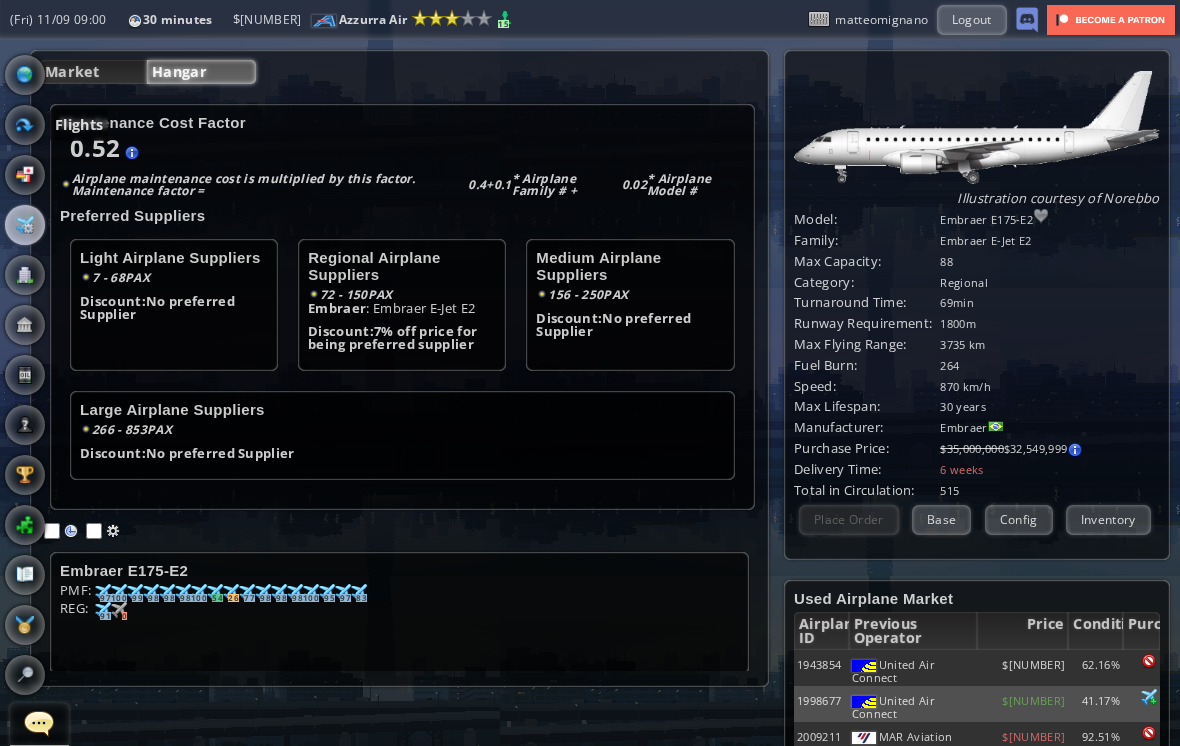 click at bounding box center [25, 125] 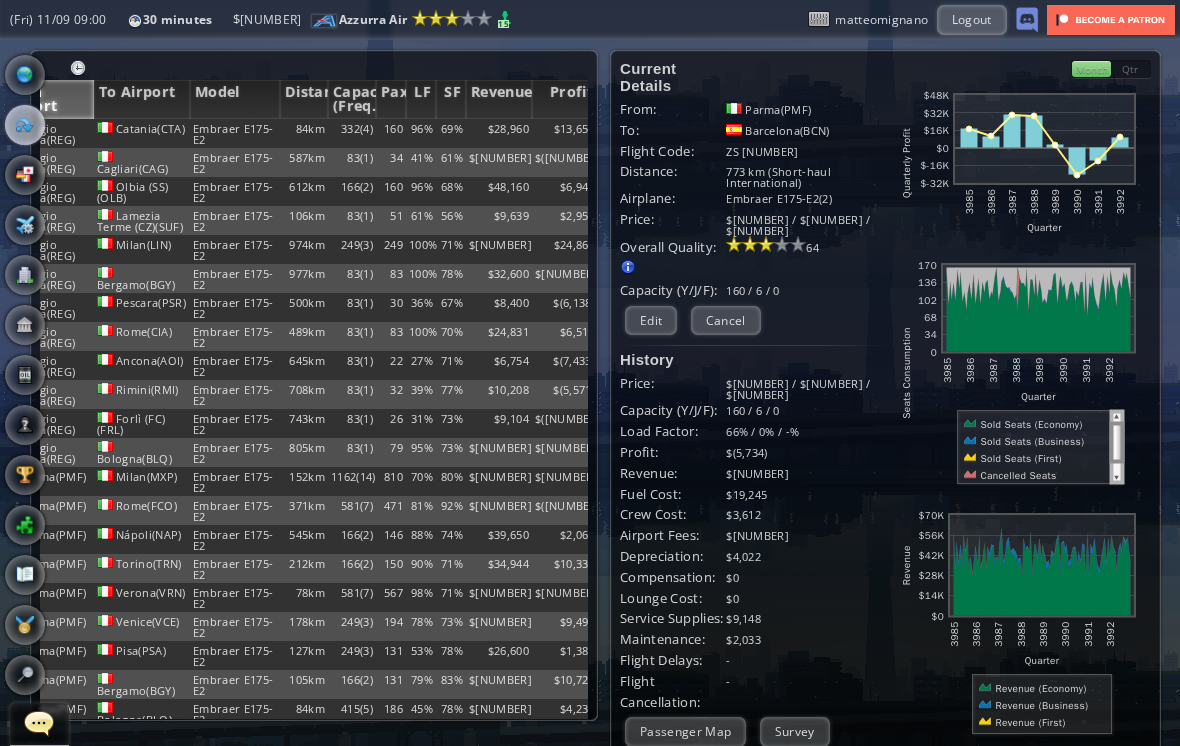 click on "Embraer E175-E2" at bounding box center [235, 133] 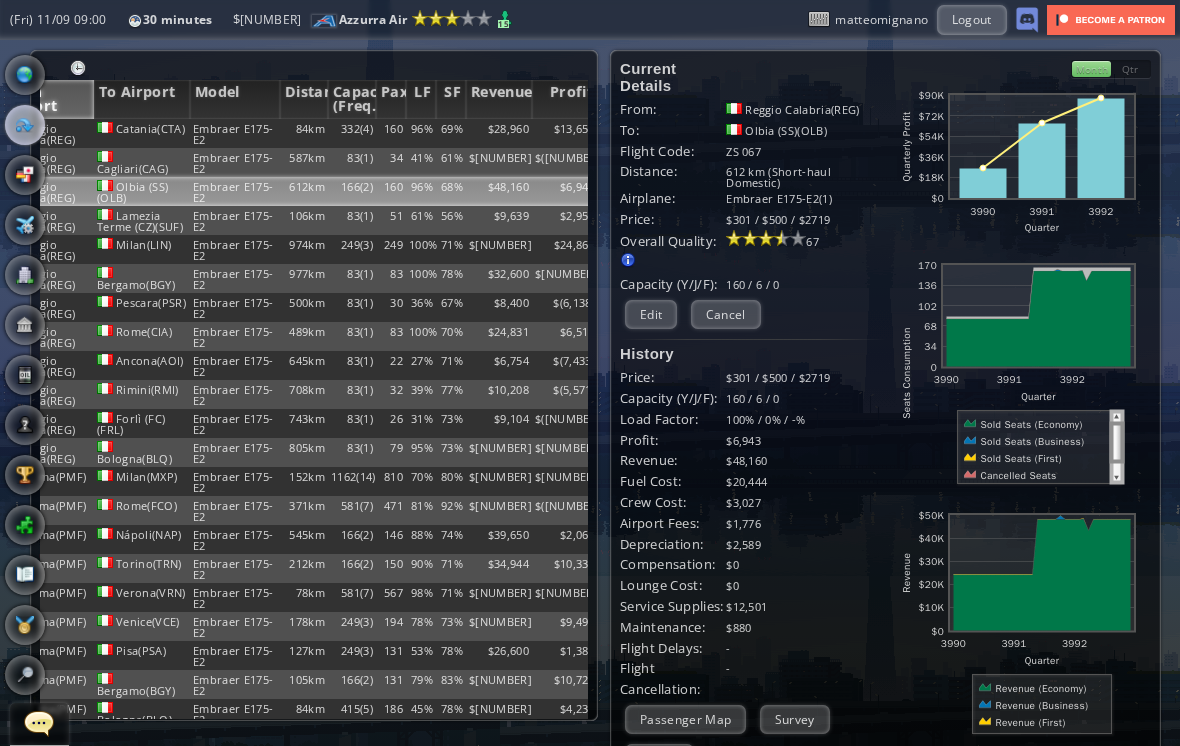 click on "Edit" at bounding box center [651, 314] 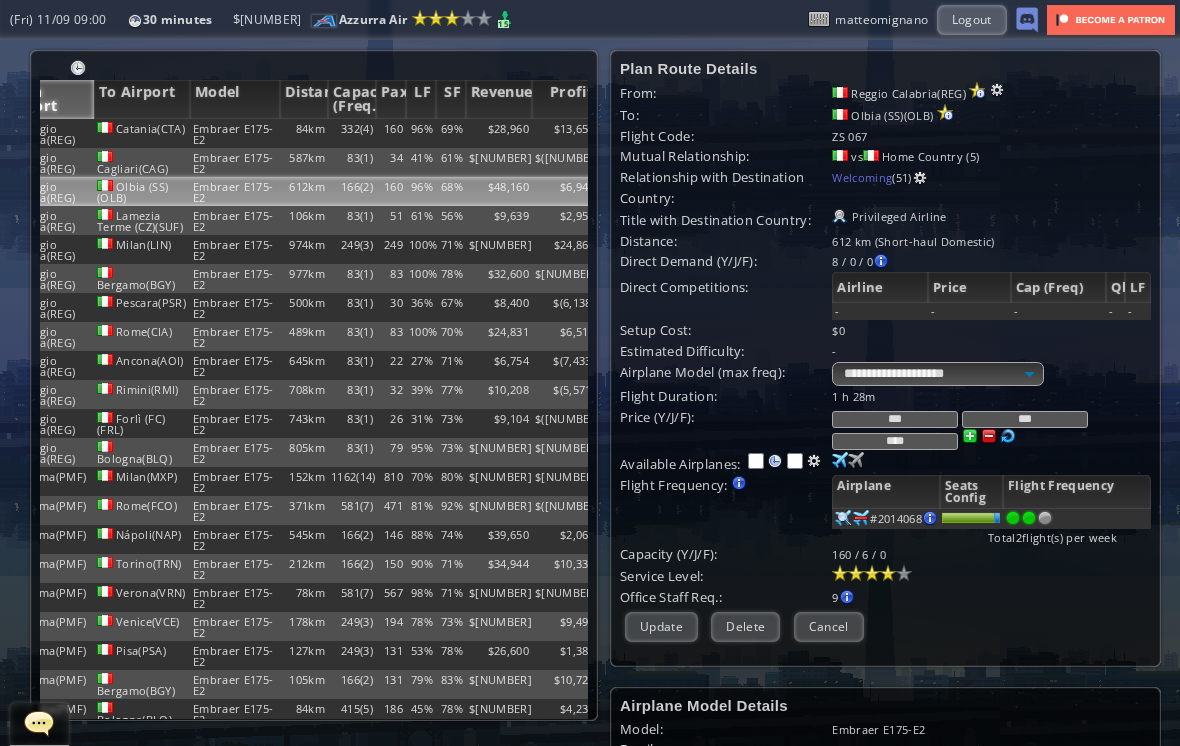 click at bounding box center (1045, 518) 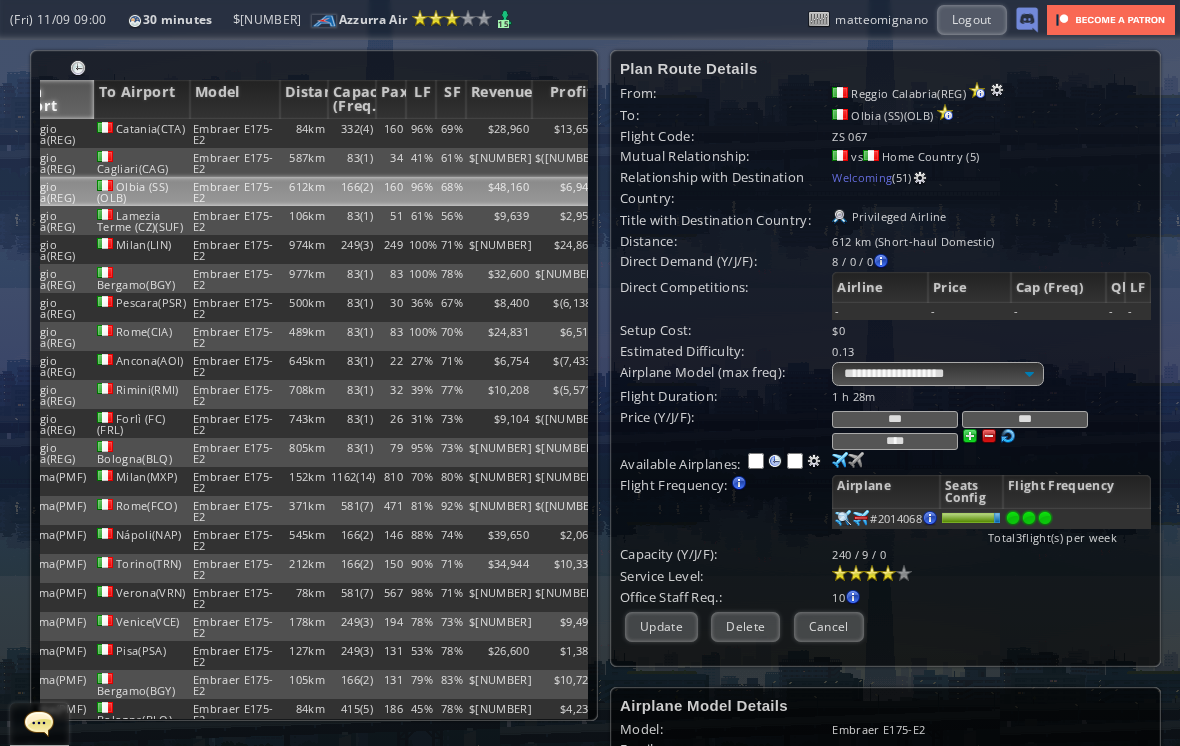click at bounding box center [840, 460] 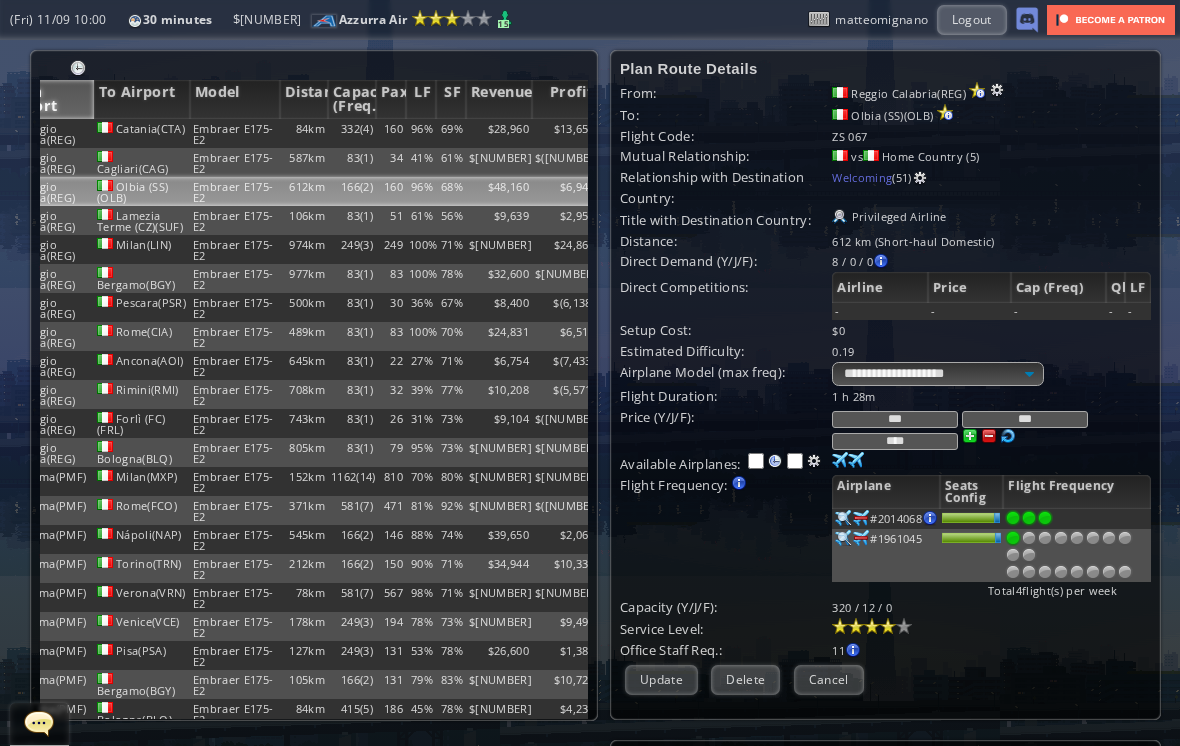 click on "Update" at bounding box center [661, 679] 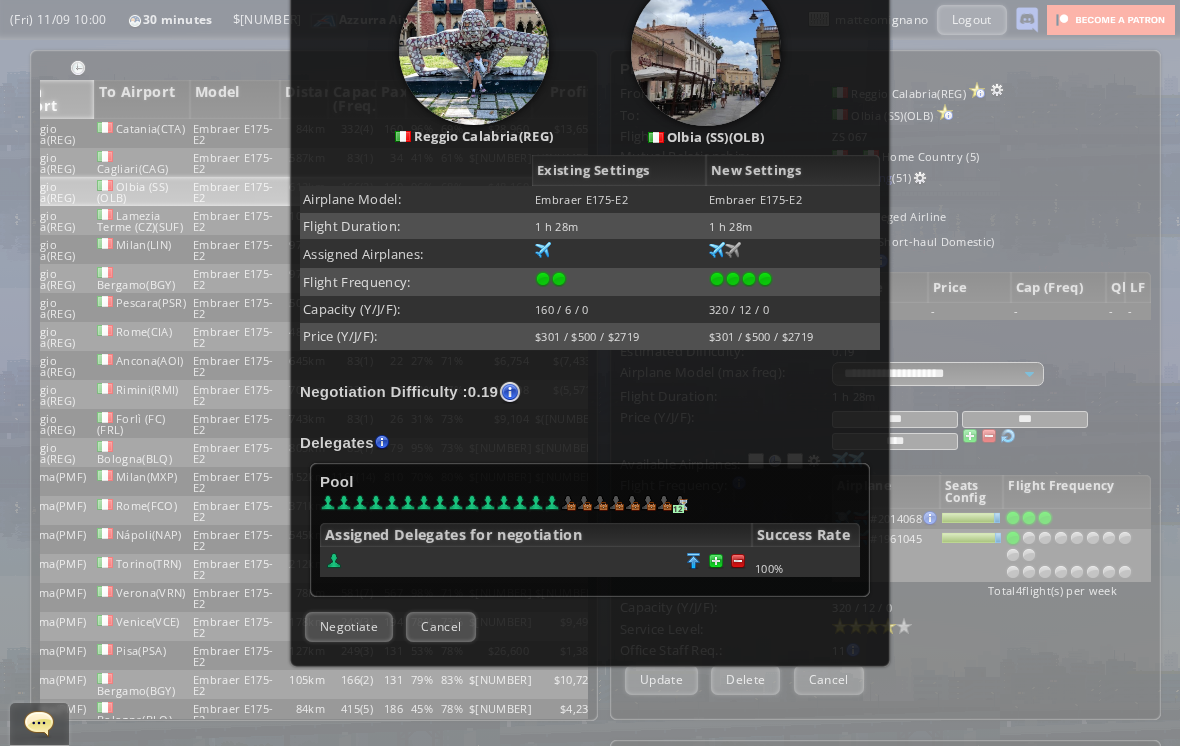 scroll, scrollTop: 254, scrollLeft: 0, axis: vertical 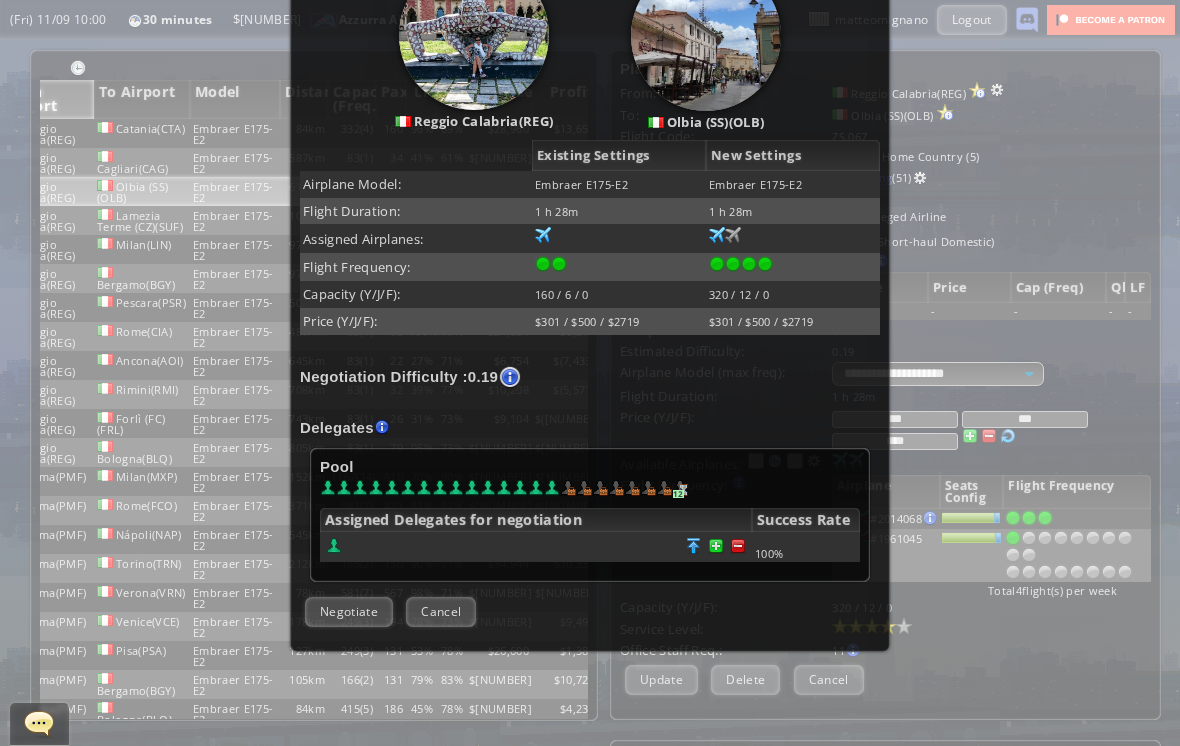 click on "Negotiate" at bounding box center [349, 611] 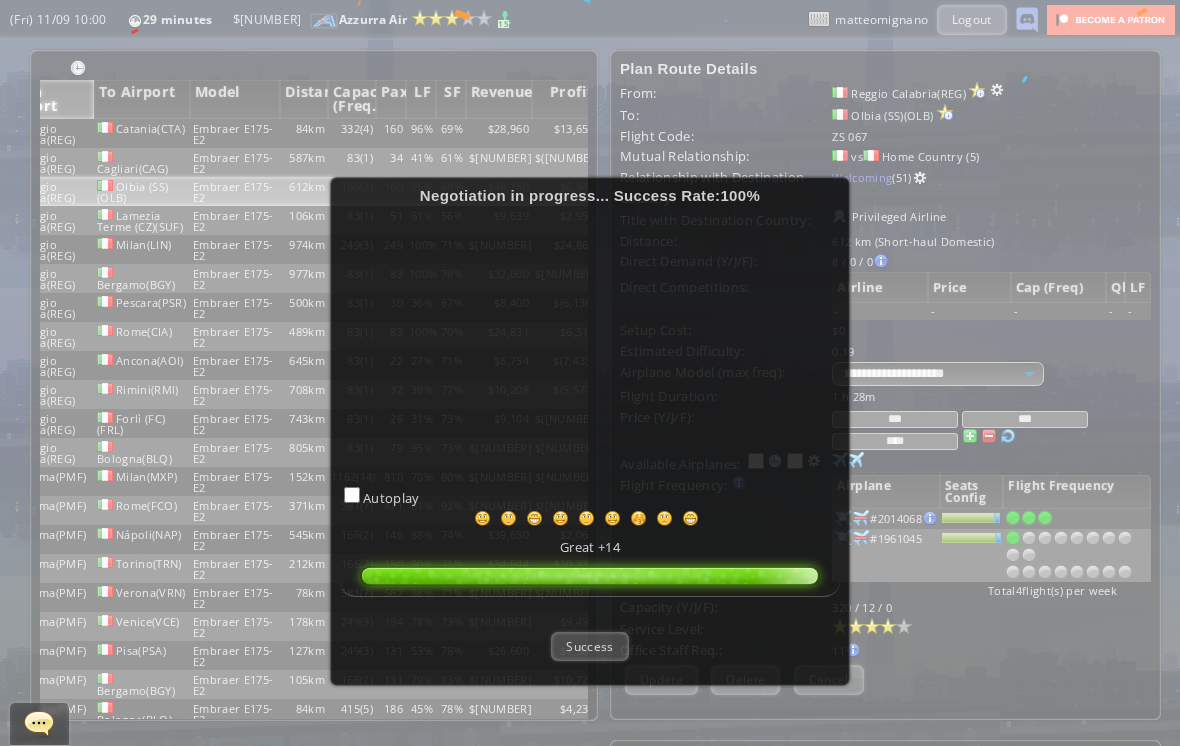 click on "Success" at bounding box center [589, 646] 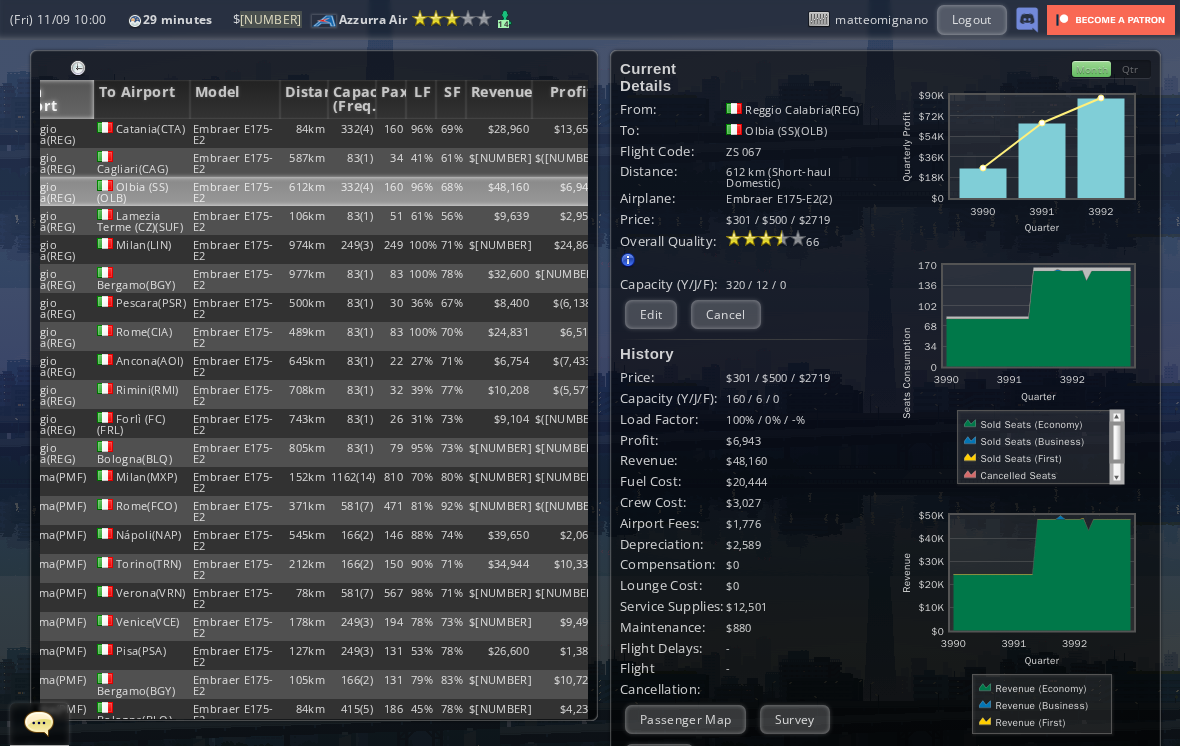 click on "Milan(LIN)" at bounding box center [142, 133] 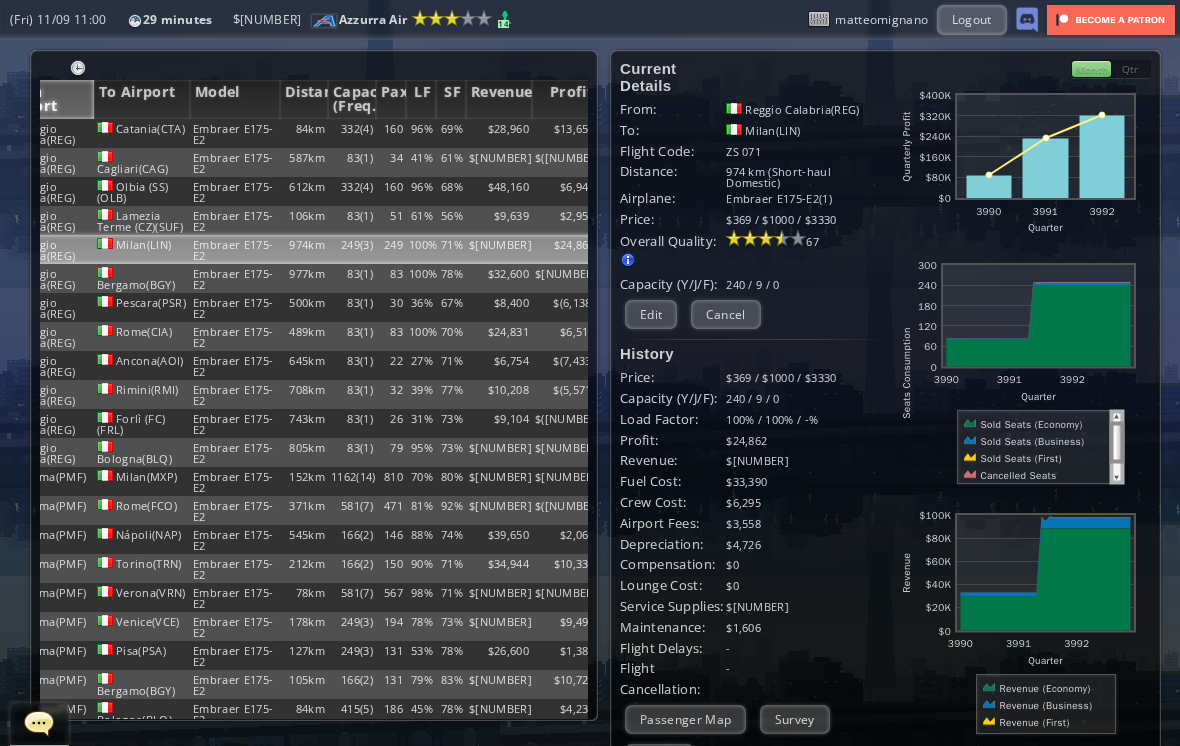 click on "Edit" at bounding box center [651, 314] 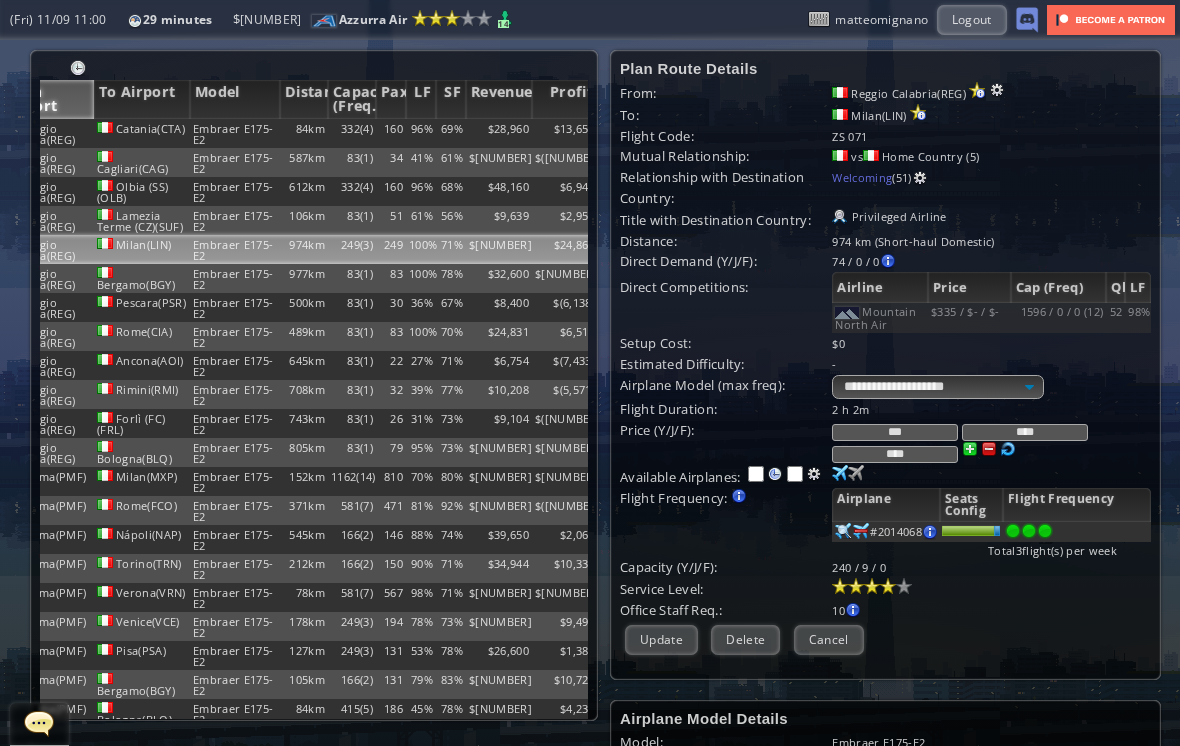 click at bounding box center (840, 473) 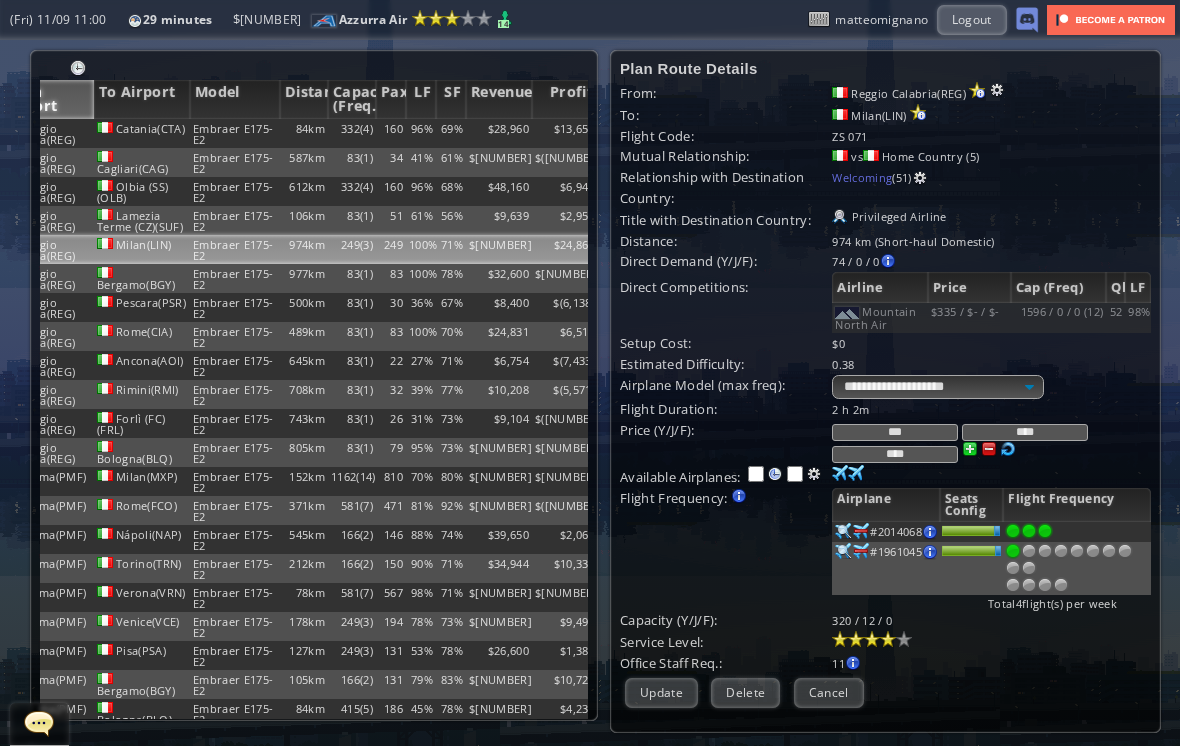 click at bounding box center [1029, 531] 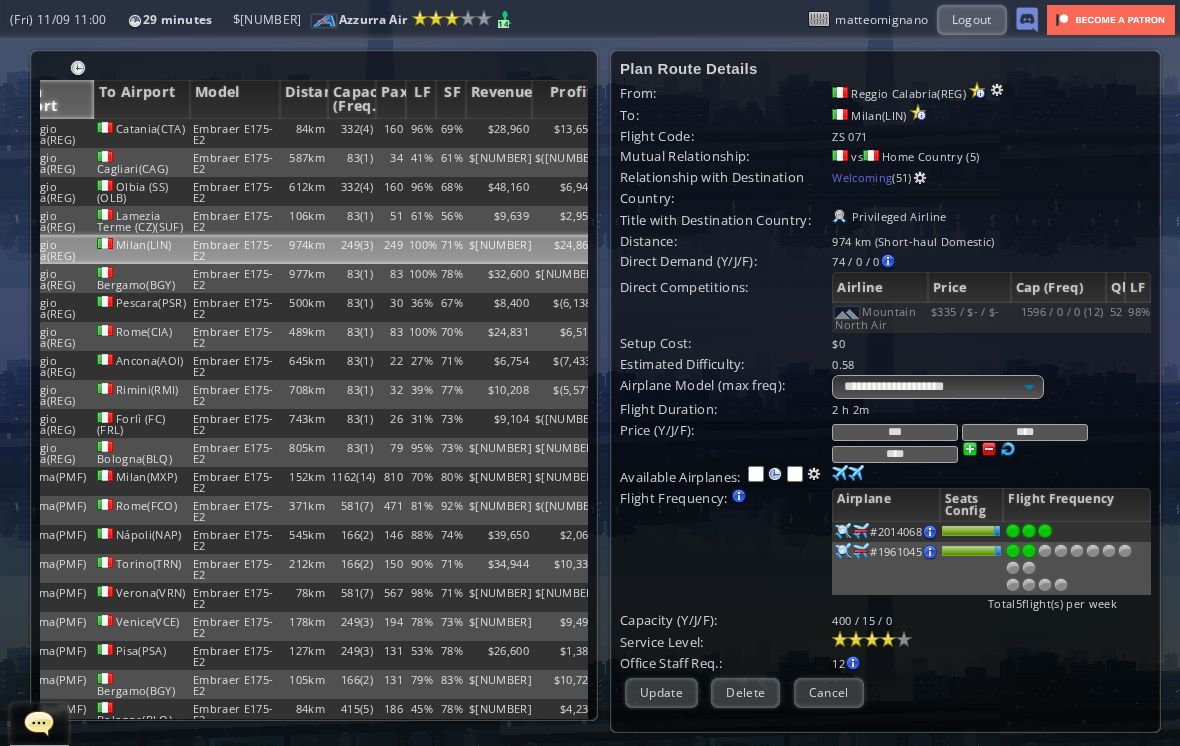 click on "Update" at bounding box center [661, 692] 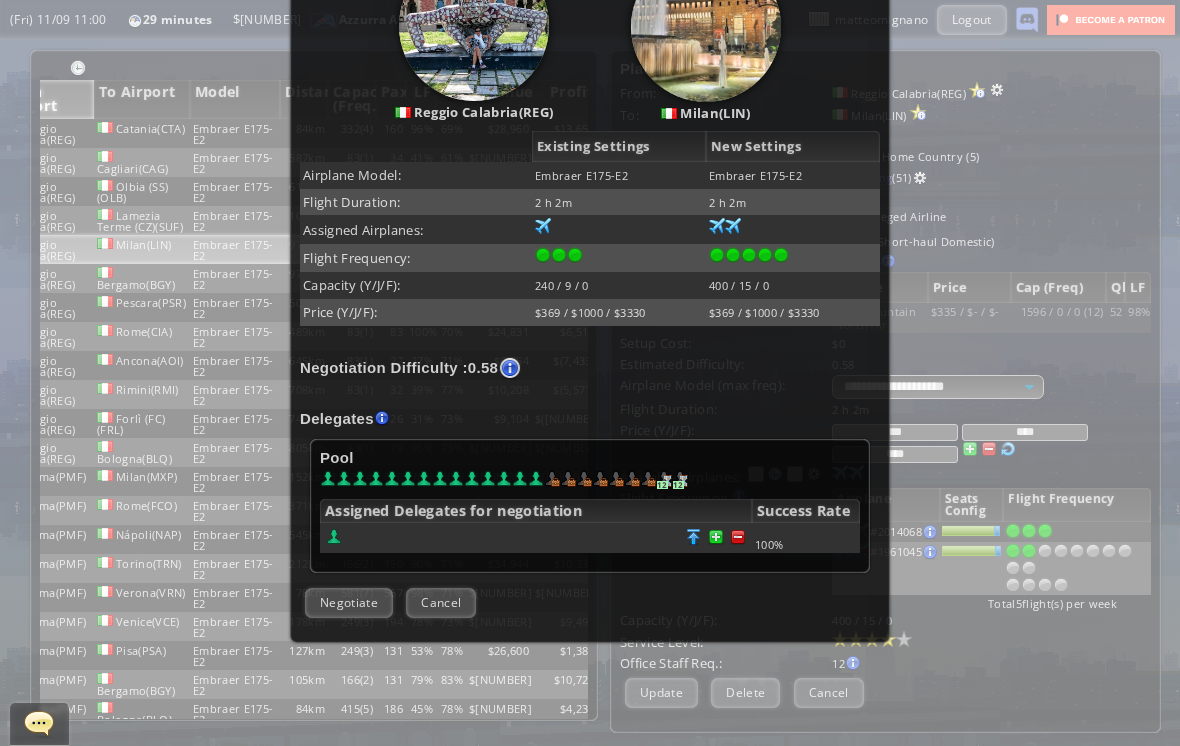 scroll, scrollTop: 262, scrollLeft: 0, axis: vertical 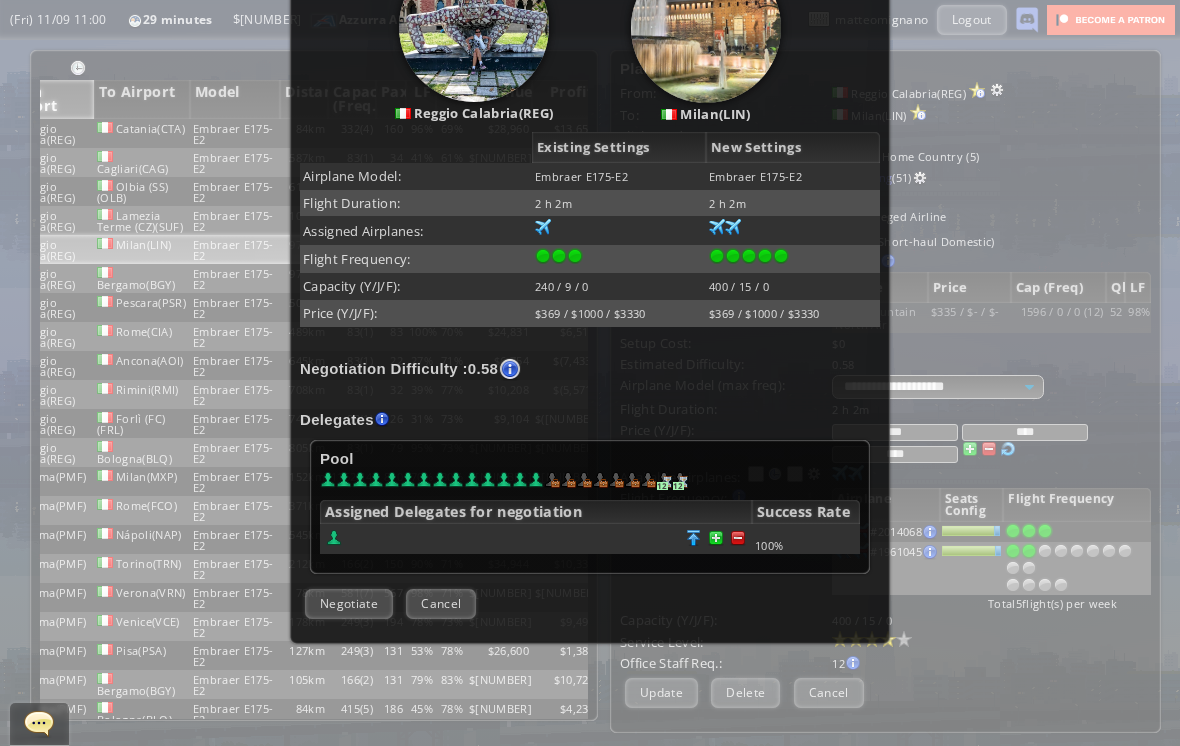 click on "Negotiate" at bounding box center [349, 603] 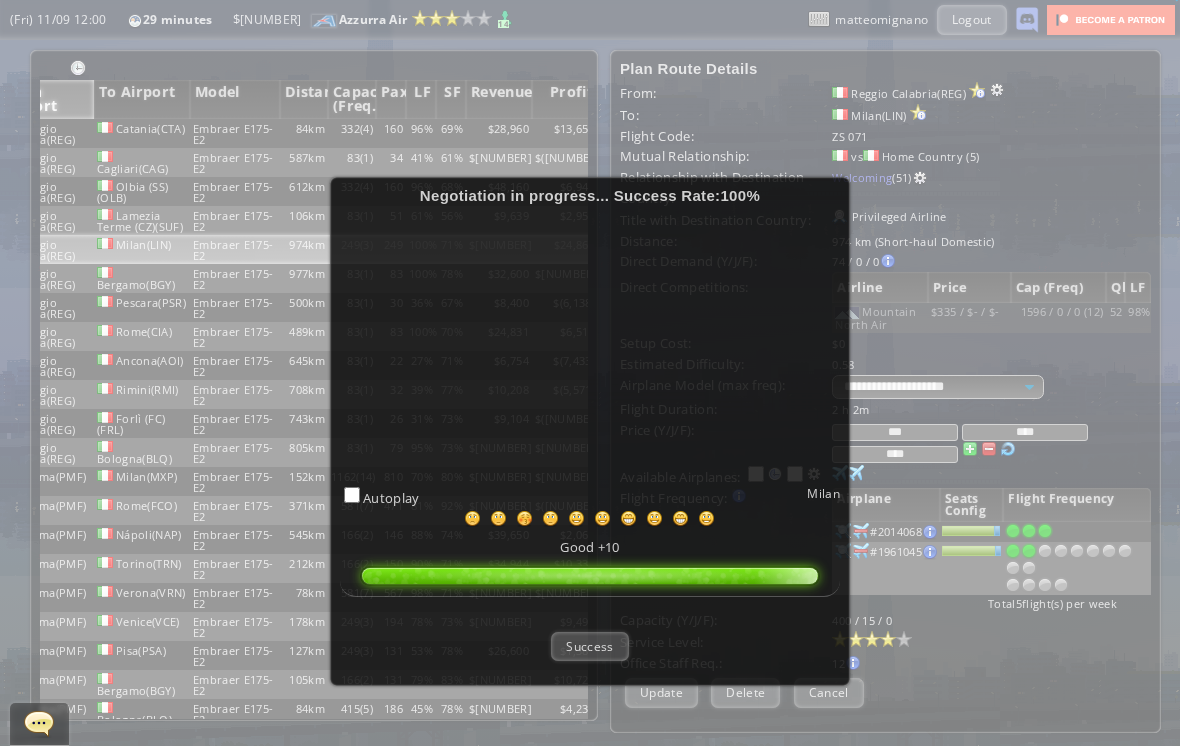 click on "Success" at bounding box center [589, 646] 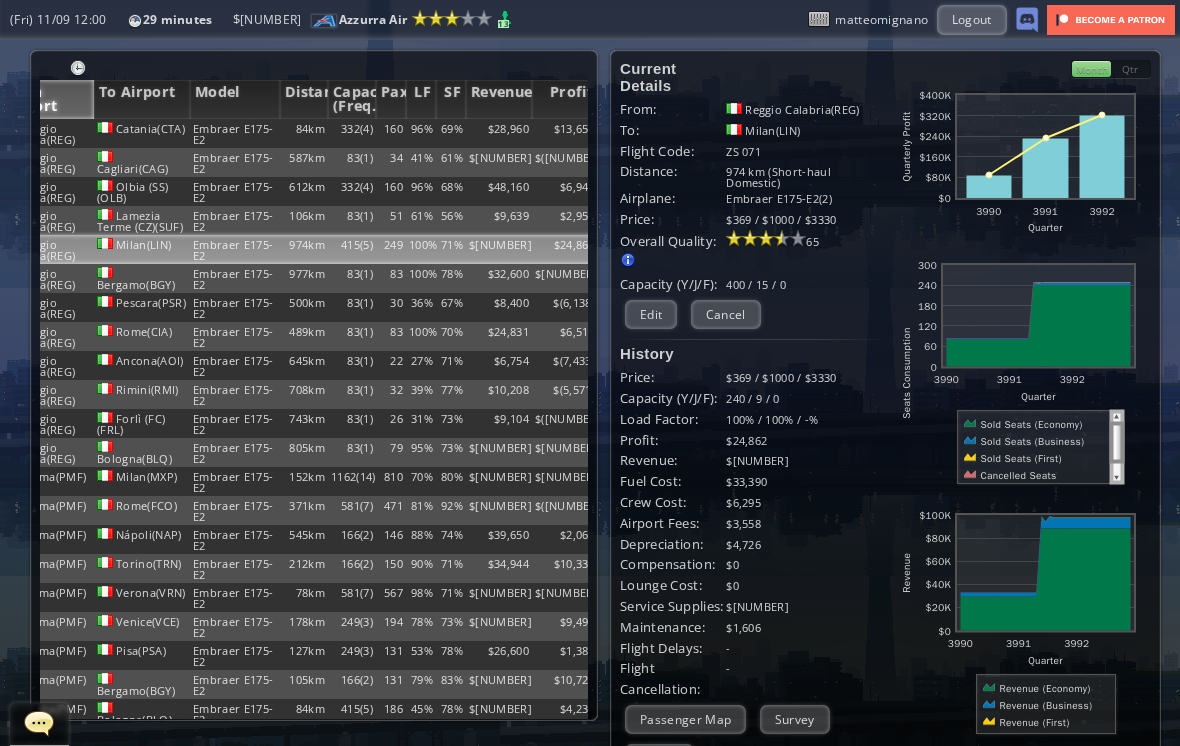 click on "Bergamo(BGY)" at bounding box center [142, 133] 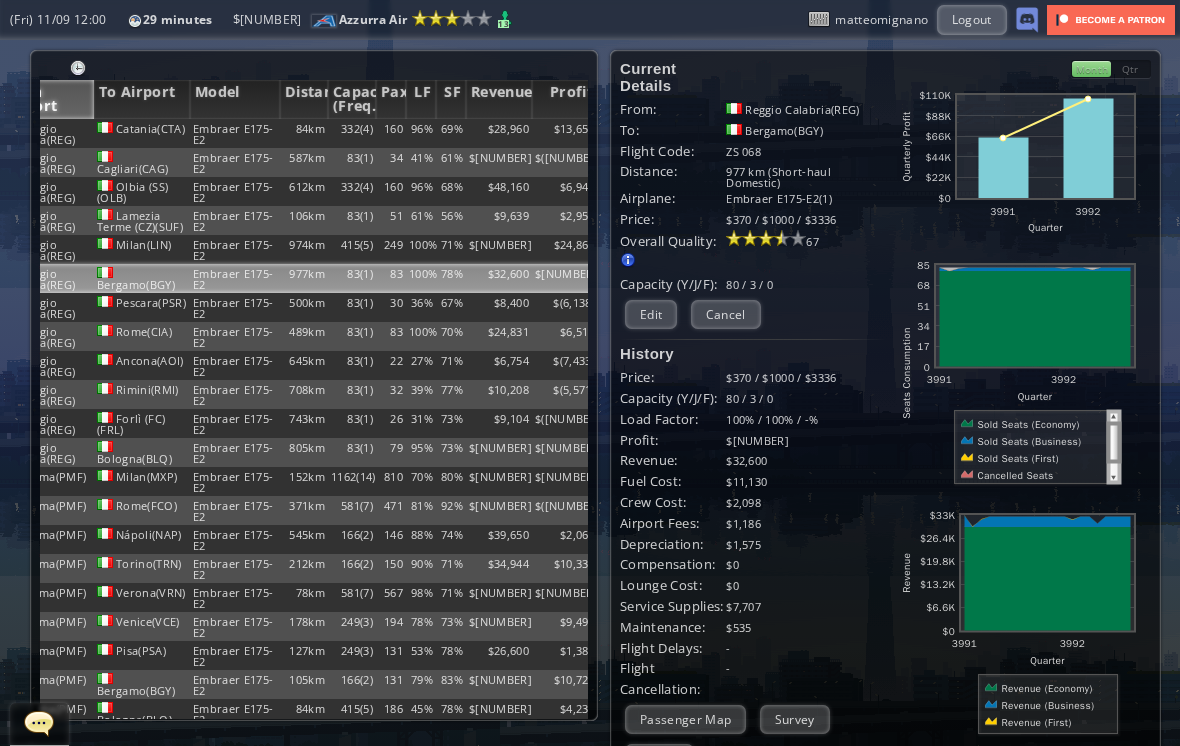click on "Edit" at bounding box center [651, 314] 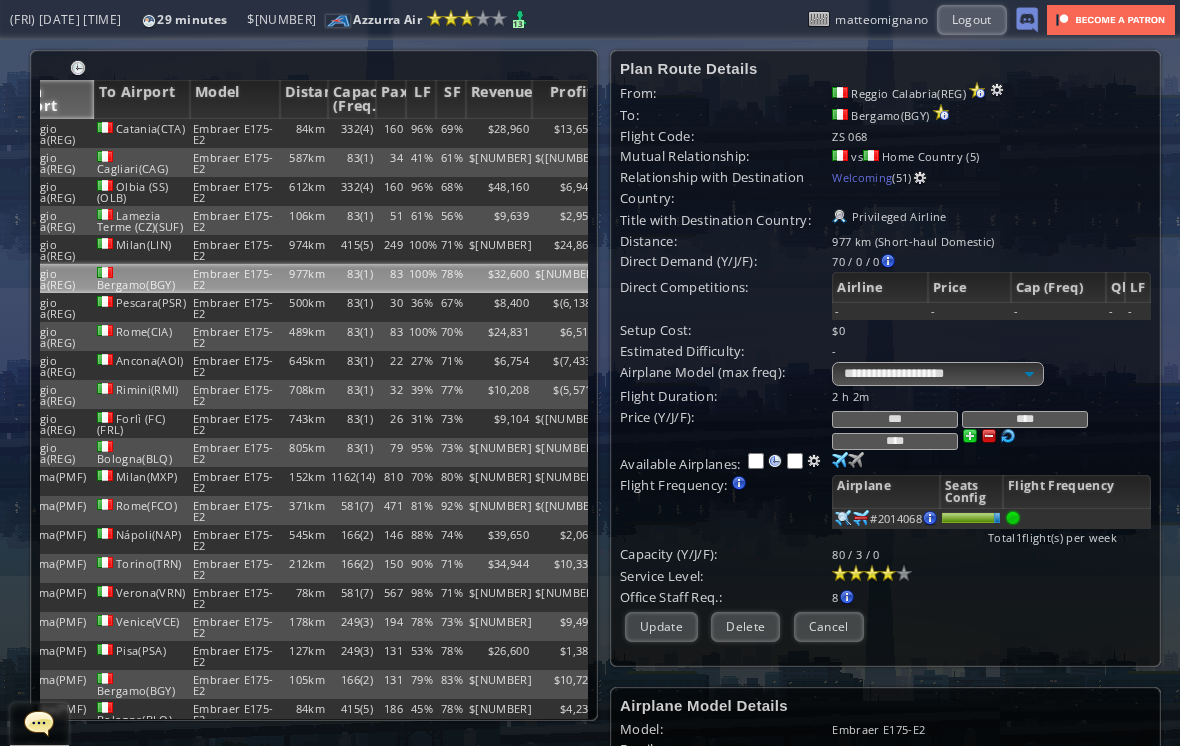 click at bounding box center [840, 460] 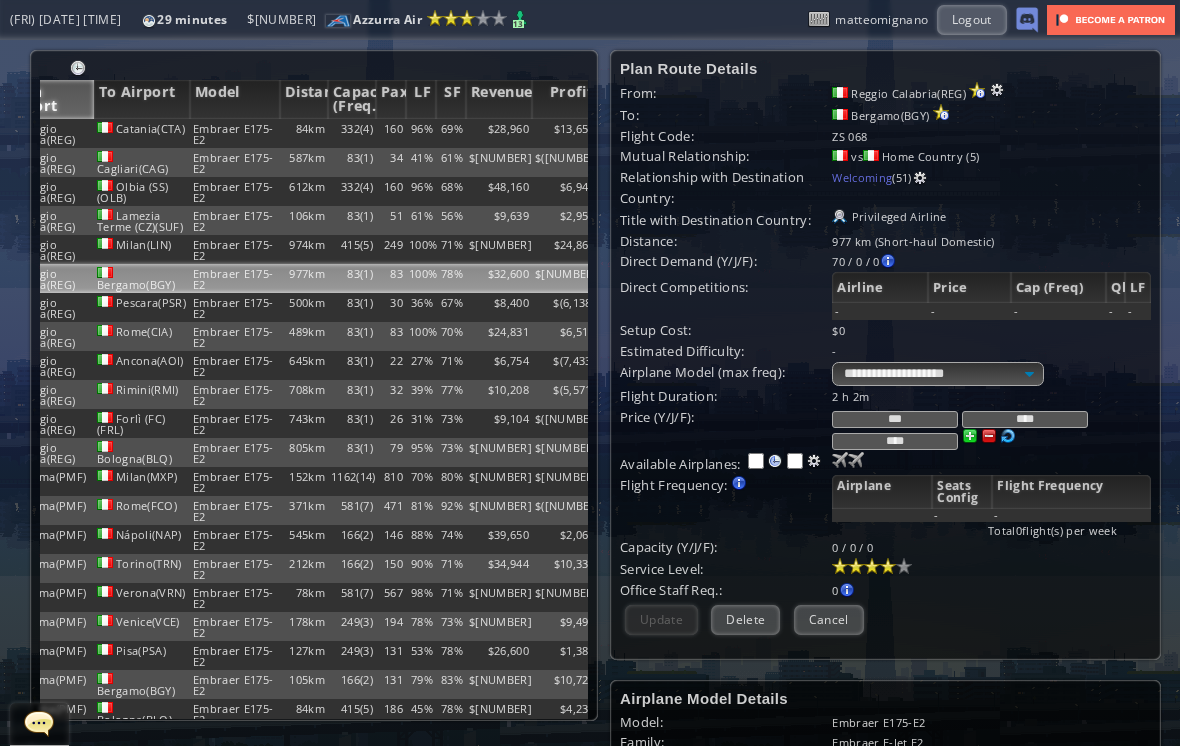 click at bounding box center (840, 460) 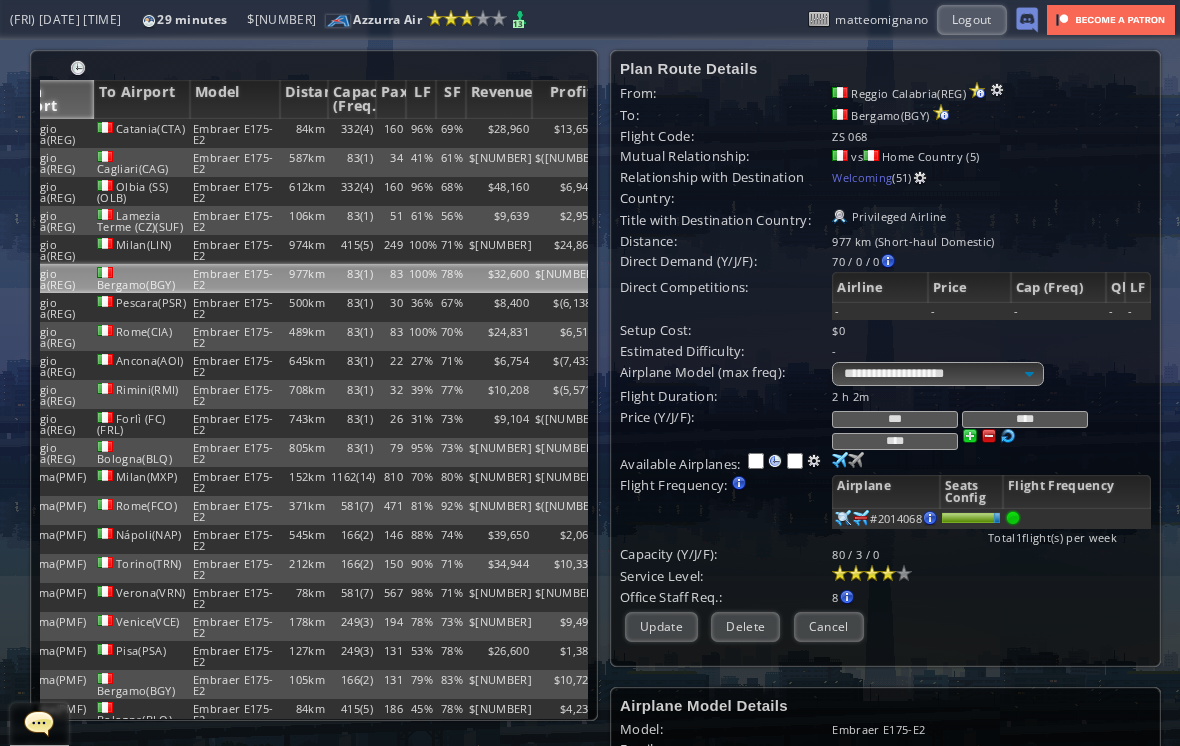 click at bounding box center (840, 460) 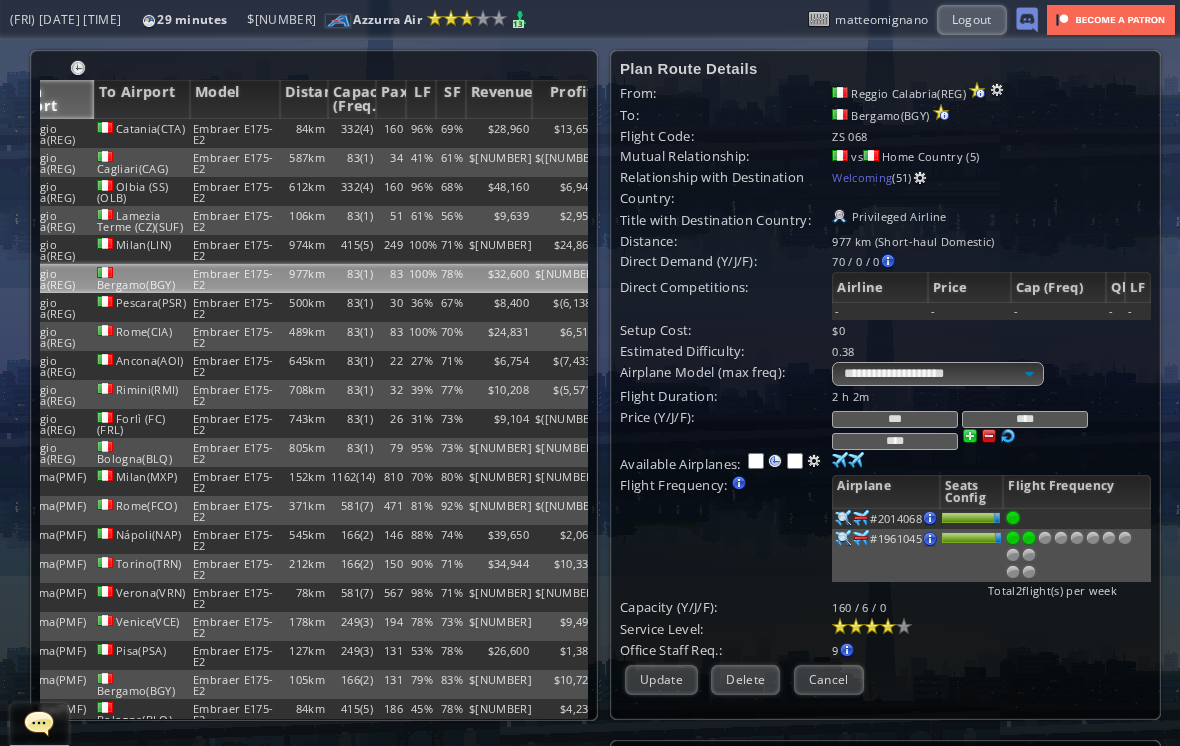 click at bounding box center (1029, 538) 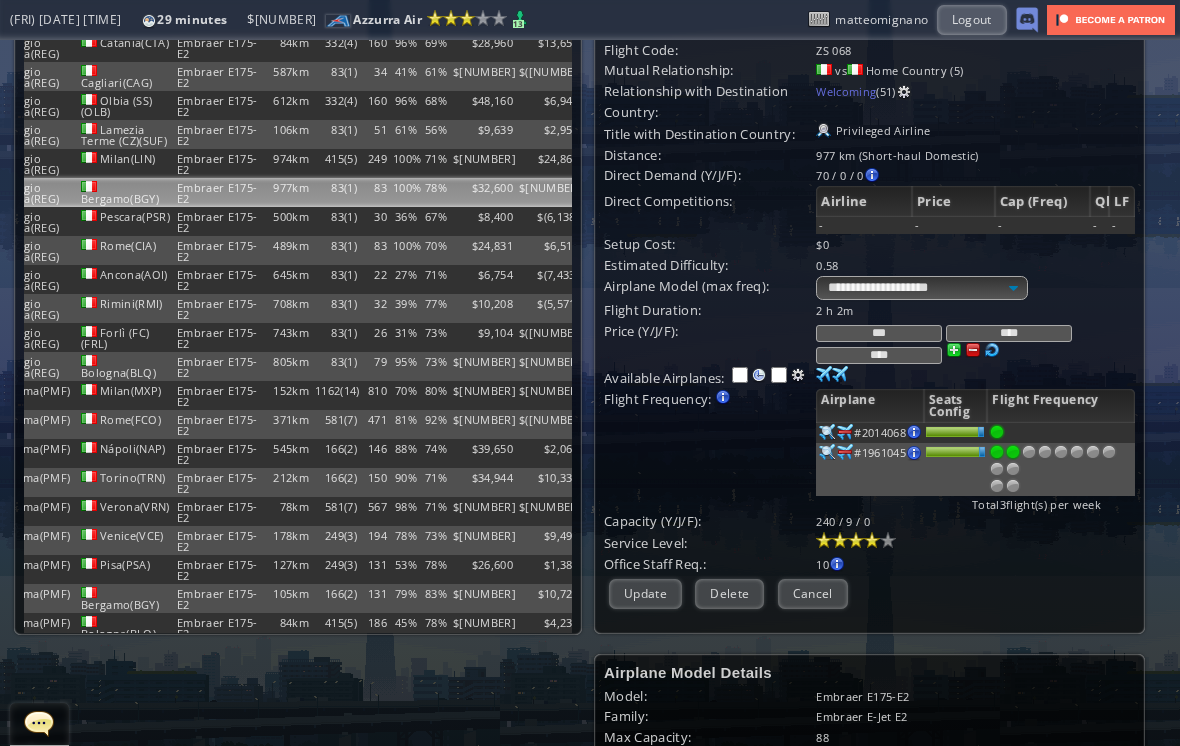 scroll, scrollTop: 91, scrollLeft: 17, axis: both 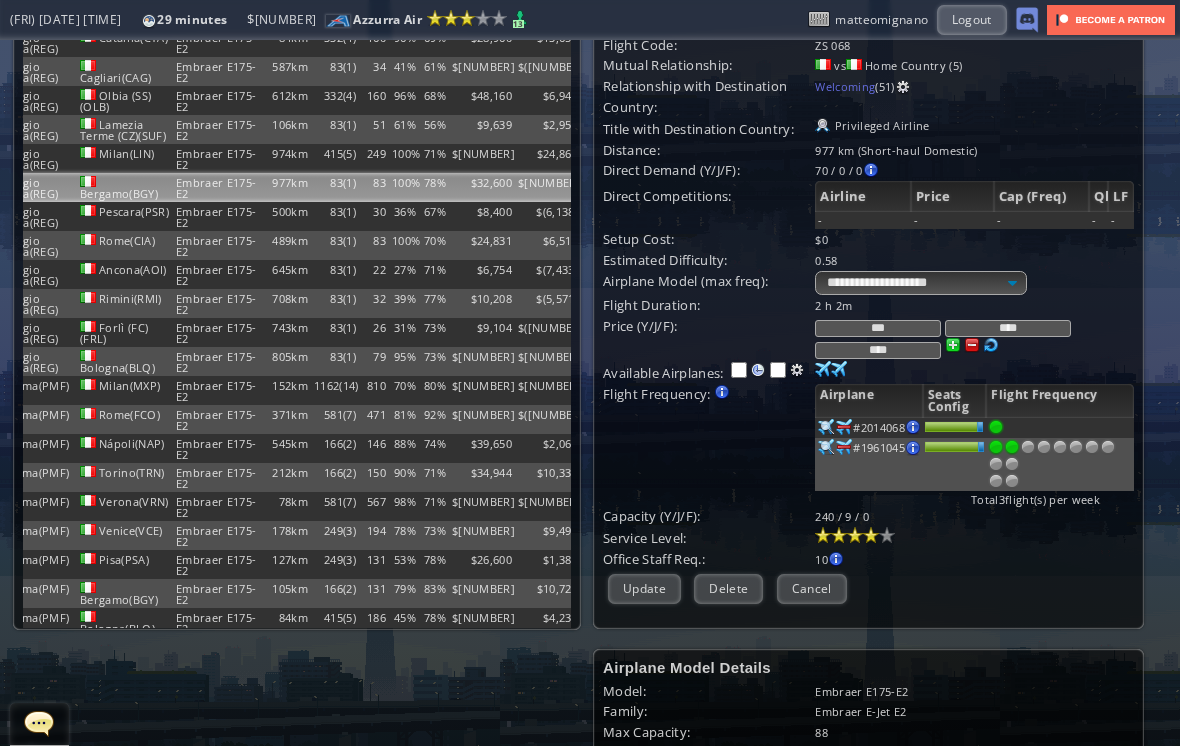 click on "Update" at bounding box center (644, 588) 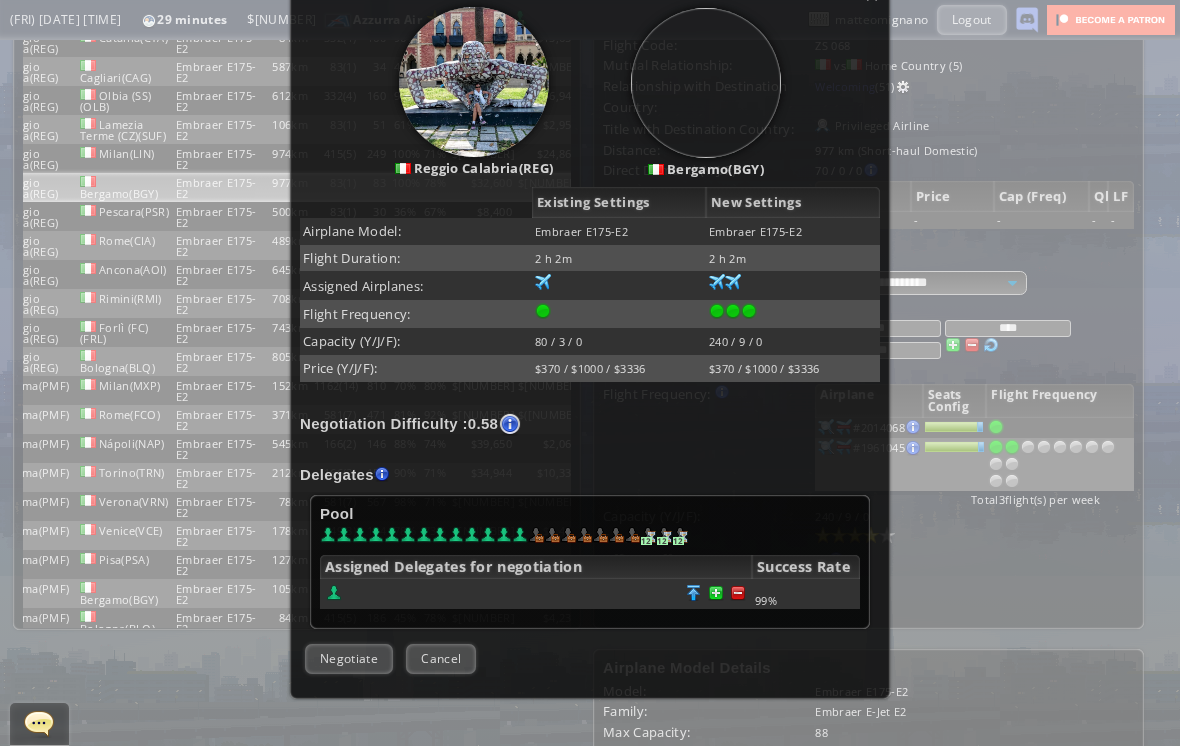 scroll, scrollTop: 209, scrollLeft: 0, axis: vertical 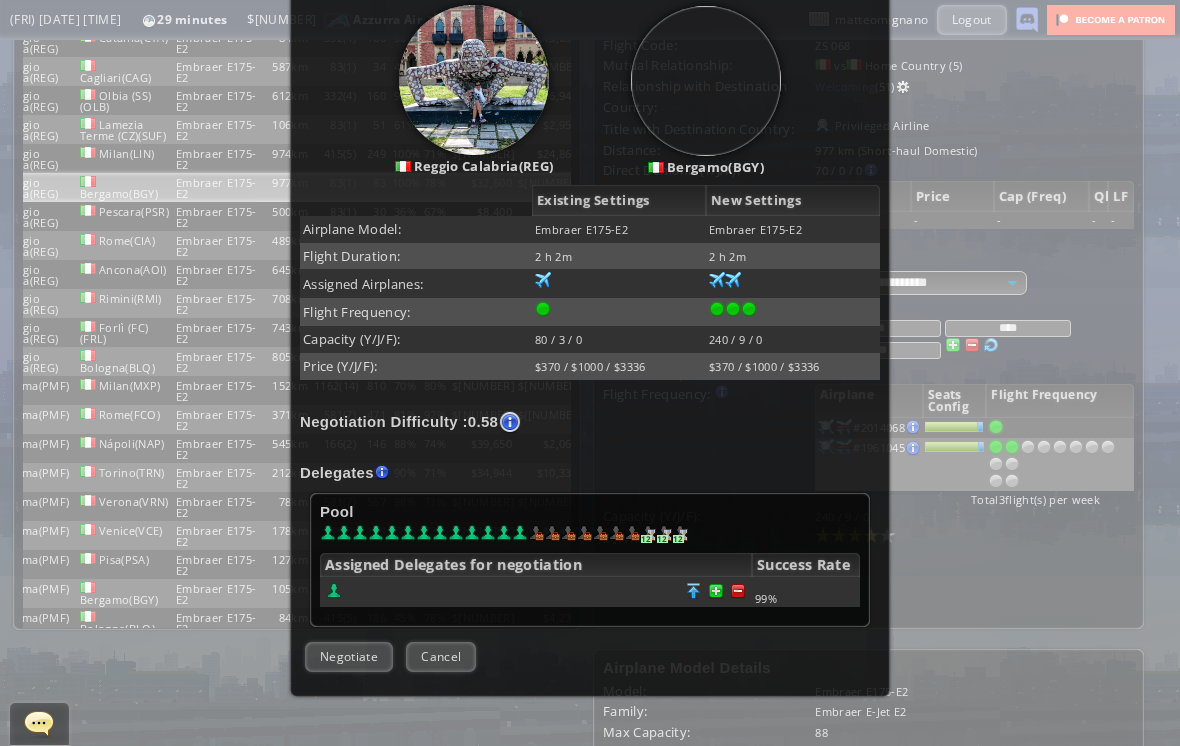 click on "Negotiate" at bounding box center (349, 656) 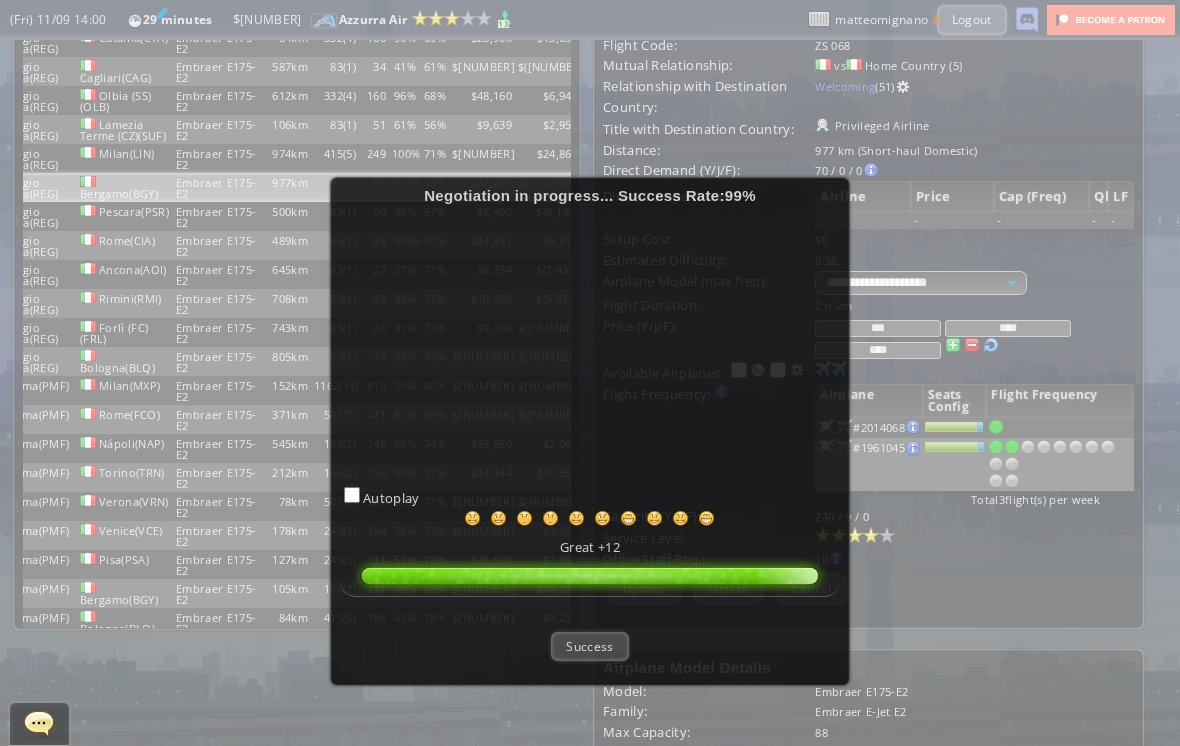 click on "Success" at bounding box center [589, 646] 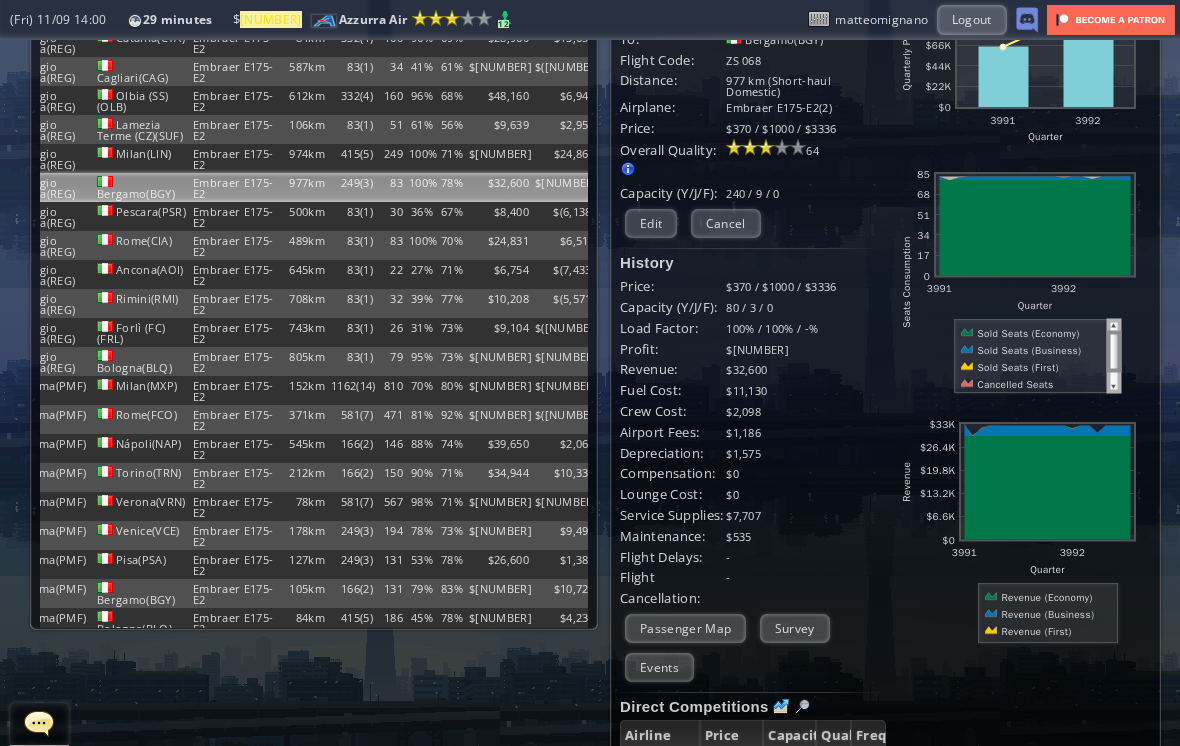 scroll, scrollTop: 91, scrollLeft: 0, axis: vertical 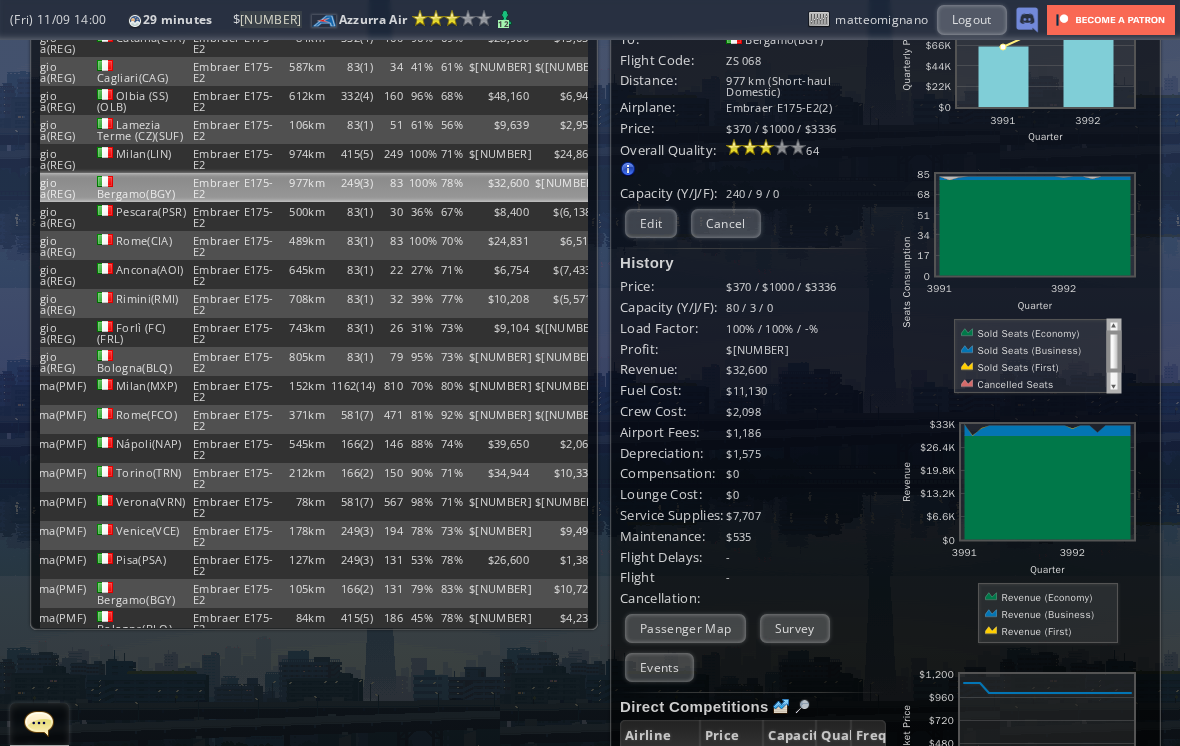 click on "Rome(CIA)" at bounding box center (142, 42) 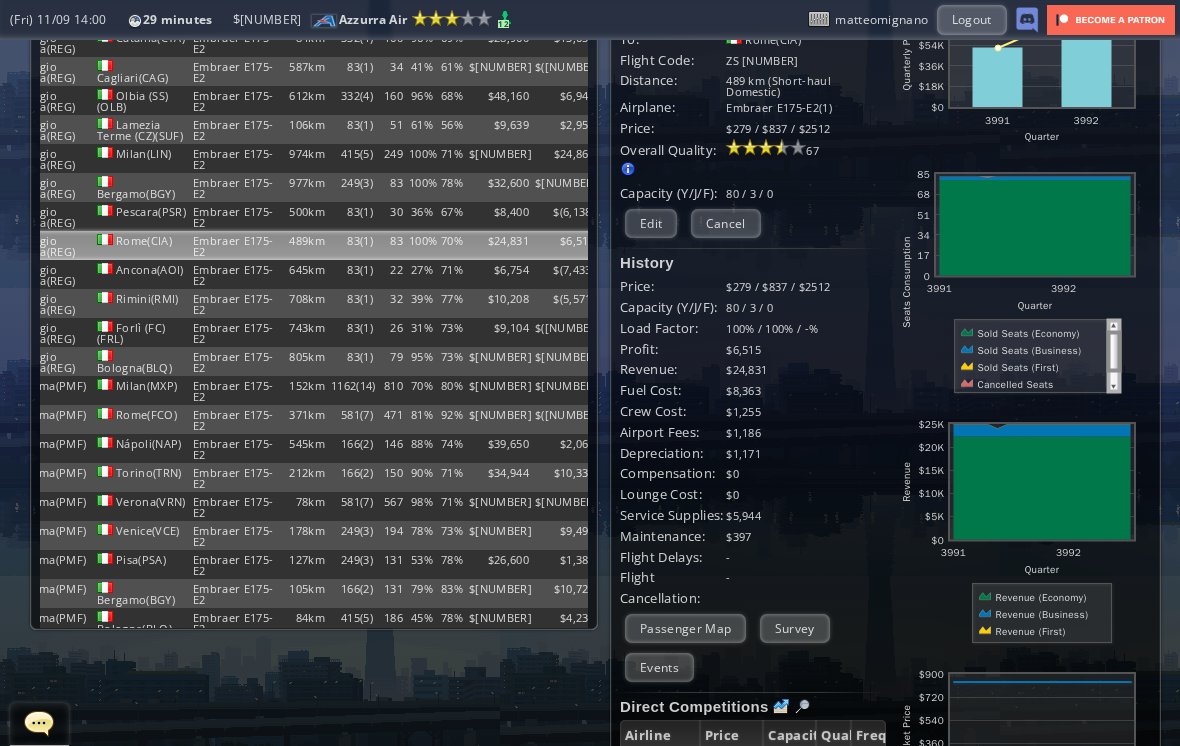 click on "Edit" at bounding box center (651, 223) 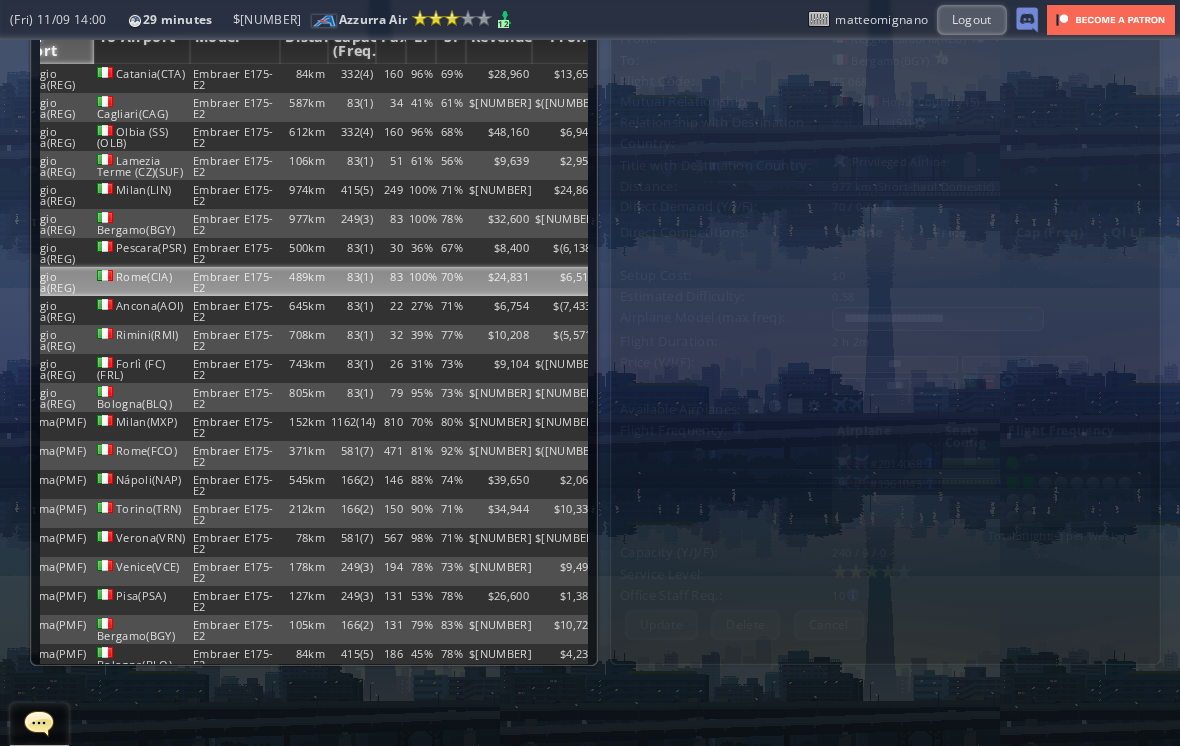 scroll, scrollTop: 0, scrollLeft: 0, axis: both 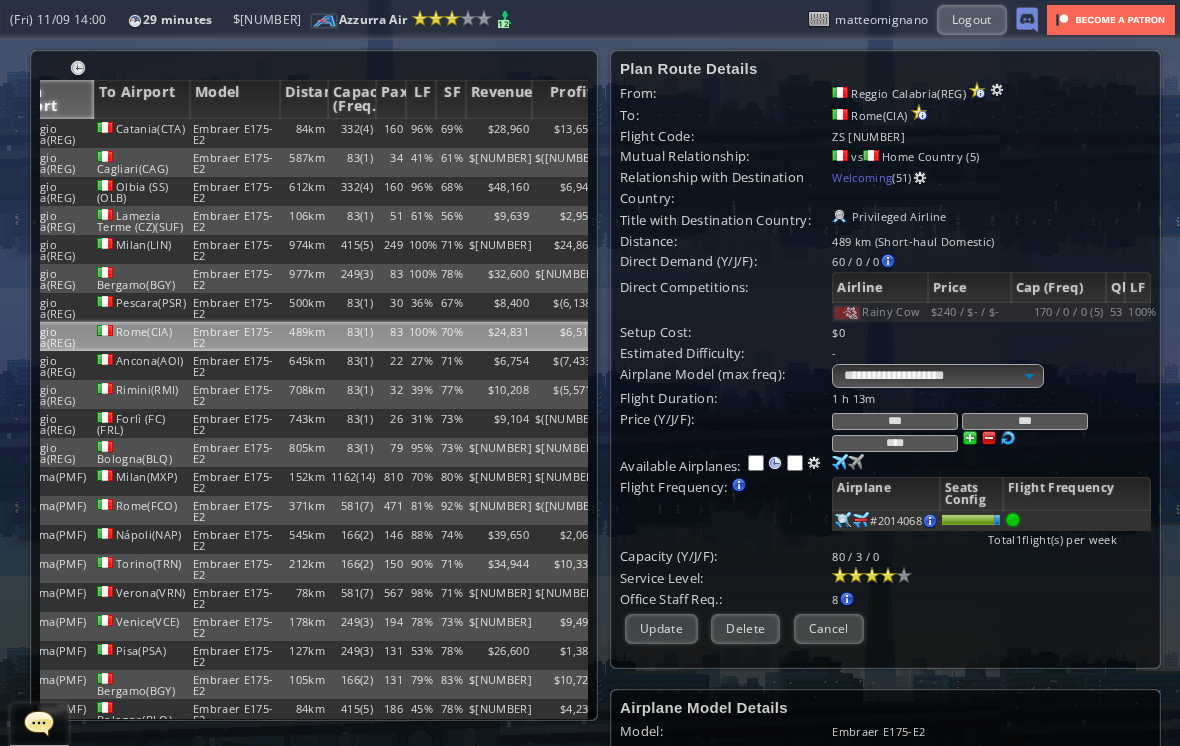 click at bounding box center (840, 462) 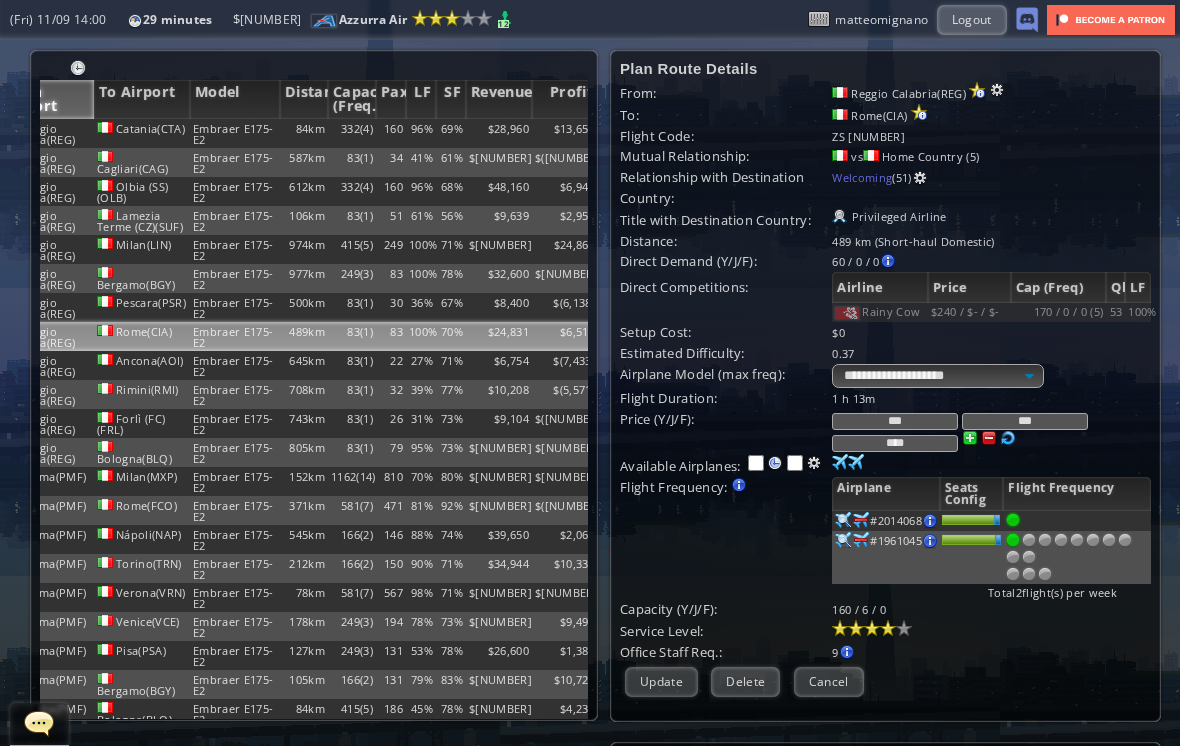click at bounding box center [1029, 540] 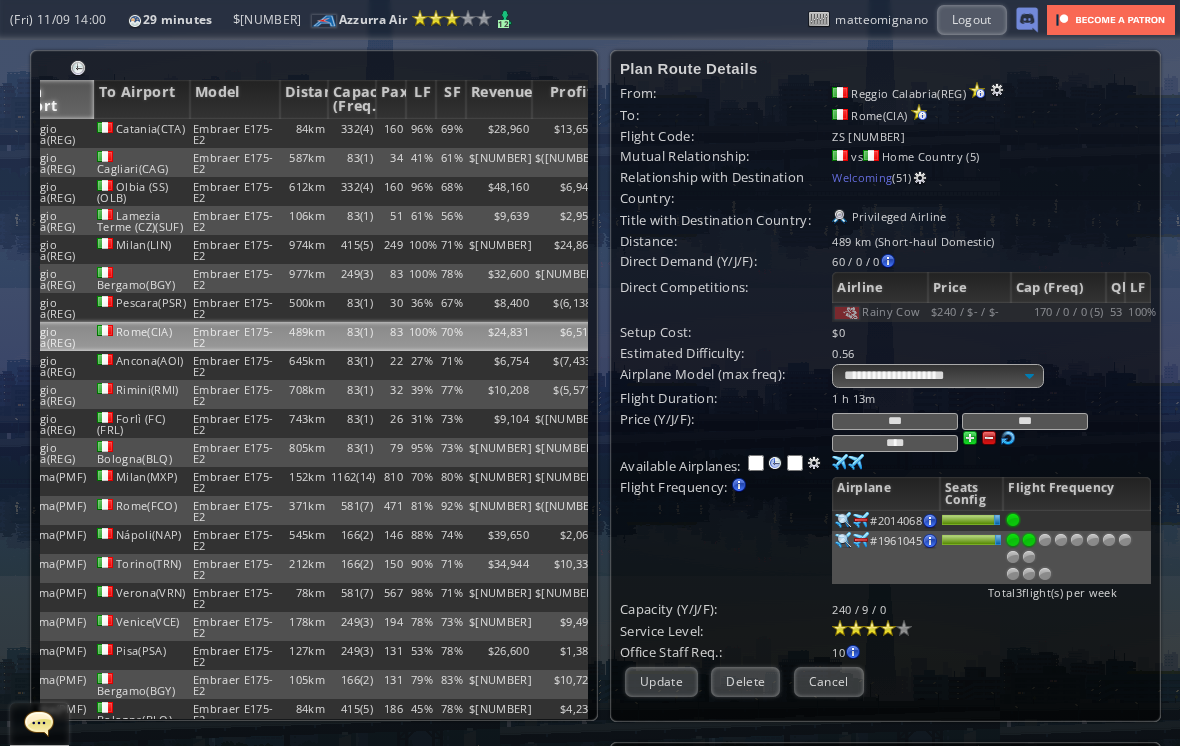 click on "Update" at bounding box center [661, 681] 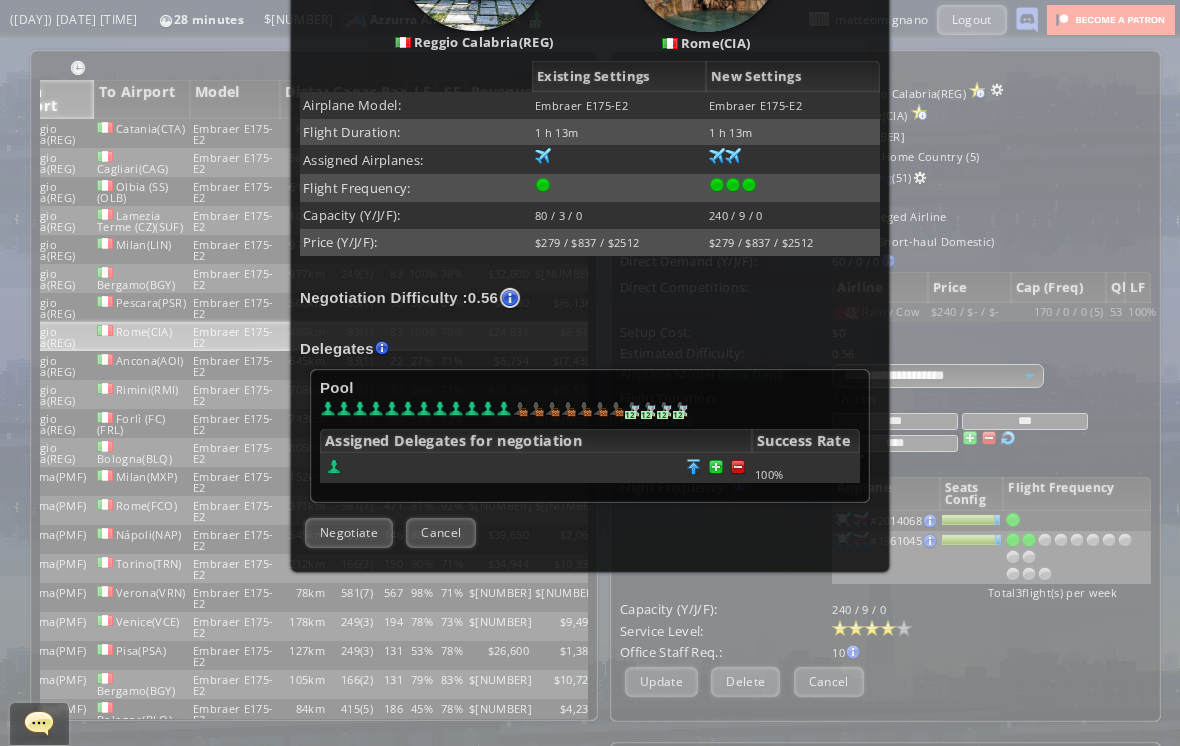 scroll, scrollTop: 332, scrollLeft: 0, axis: vertical 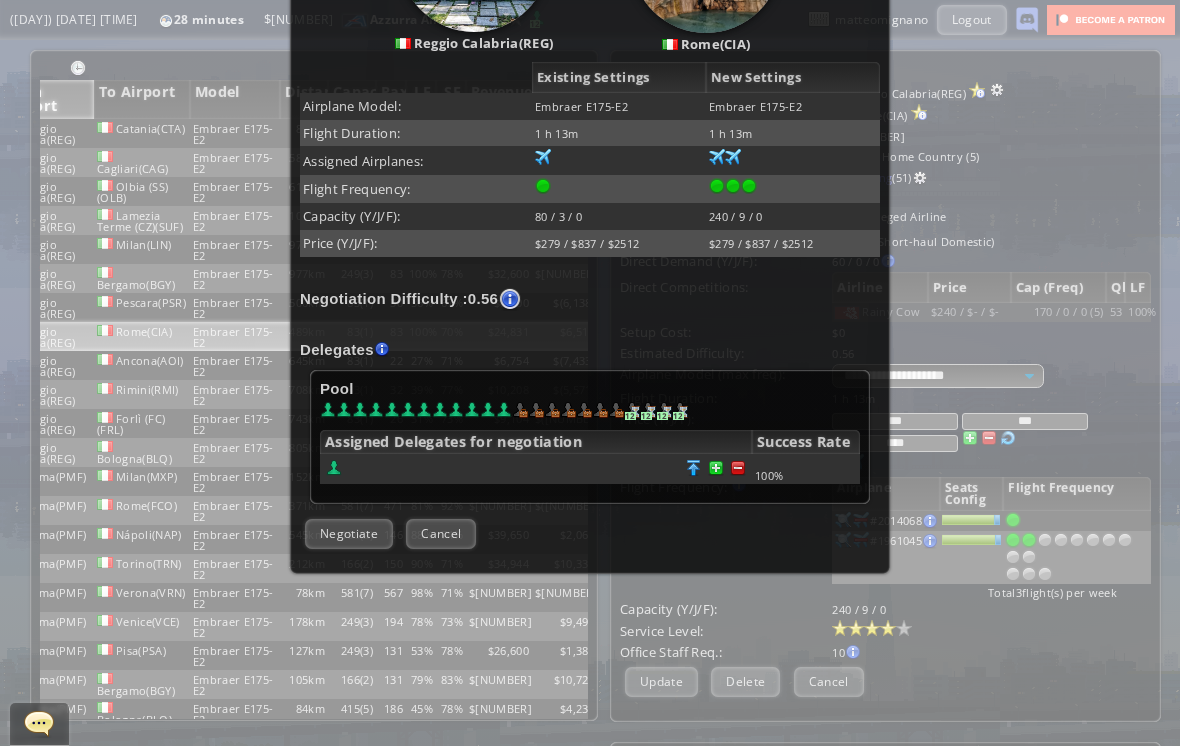 click on "Negotiate" at bounding box center (349, 533) 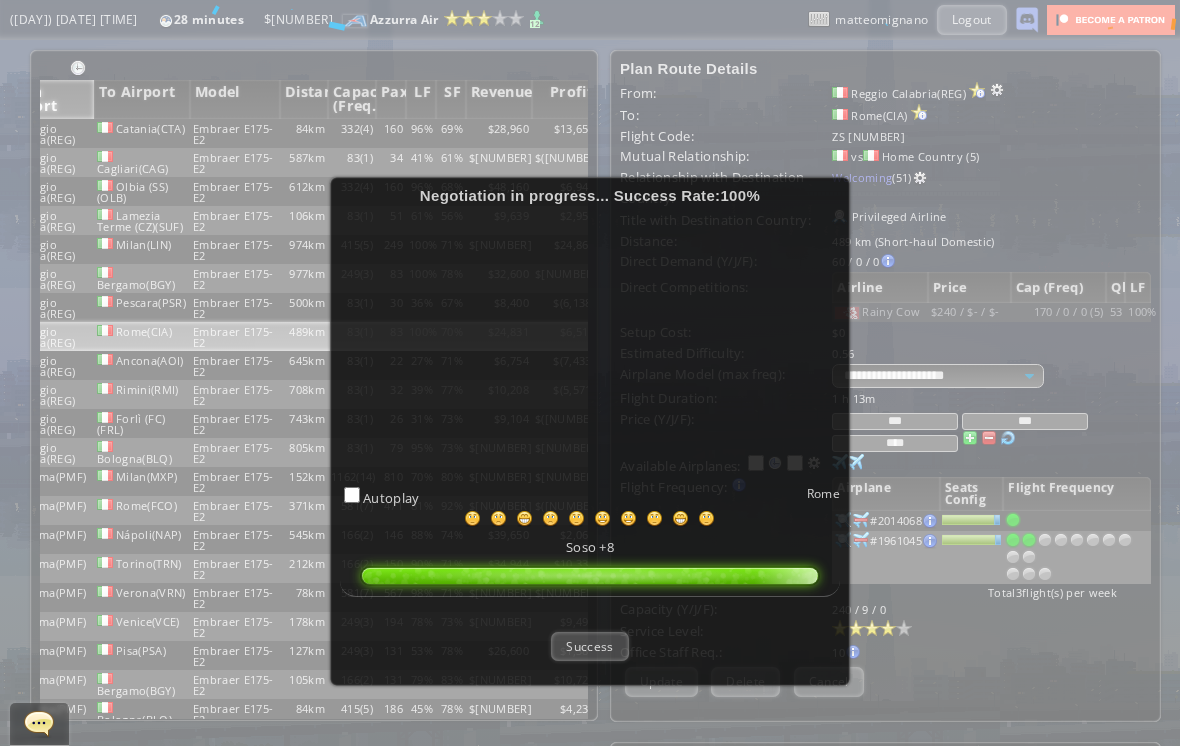 click on "Success" at bounding box center [589, 646] 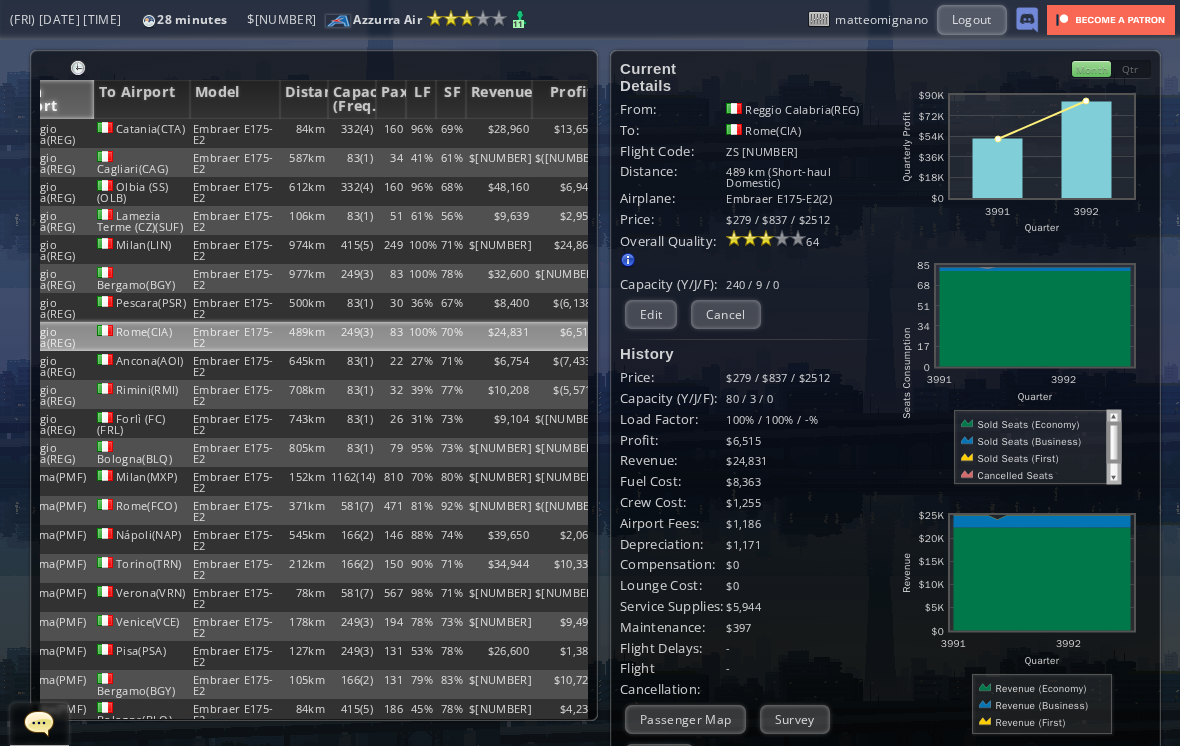 click on "Embraer E175-E2" at bounding box center (235, 133) 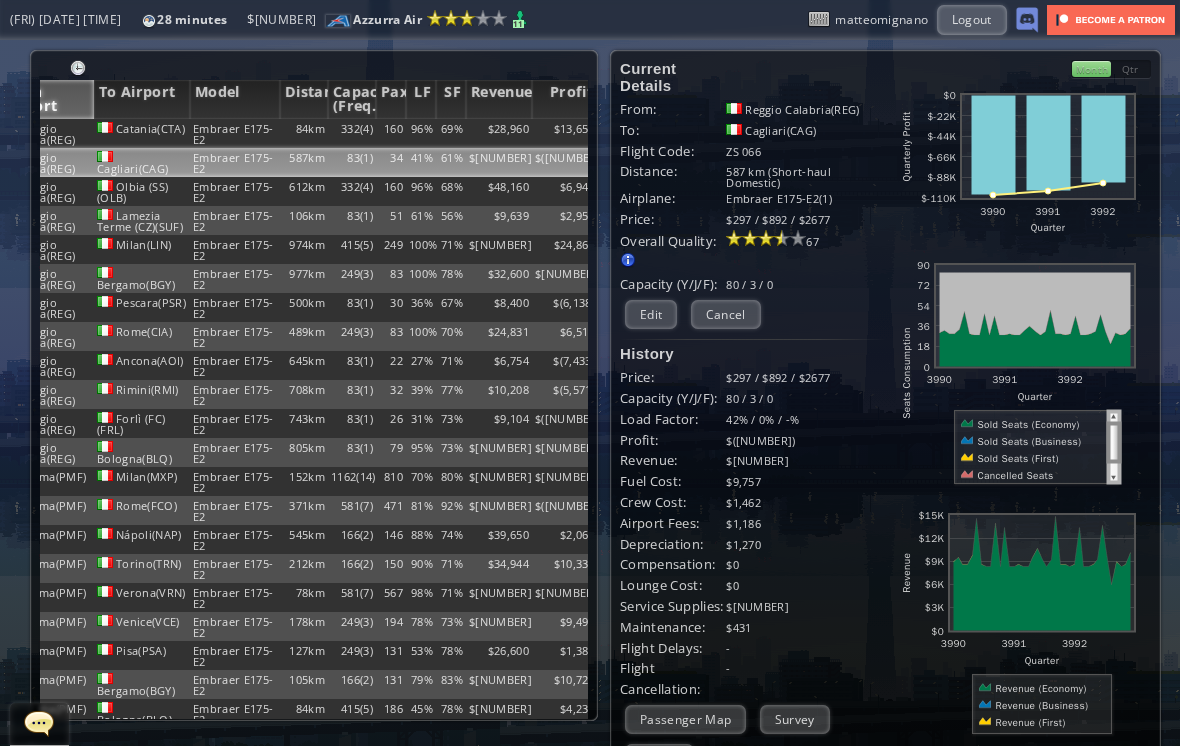 click on "Edit" at bounding box center (651, 314) 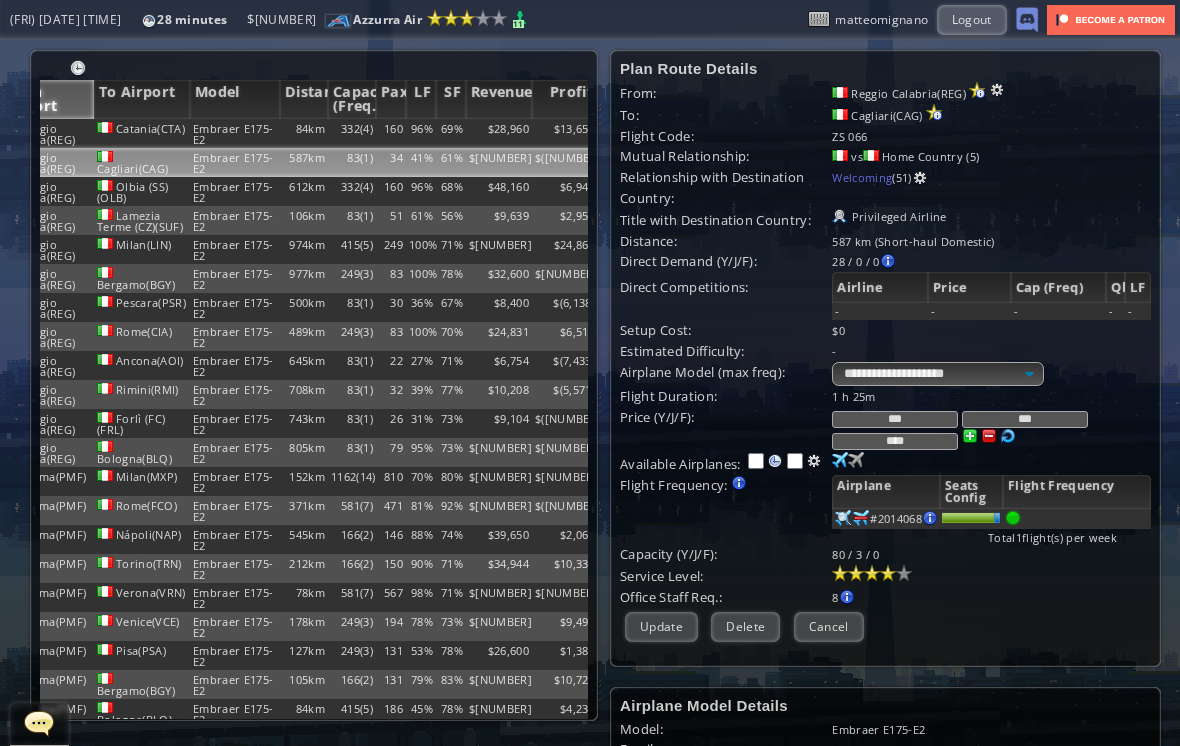 click on "Delete" at bounding box center (745, 626) 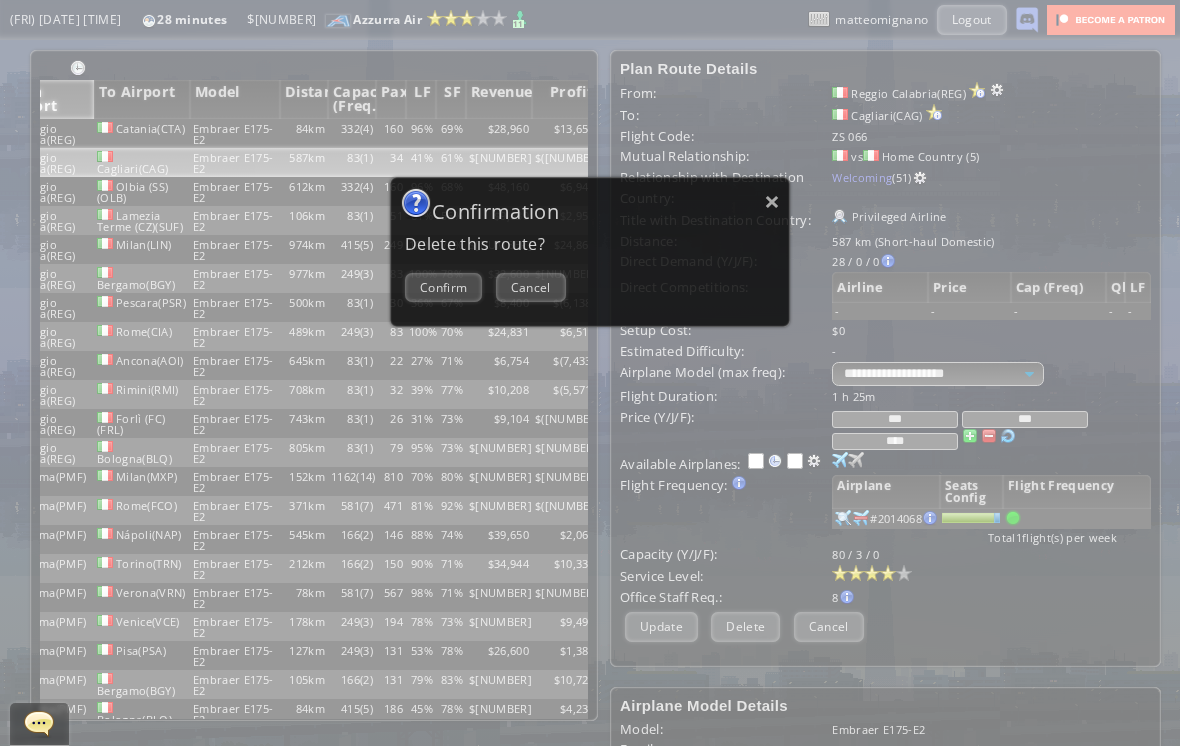 click on "Confirm" at bounding box center (443, 287) 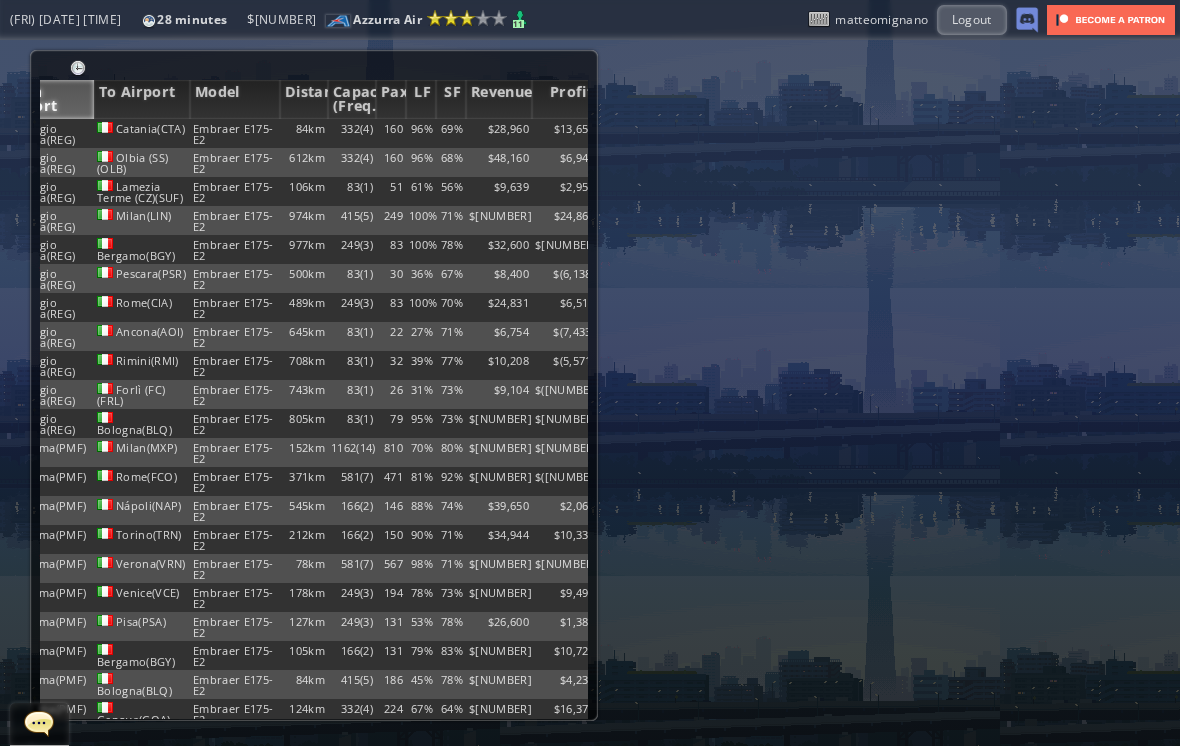 click on "Embraer E175-E2" at bounding box center (235, 133) 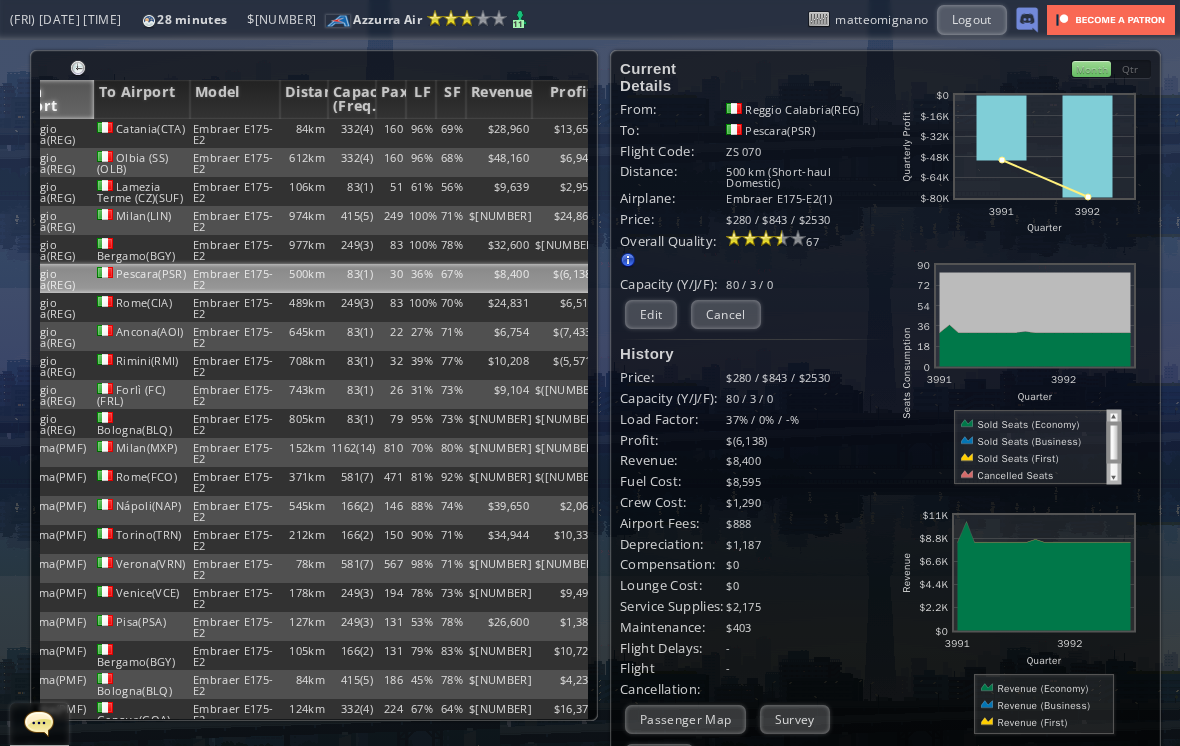 click on "Edit" at bounding box center (651, 314) 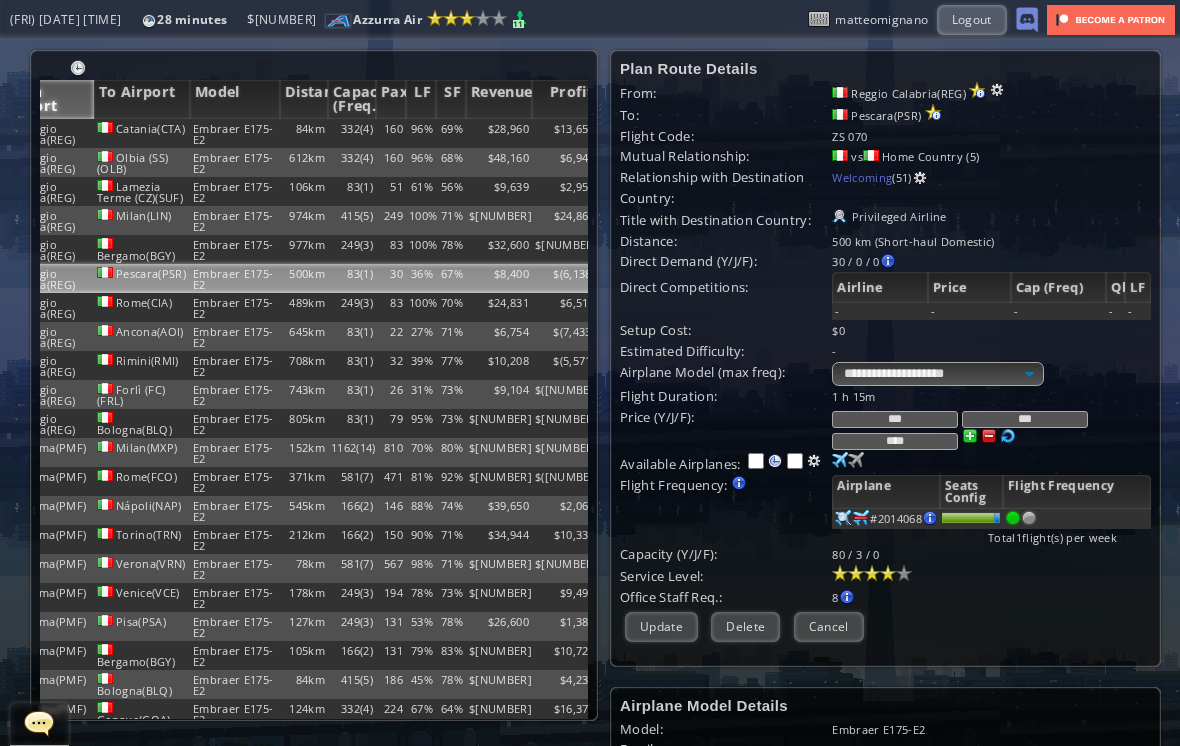 click on "Delete" at bounding box center (745, 626) 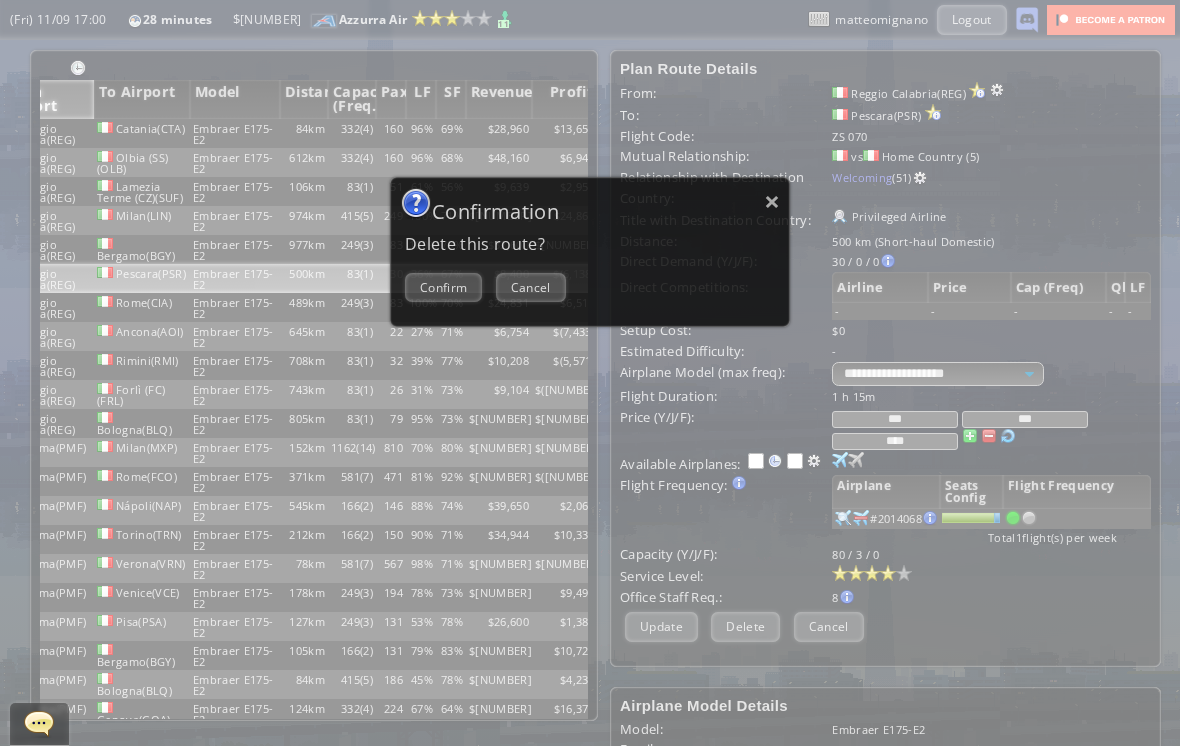 click on "Confirm" at bounding box center (443, 287) 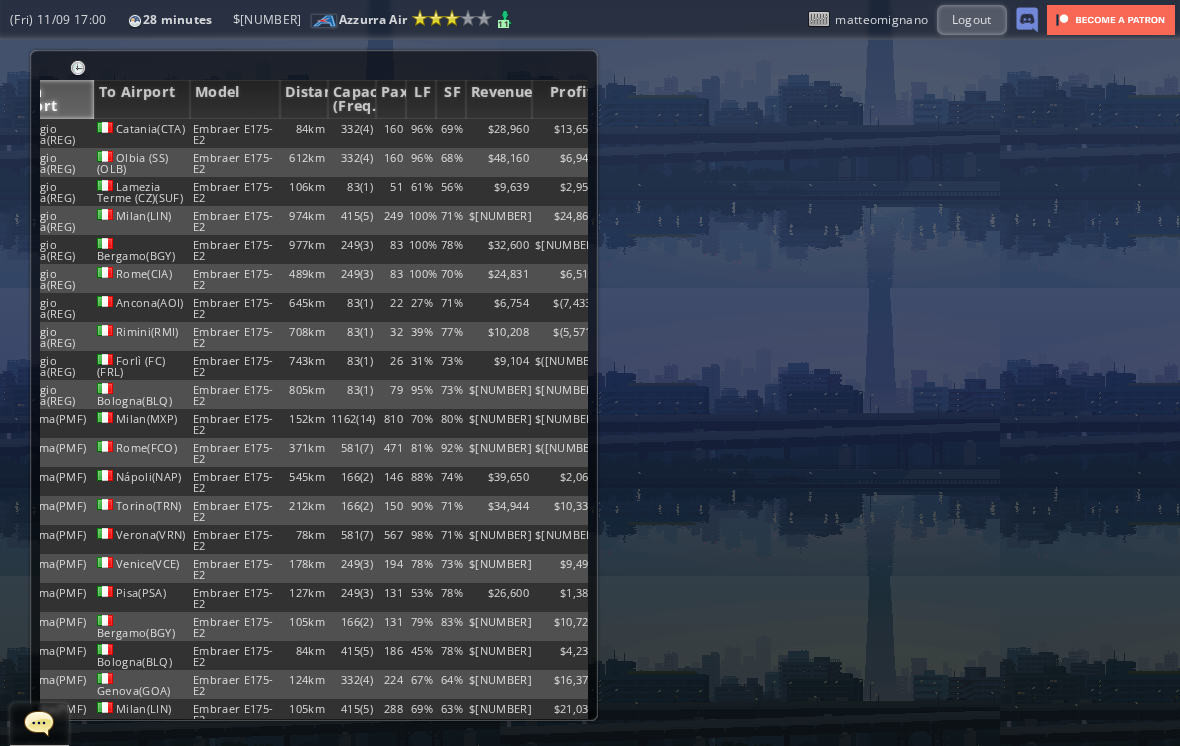 click on "Embraer E175-E2" at bounding box center (235, 133) 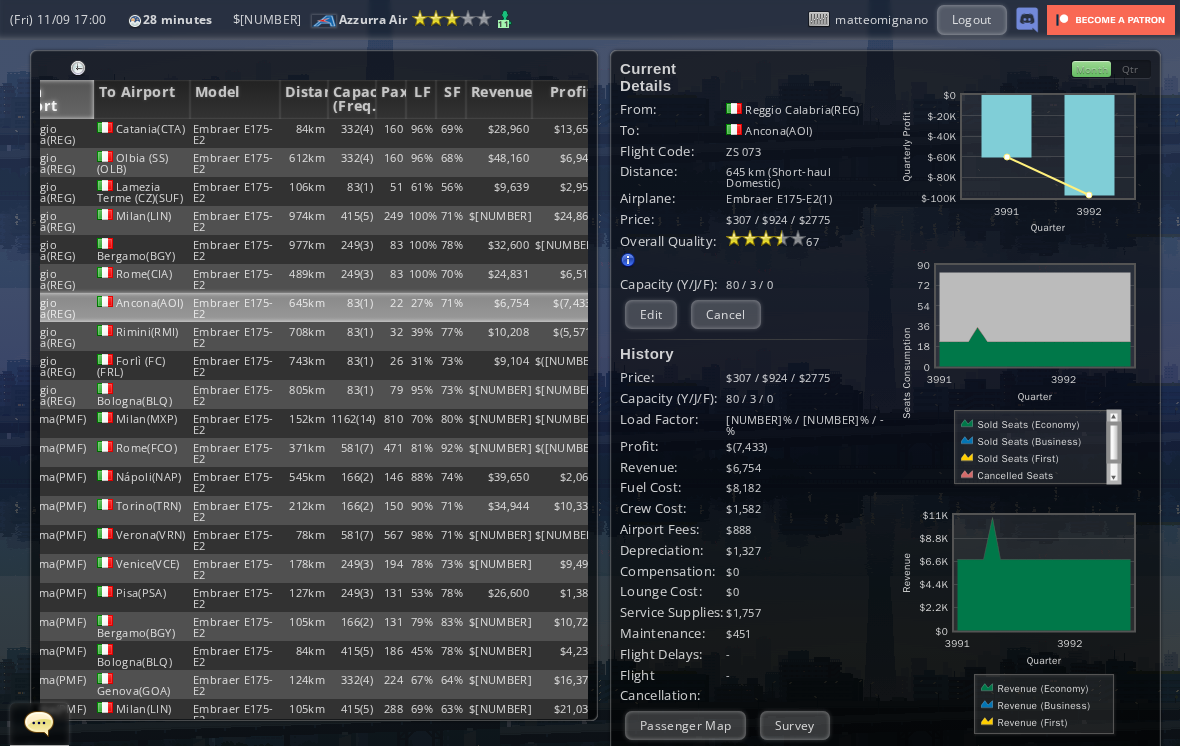 click on "Edit" at bounding box center [651, 314] 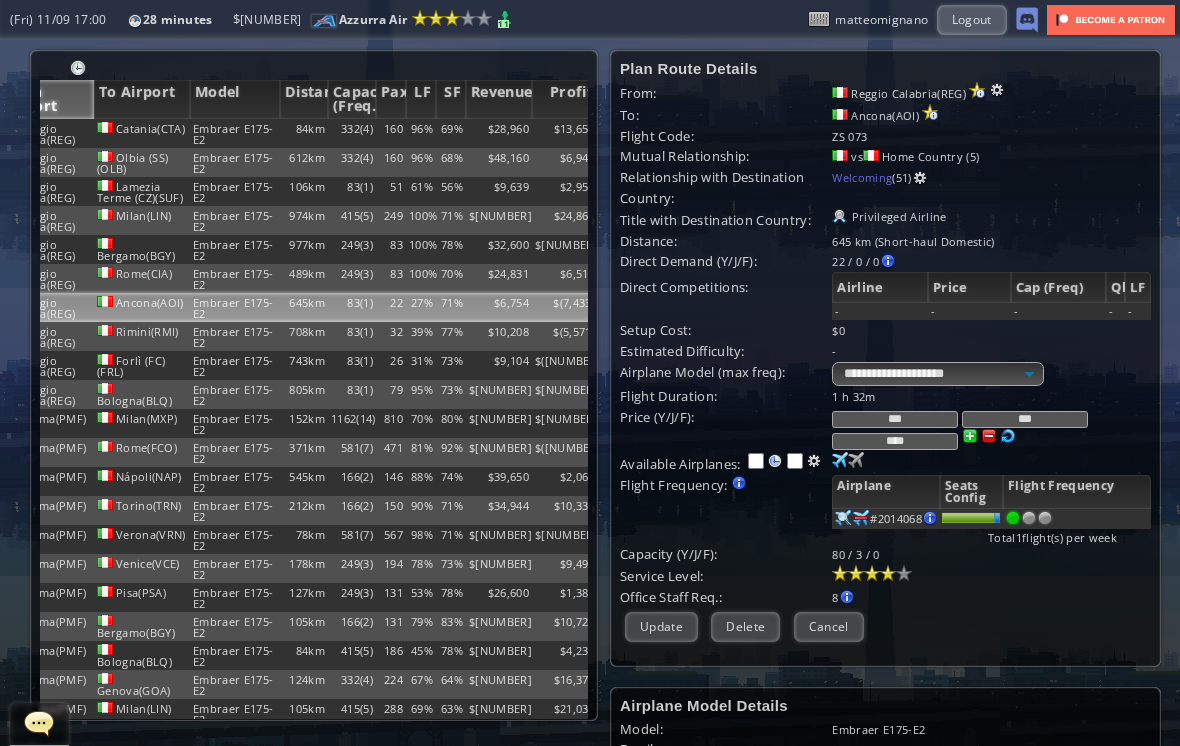 click on "Delete" at bounding box center [745, 626] 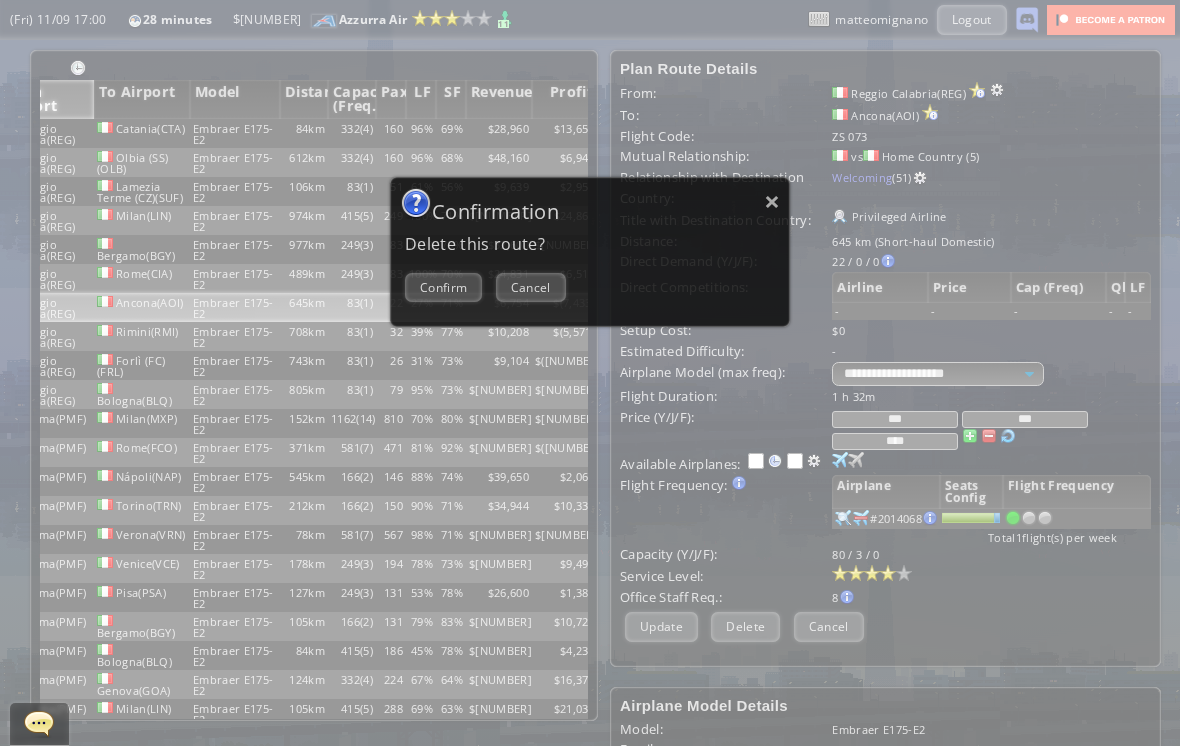 click on "Confirm" at bounding box center (443, 287) 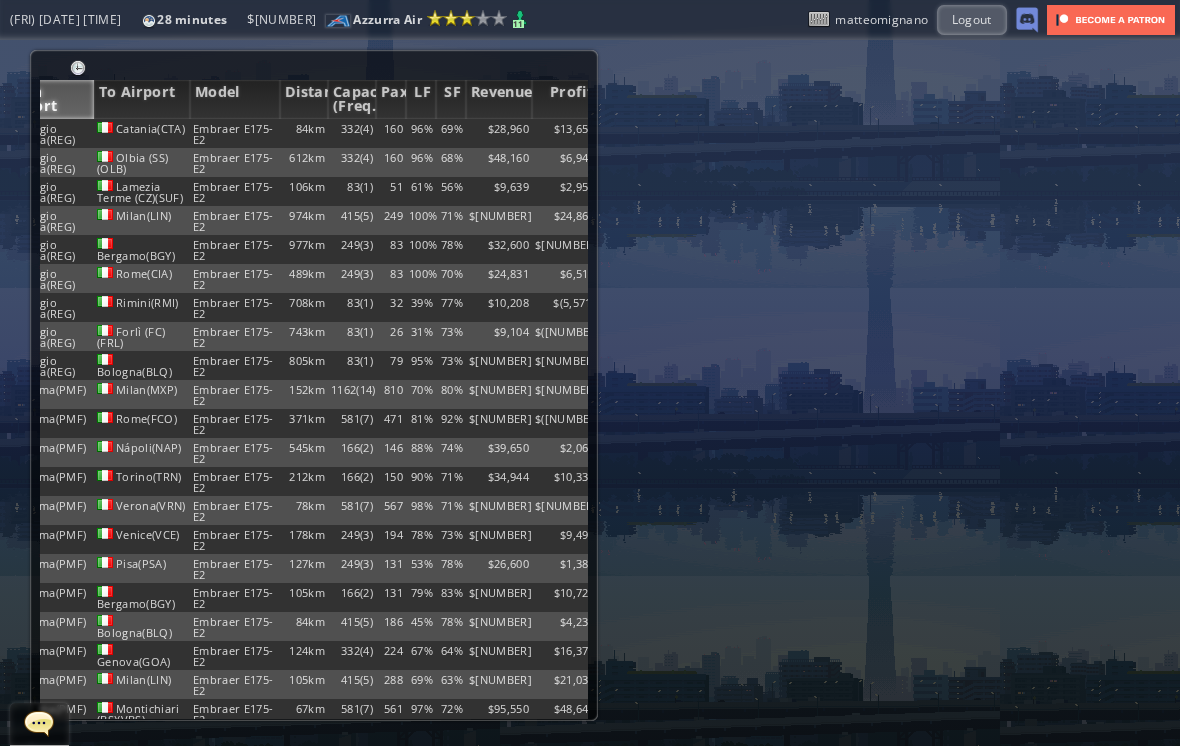 click on "Embraer E175-E2" at bounding box center (235, 133) 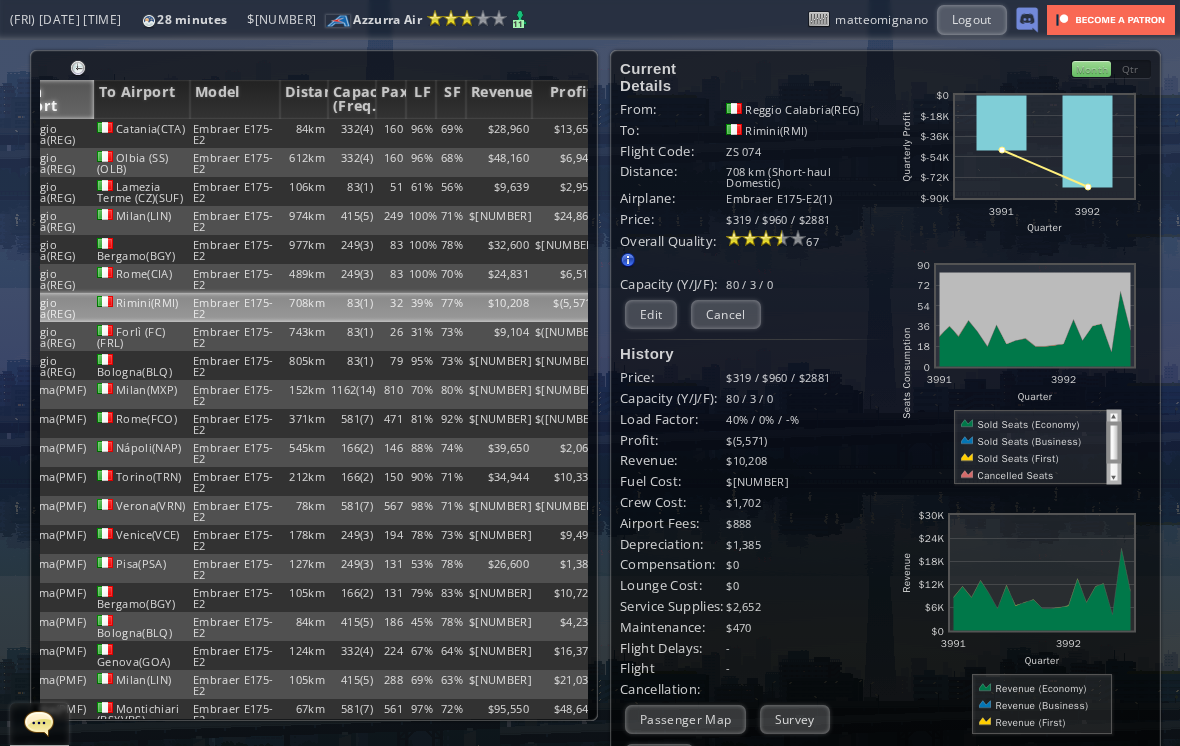 click on "Edit" at bounding box center [651, 314] 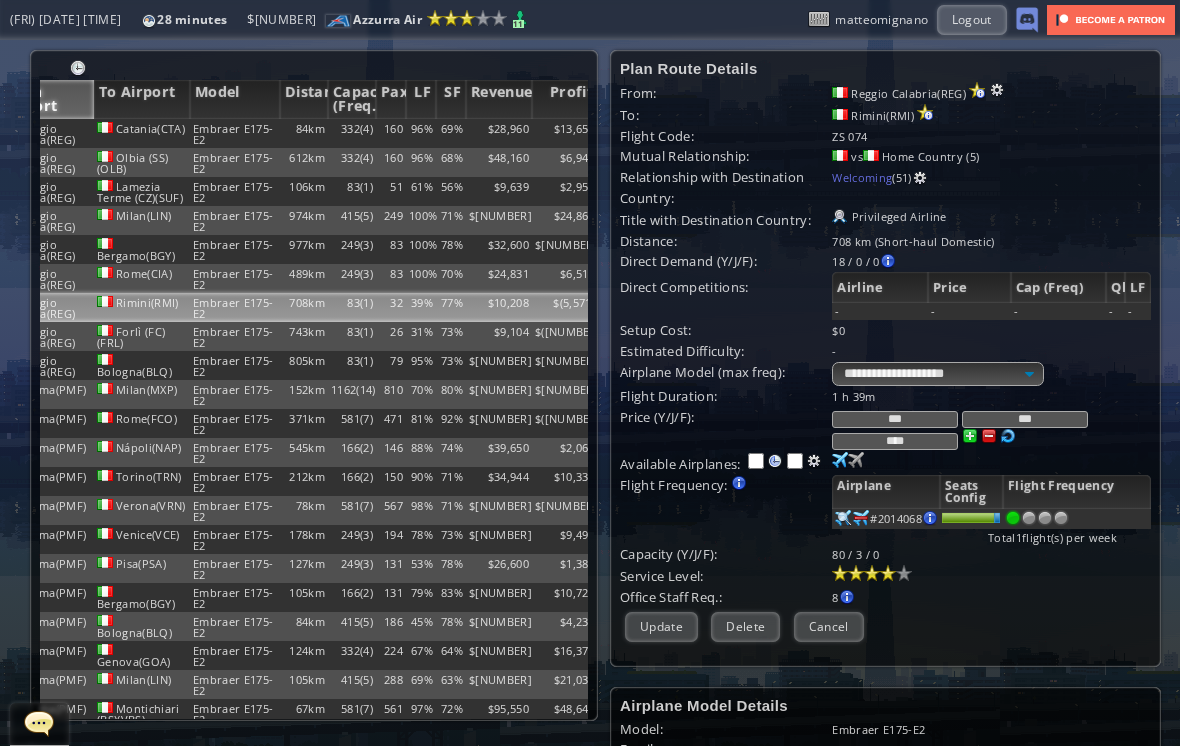 click on "Delete" at bounding box center [745, 626] 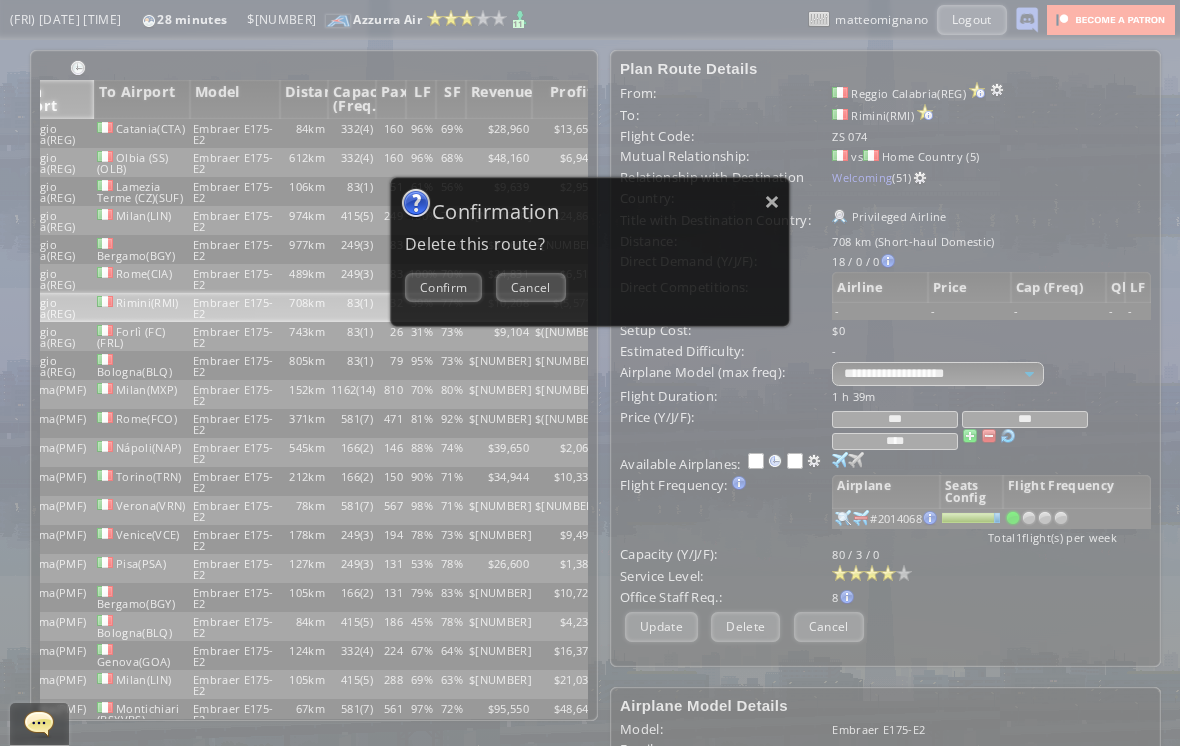 click on "Confirm" at bounding box center (443, 287) 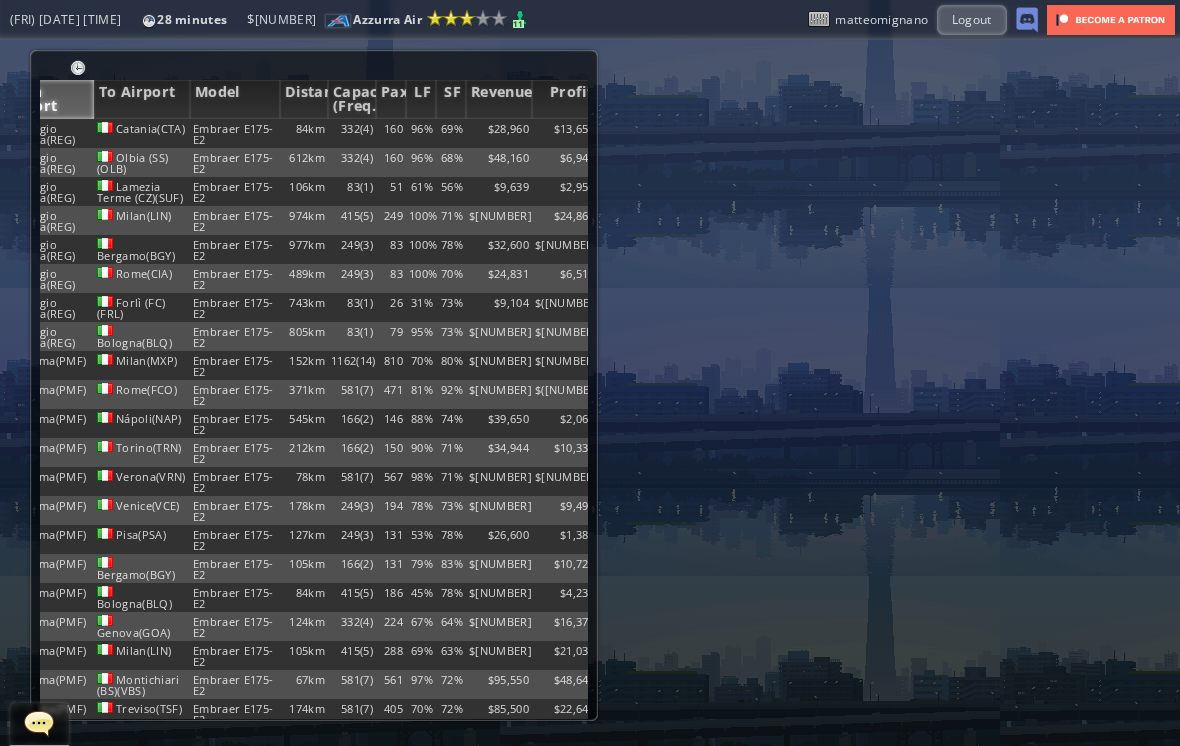 click on "Embraer E175-E2" at bounding box center (235, 133) 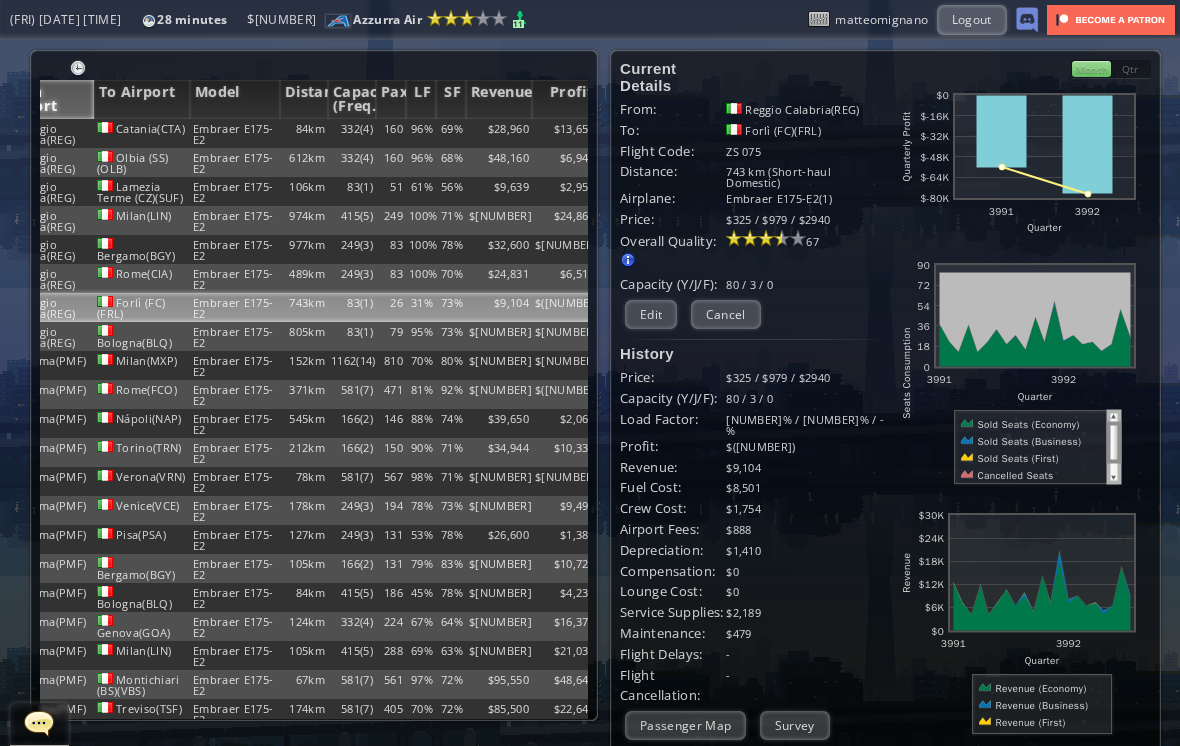 scroll, scrollTop: 0, scrollLeft: 0, axis: both 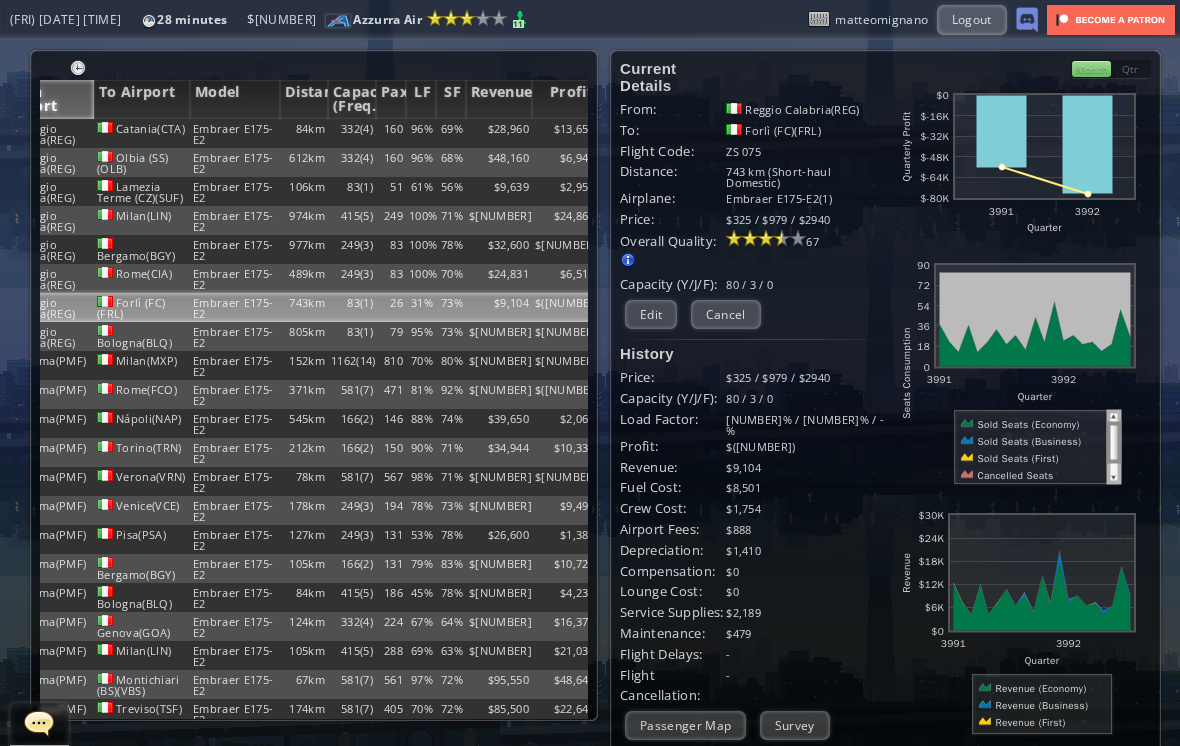 click on "Edit" at bounding box center [651, 314] 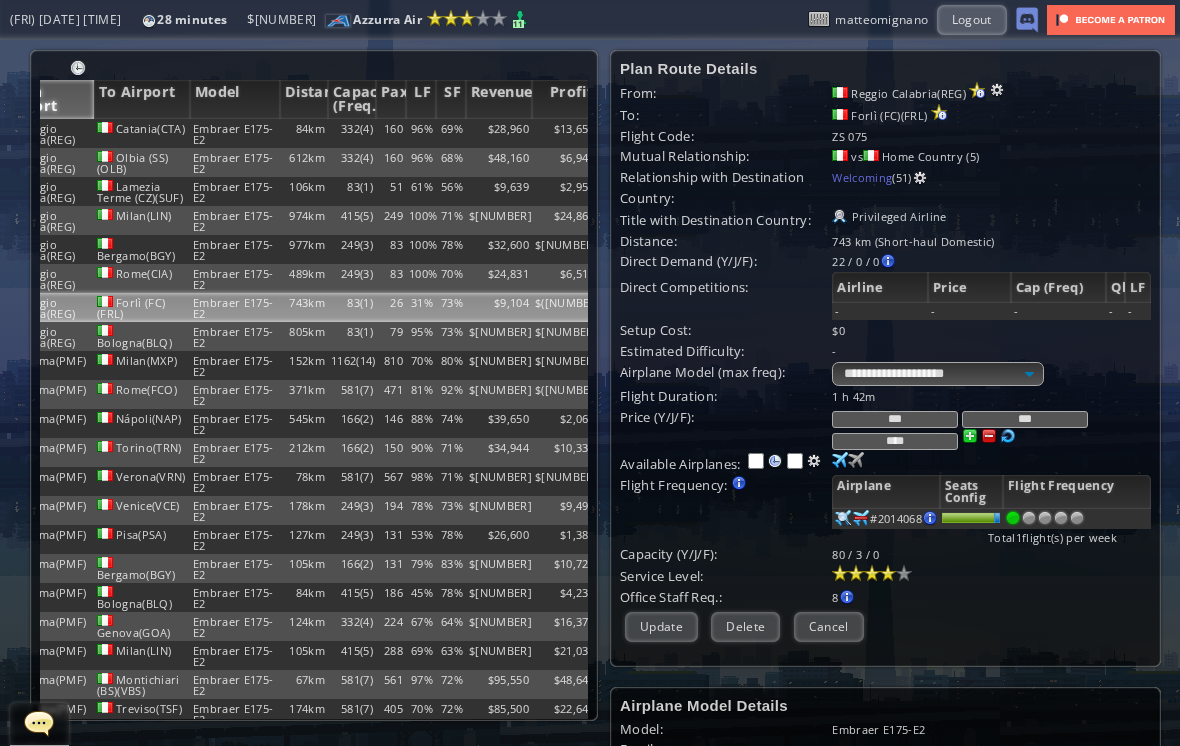 click on "Delete" at bounding box center [745, 626] 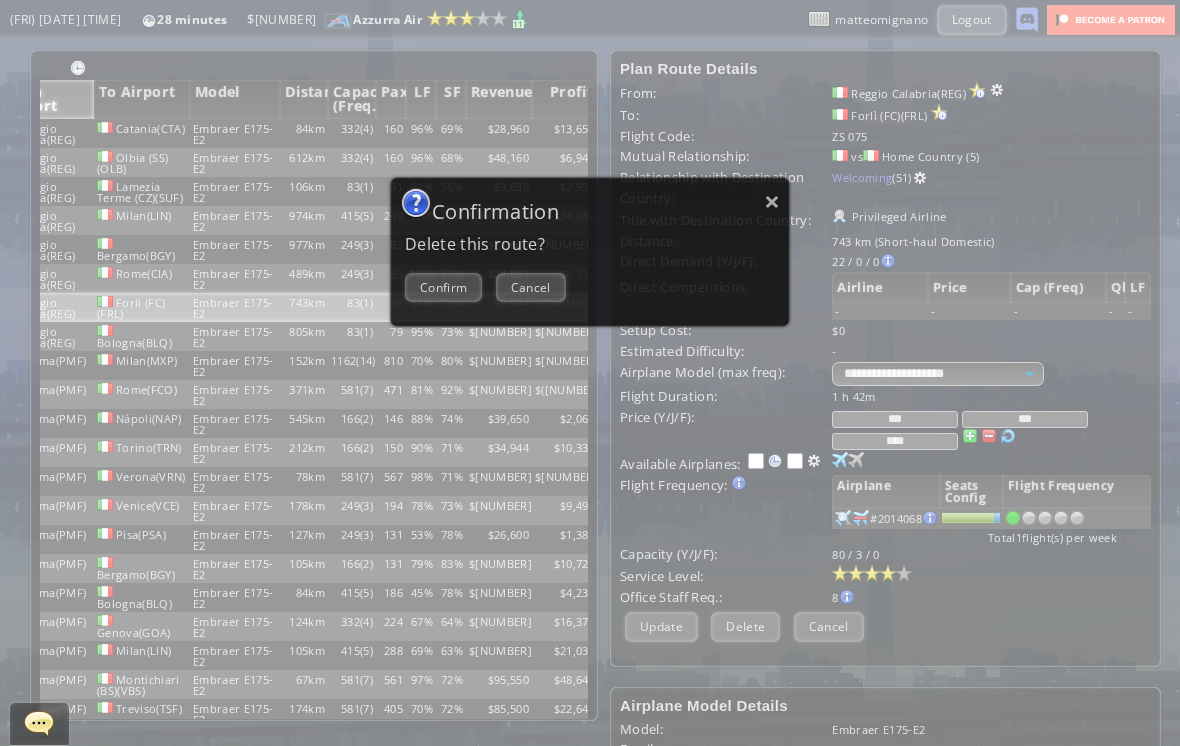 click on "Confirm" at bounding box center (443, 287) 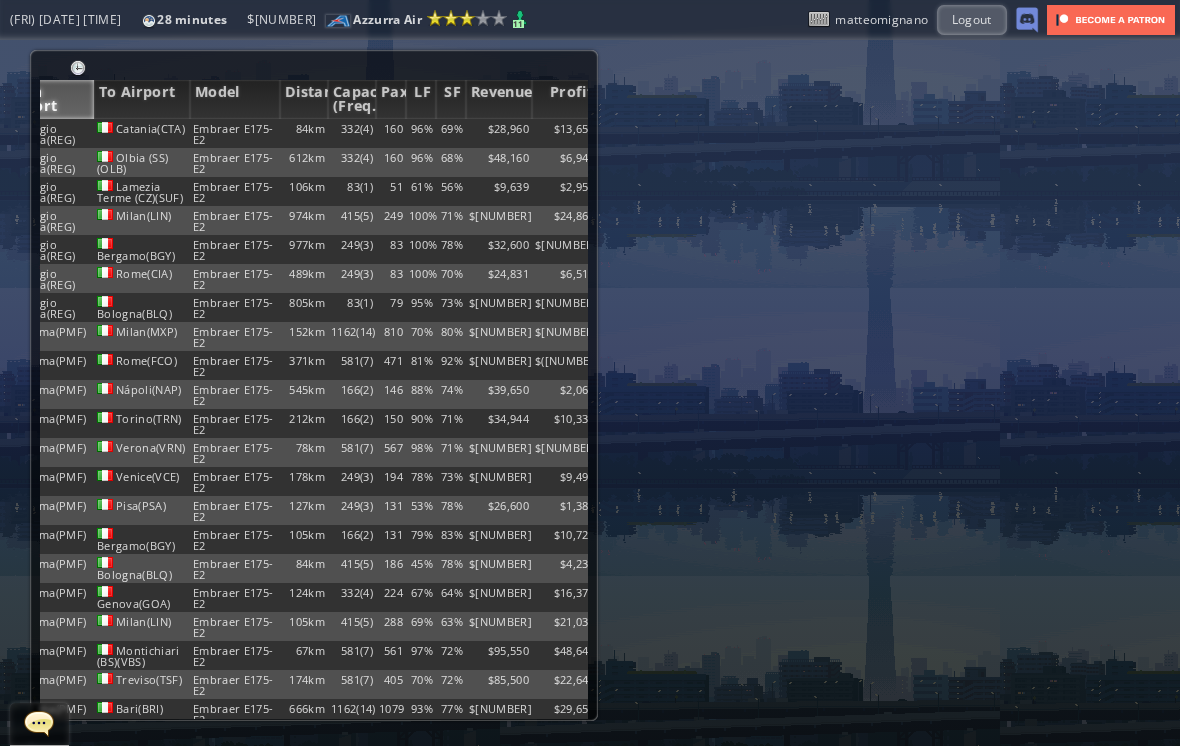 click on "Embraer E175-E2" at bounding box center (235, 133) 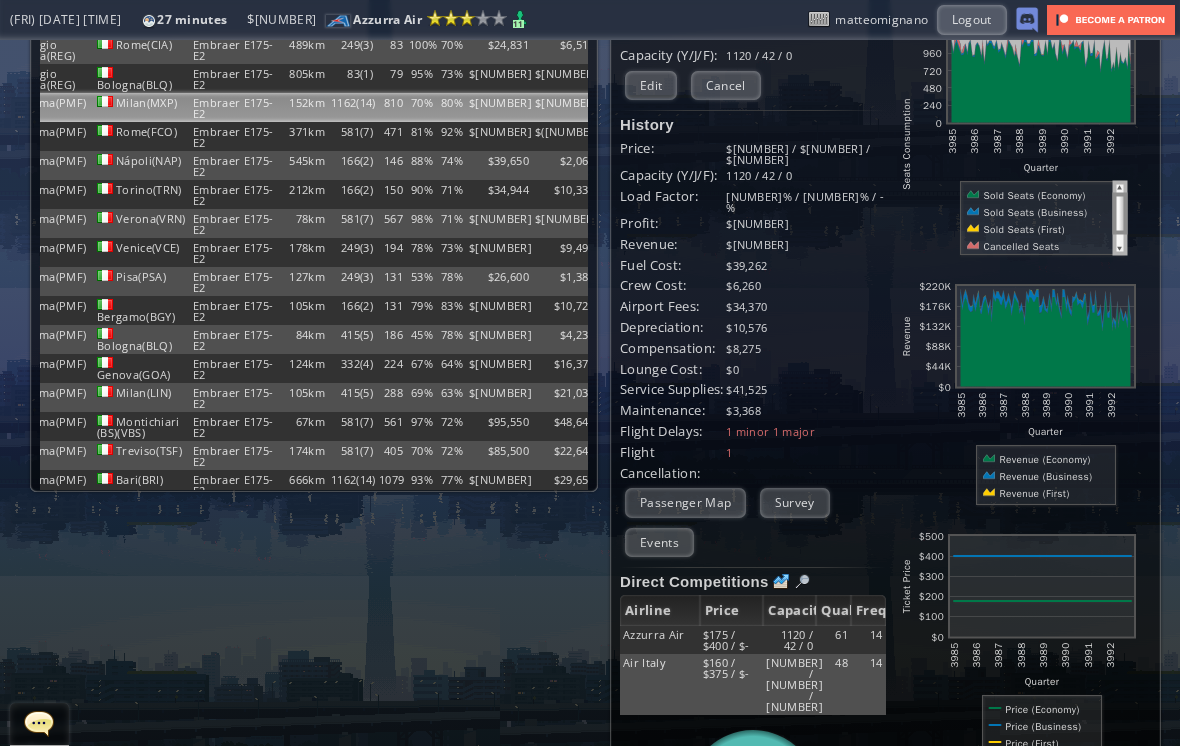 scroll, scrollTop: 231, scrollLeft: 0, axis: vertical 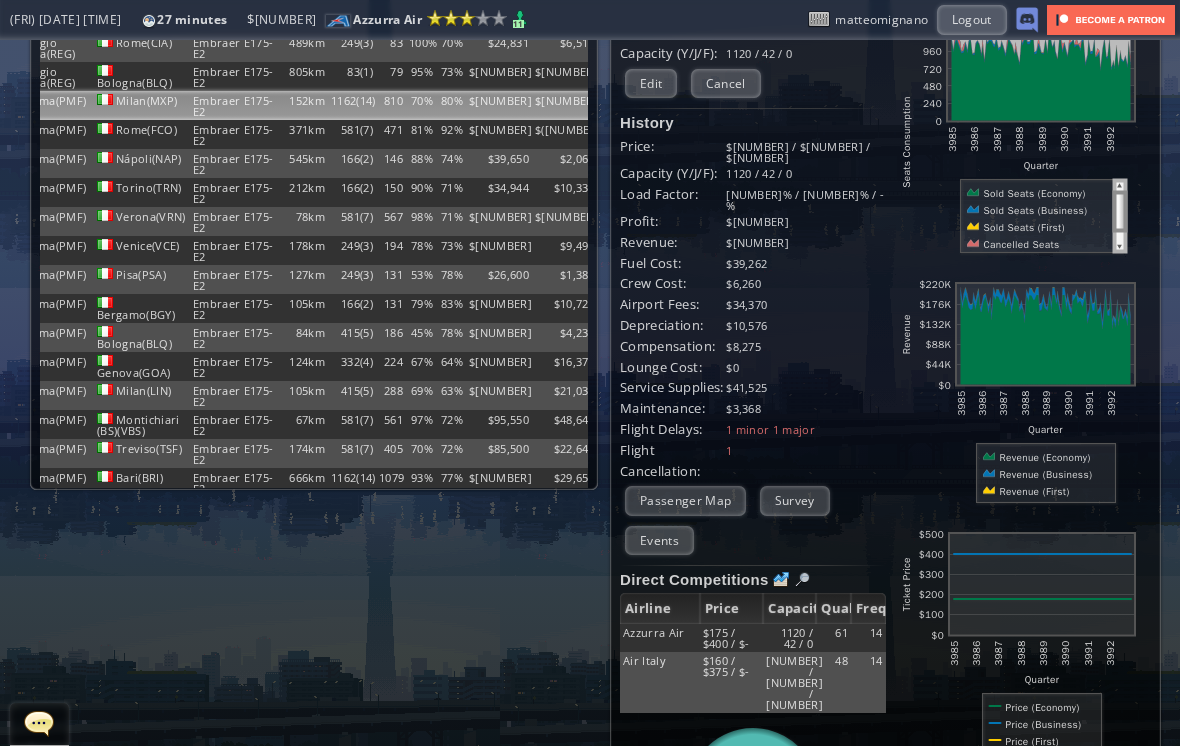click on "Air Italy" at bounding box center (660, 638) 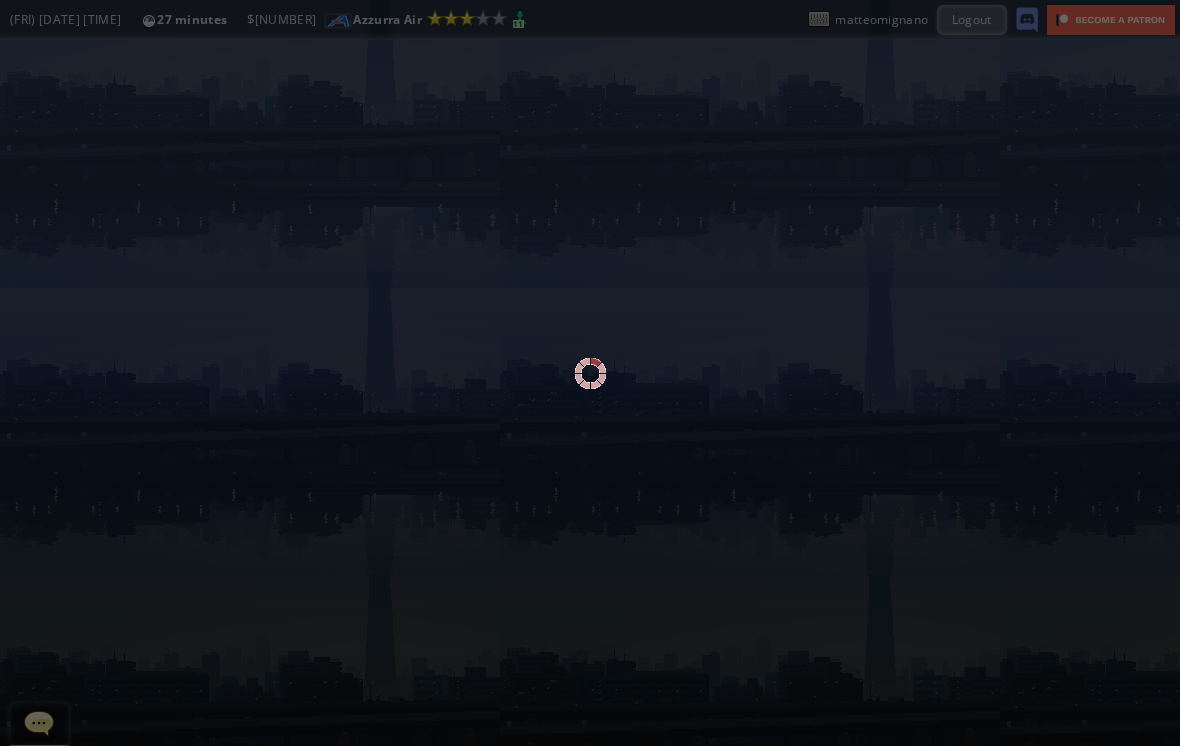 scroll, scrollTop: 0, scrollLeft: 0, axis: both 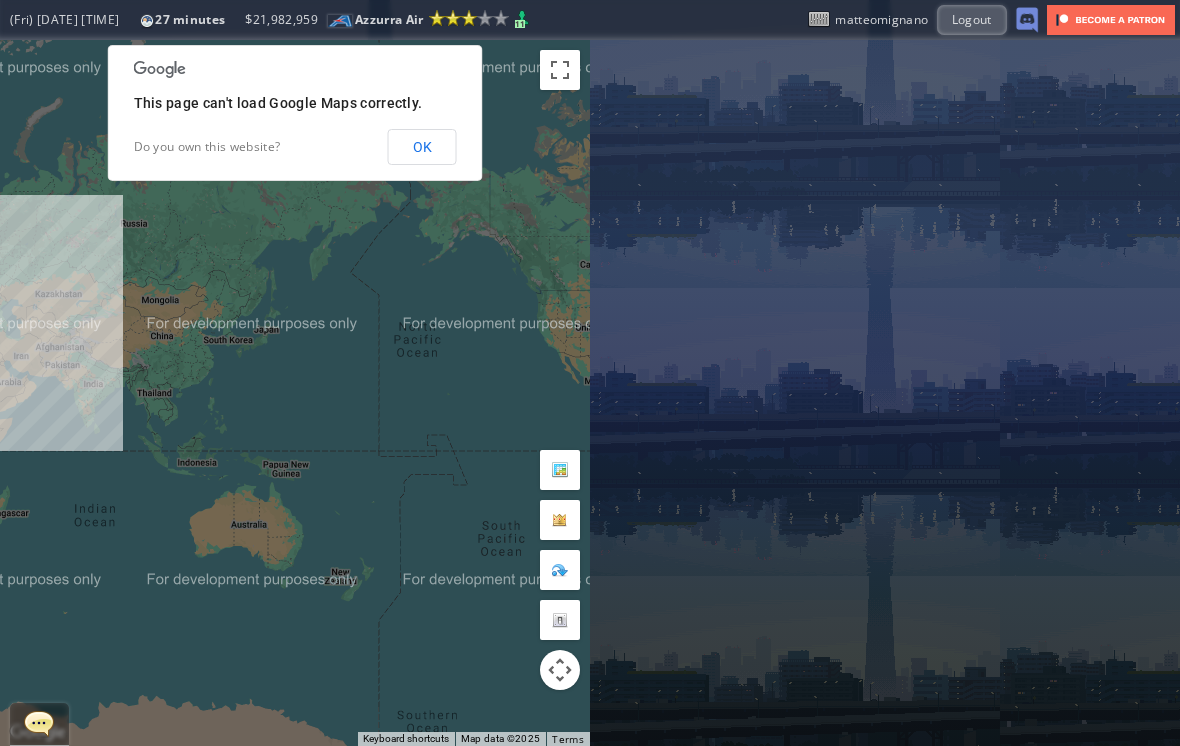 click on "OK" at bounding box center (422, 147) 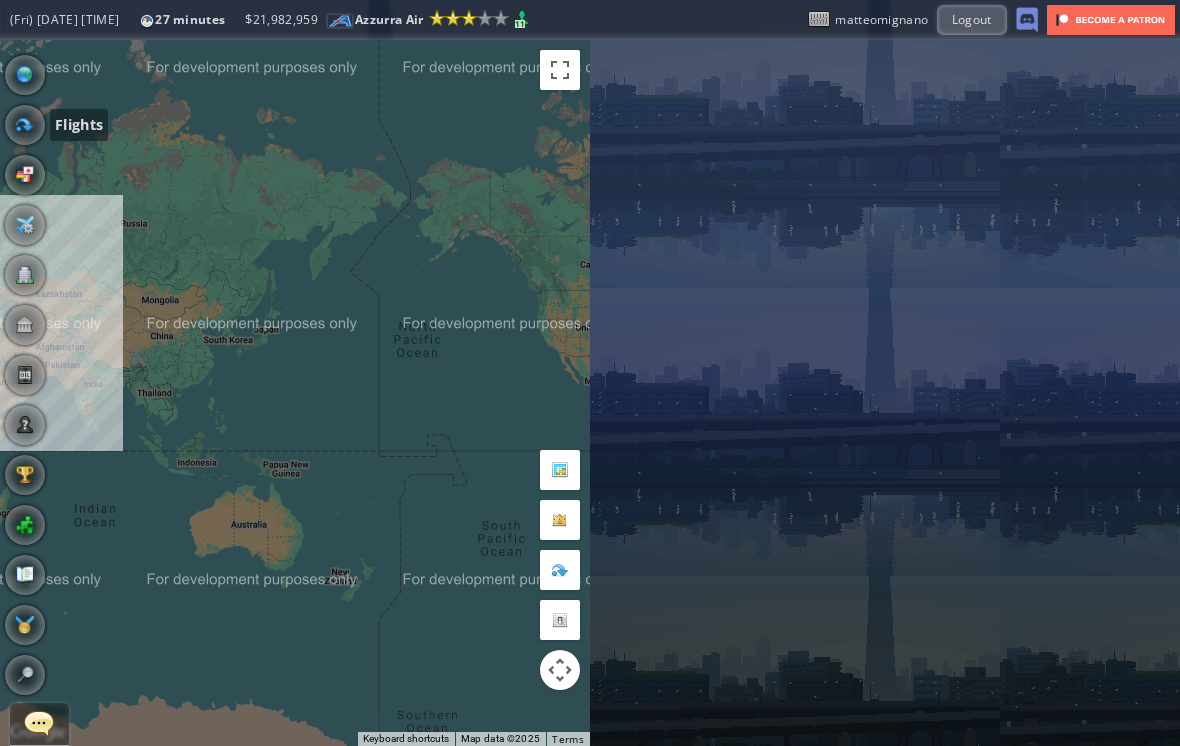 click at bounding box center (25, 125) 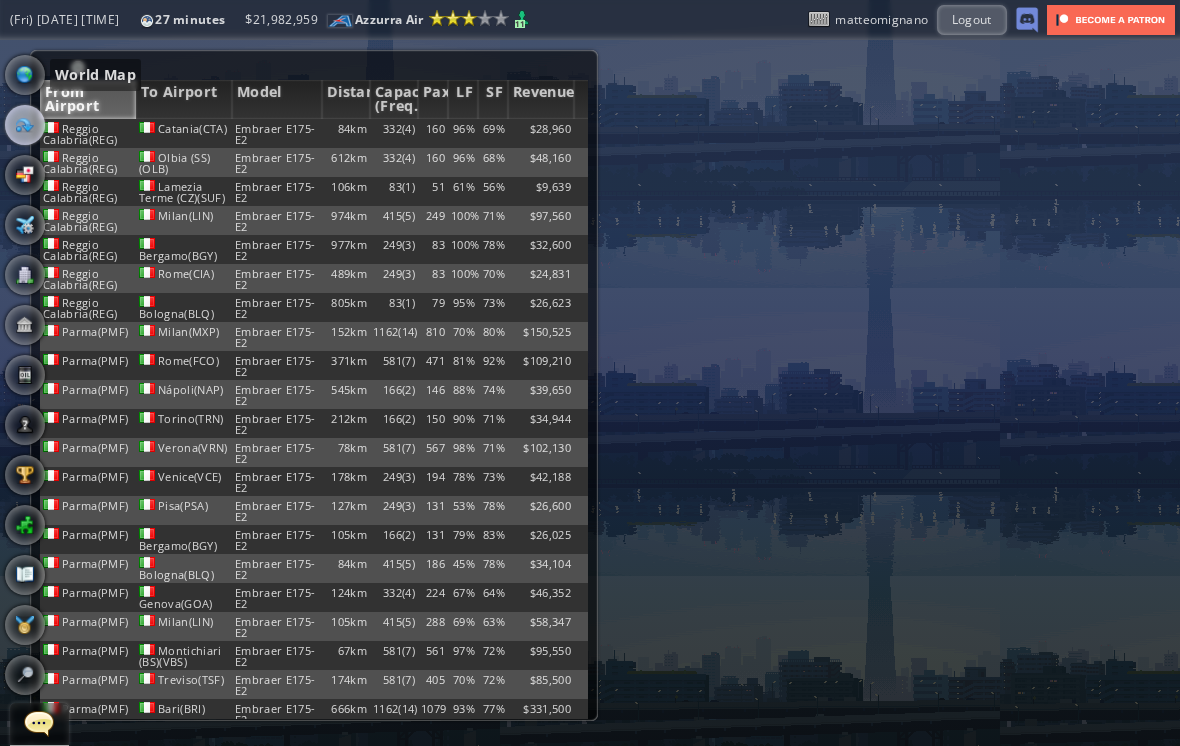 click at bounding box center [25, 75] 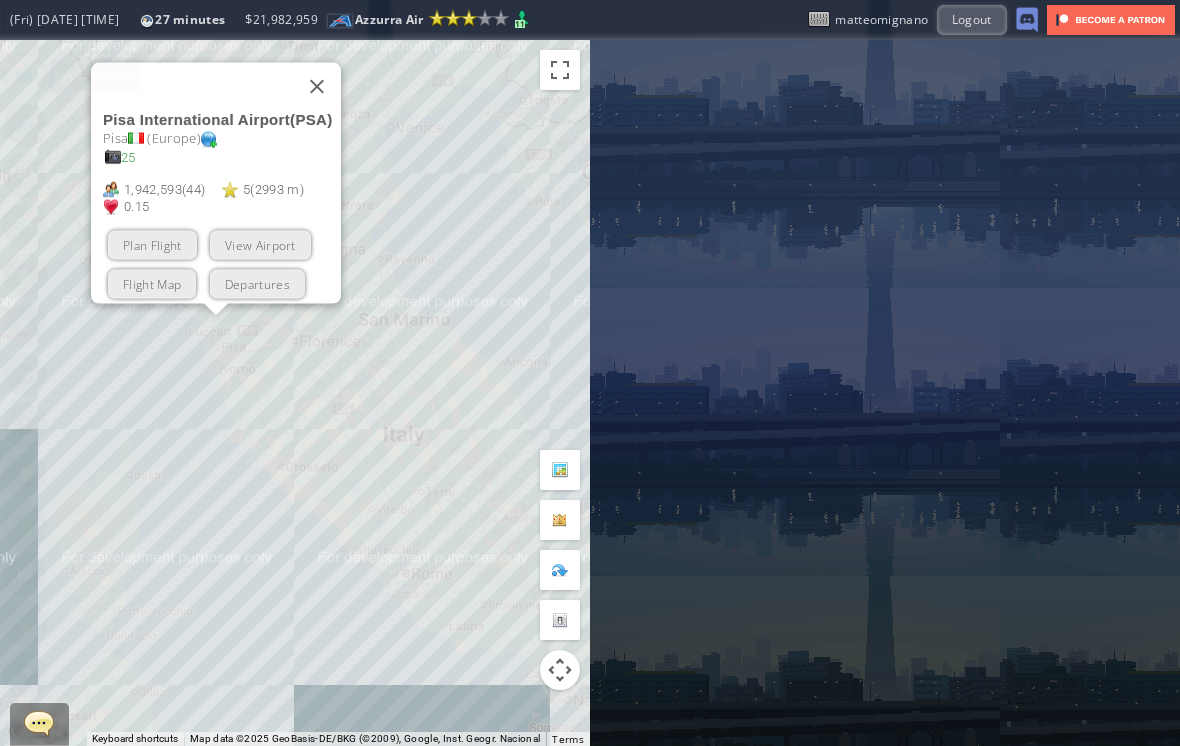 click on "Plan Flight" at bounding box center [152, 245] 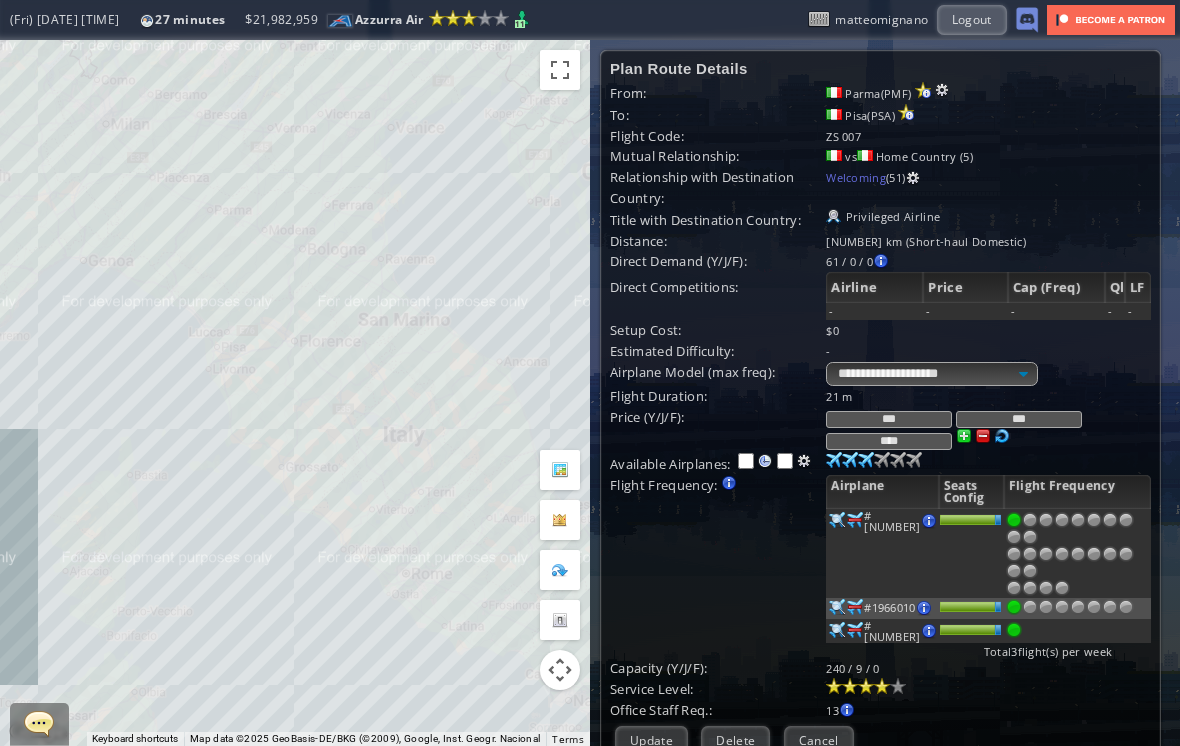 click at bounding box center [942, 90] 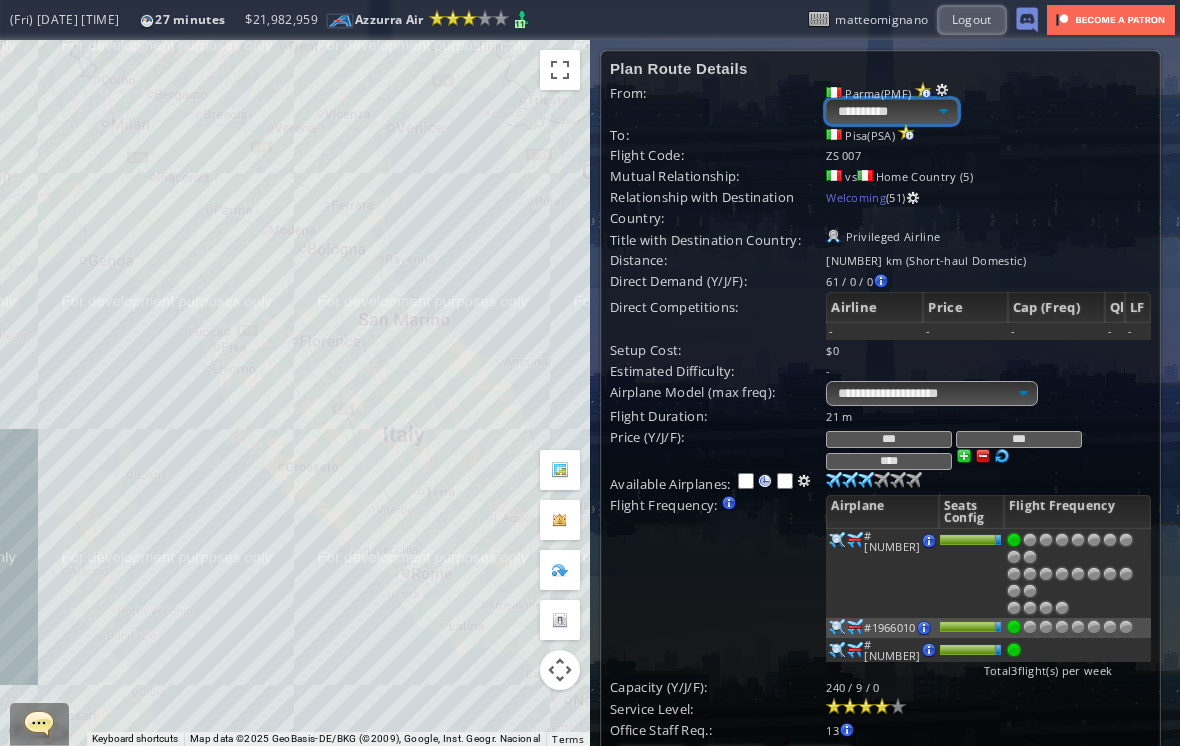 click on "**********" at bounding box center [891, 111] 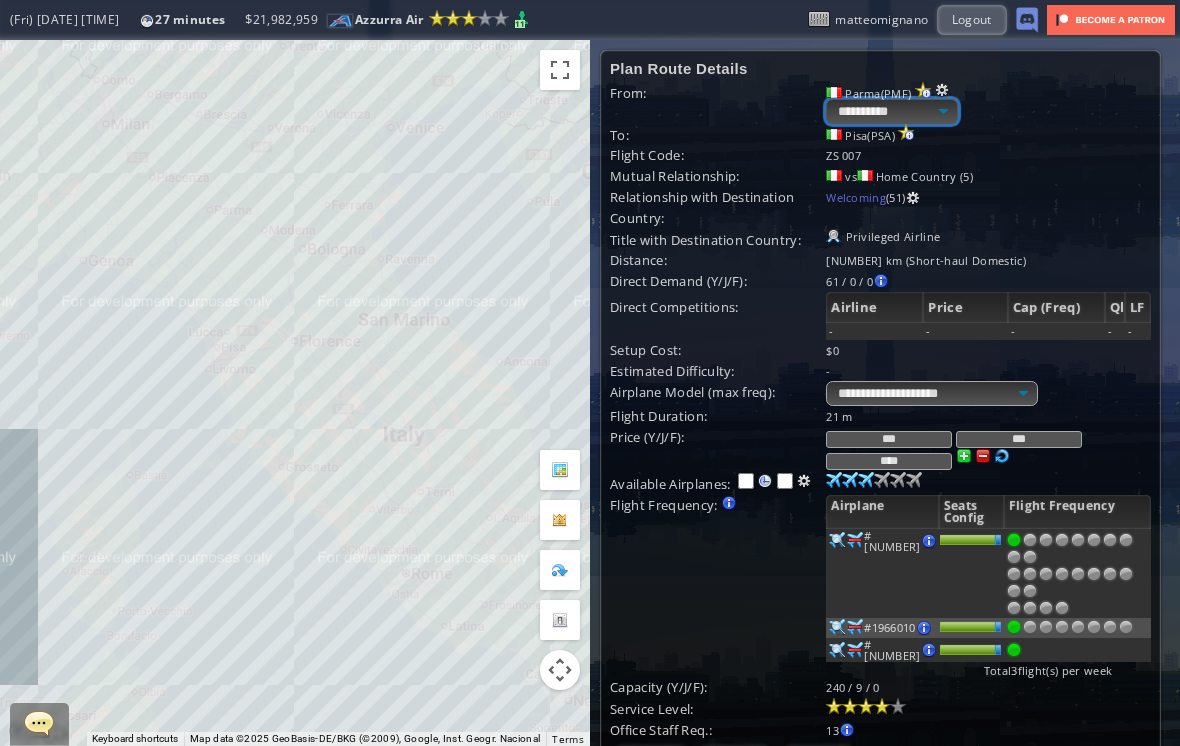 select on "****" 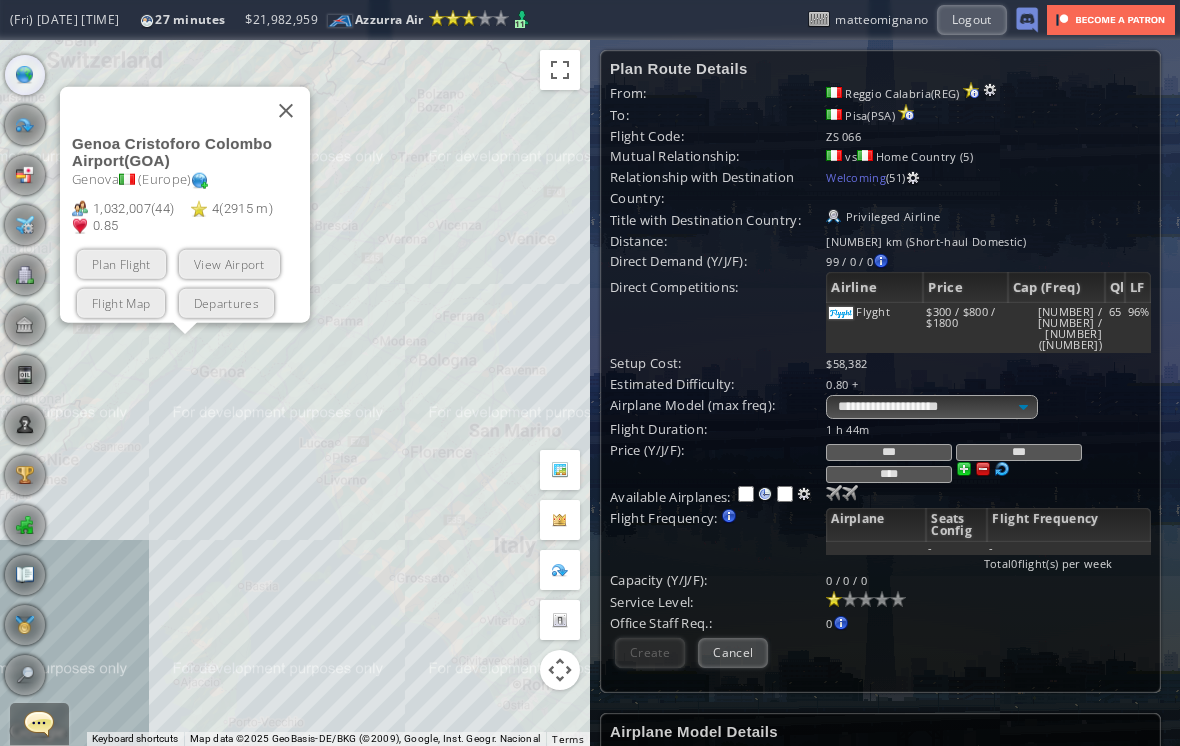 click on "Plan Flight" at bounding box center [121, 264] 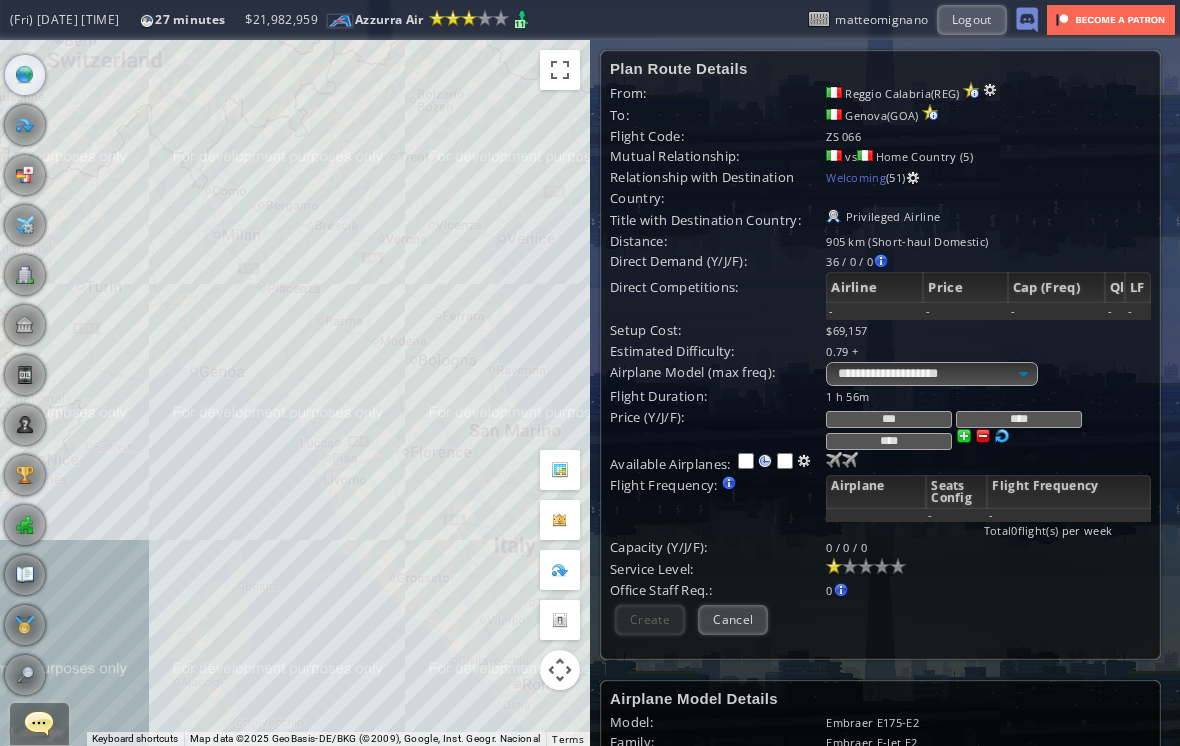 click on "Available Airplanes:" at bounding box center [718, 396] 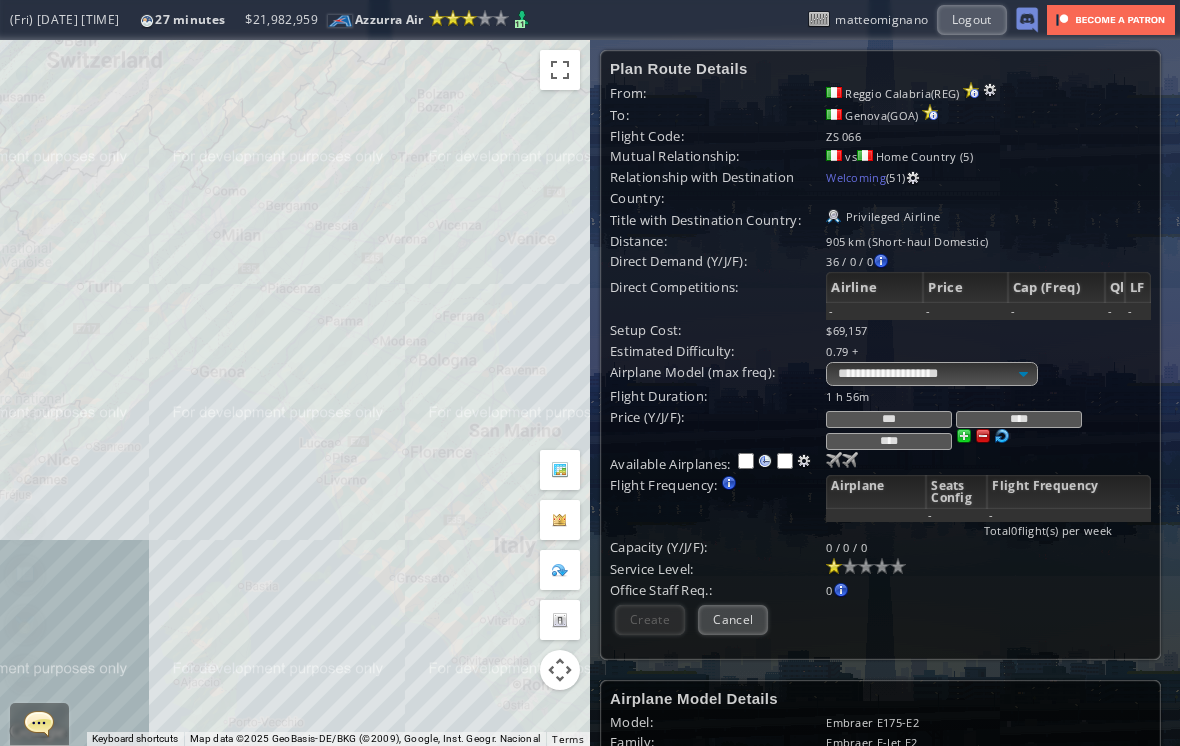 click at bounding box center [834, 460] 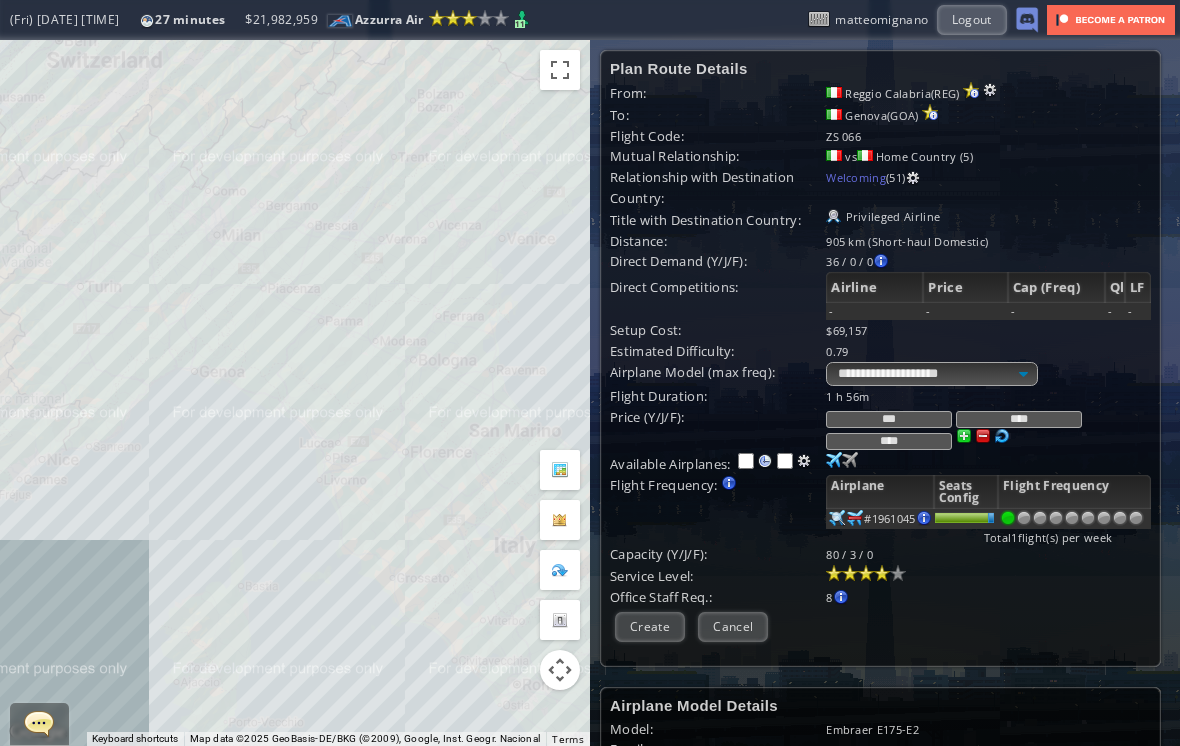 click at bounding box center [882, 573] 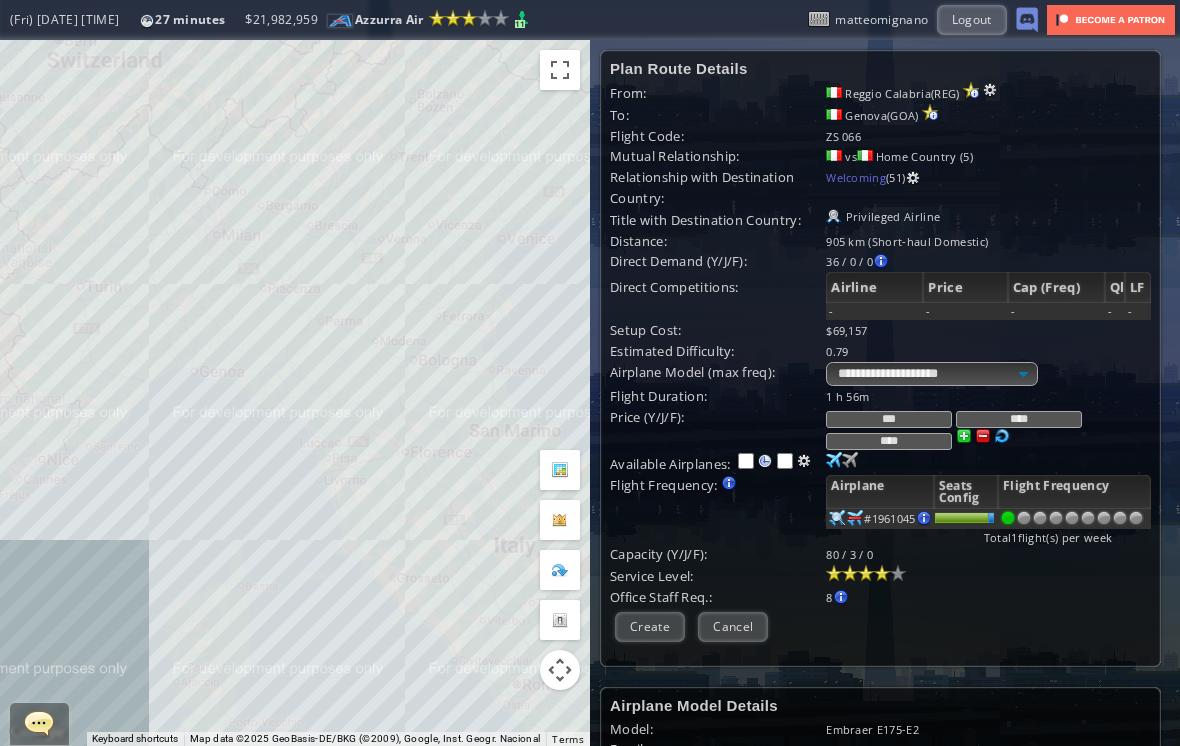 click on "Create" at bounding box center [650, 626] 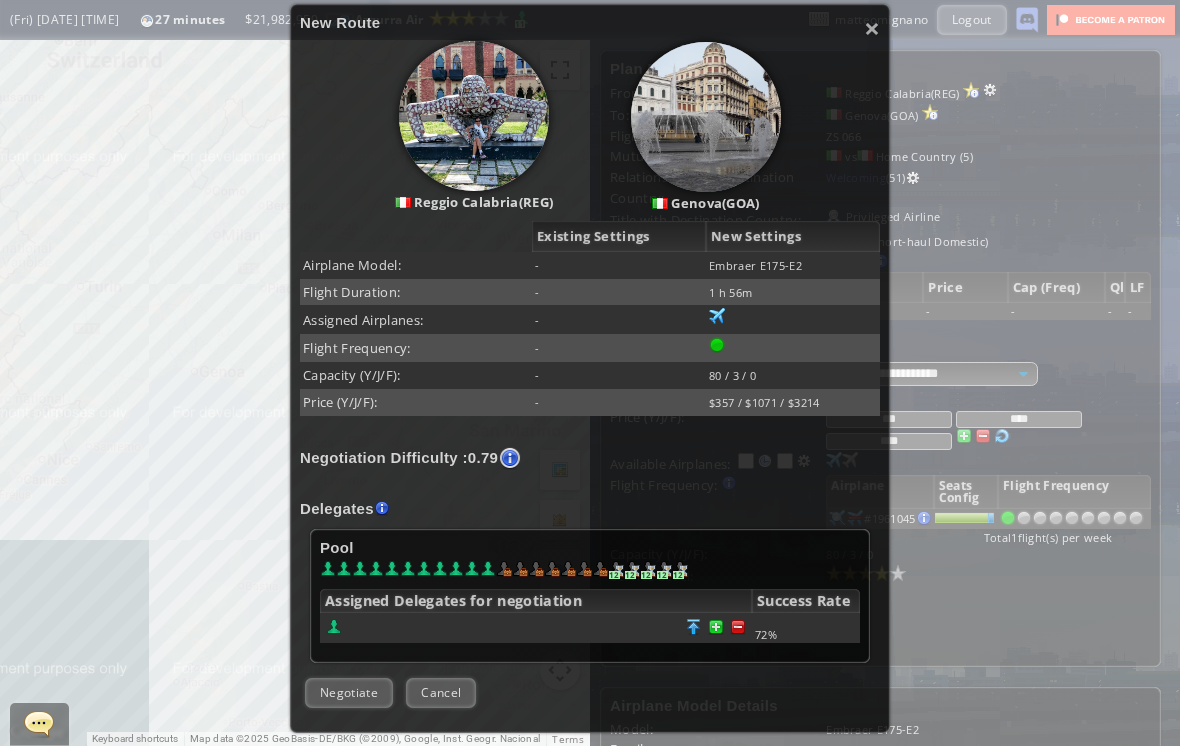 scroll, scrollTop: 179, scrollLeft: 0, axis: vertical 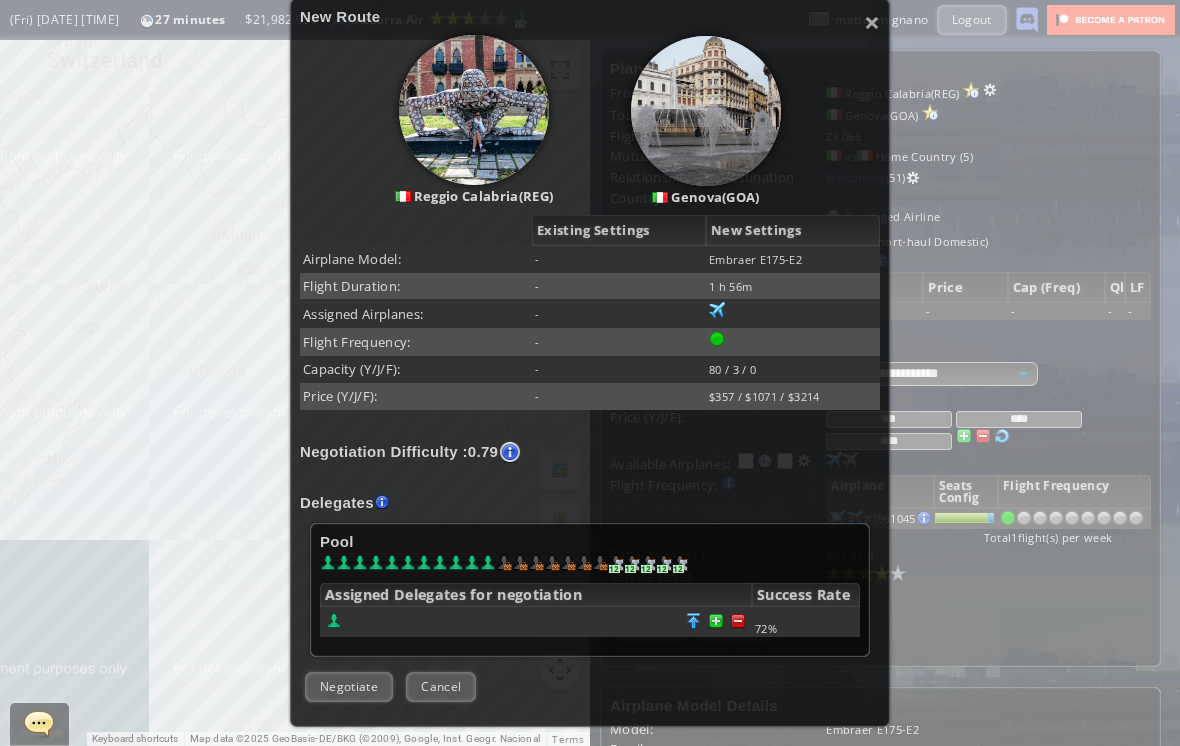 click at bounding box center (738, 621) 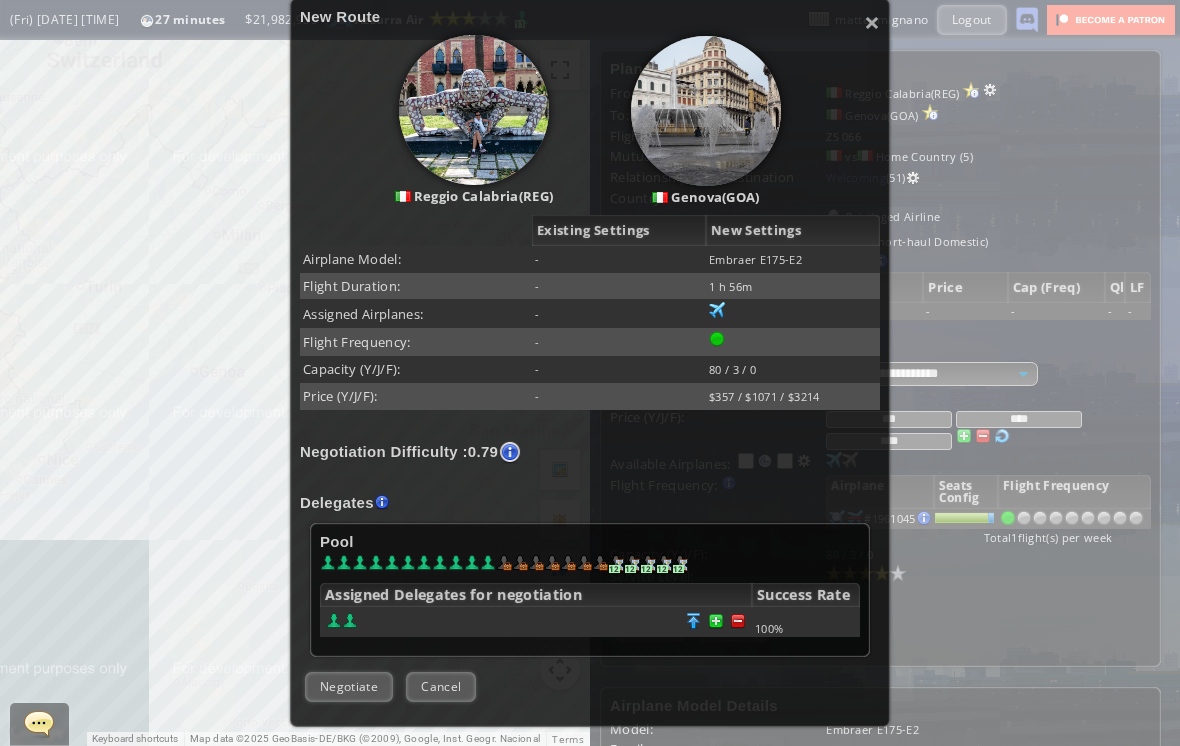 click on "Negotiate" at bounding box center (349, 686) 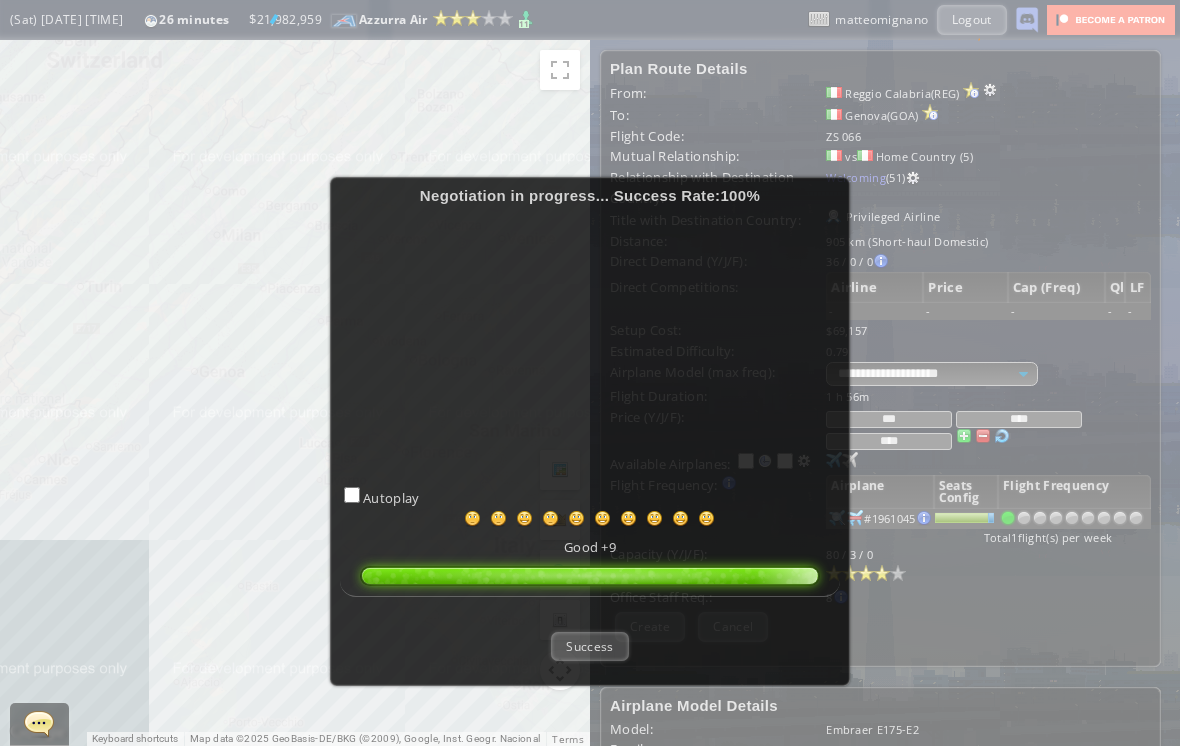 click on "Success" at bounding box center (589, 646) 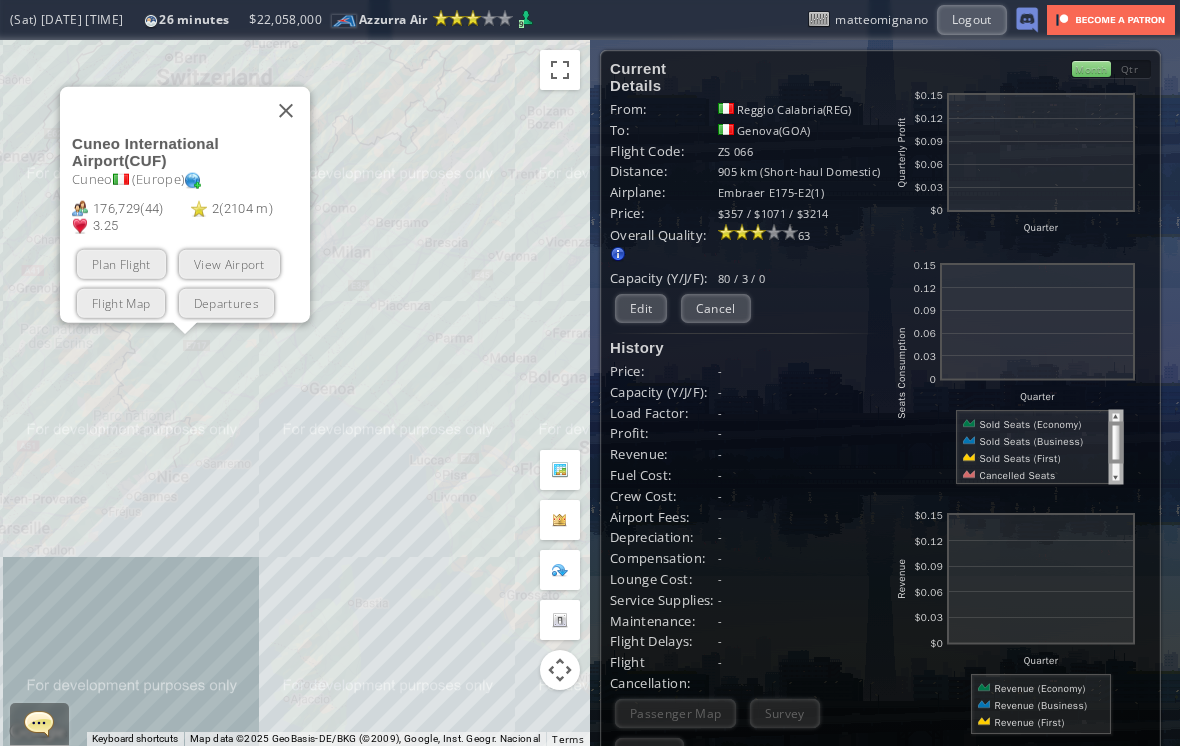 click on "Plan Flight" at bounding box center (121, 264) 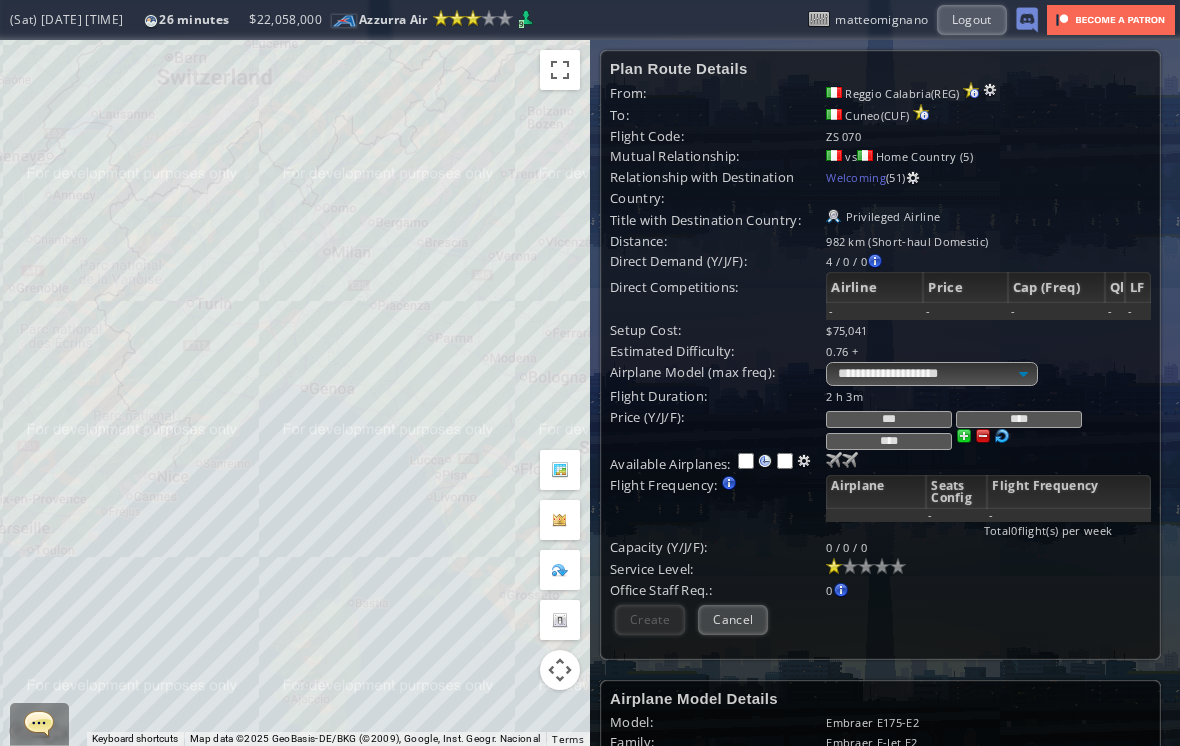 click at bounding box center (834, 460) 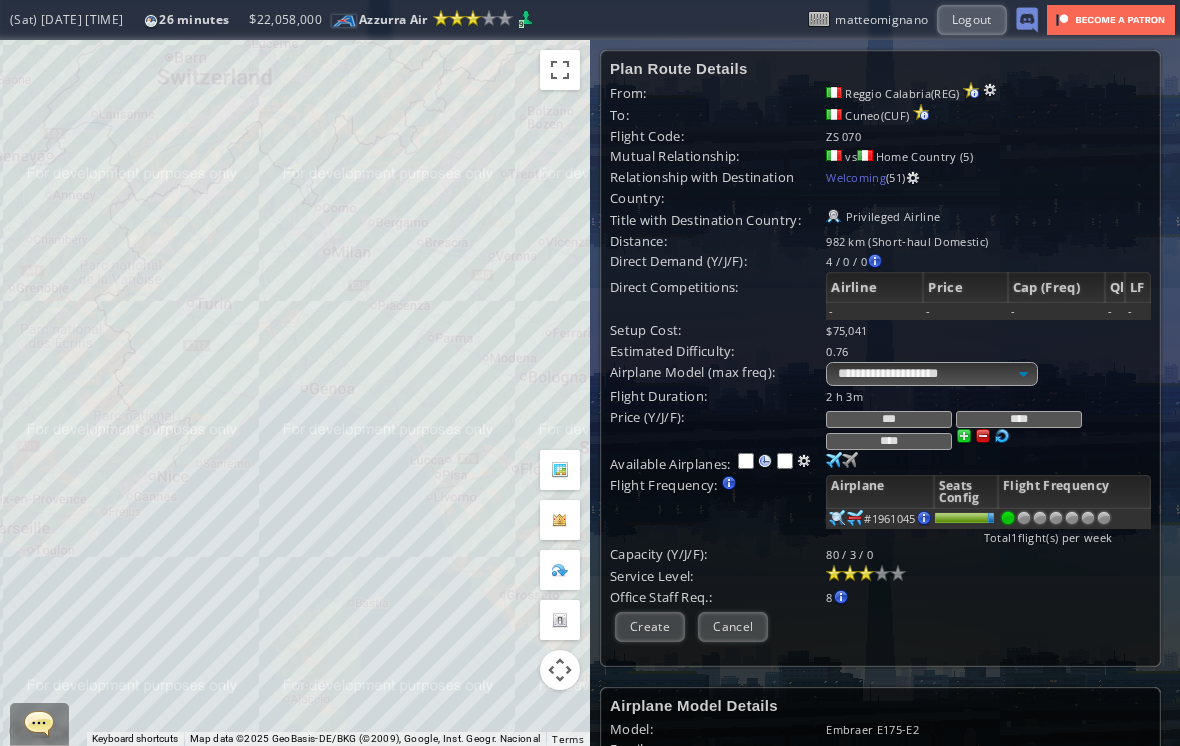 click at bounding box center [866, 573] 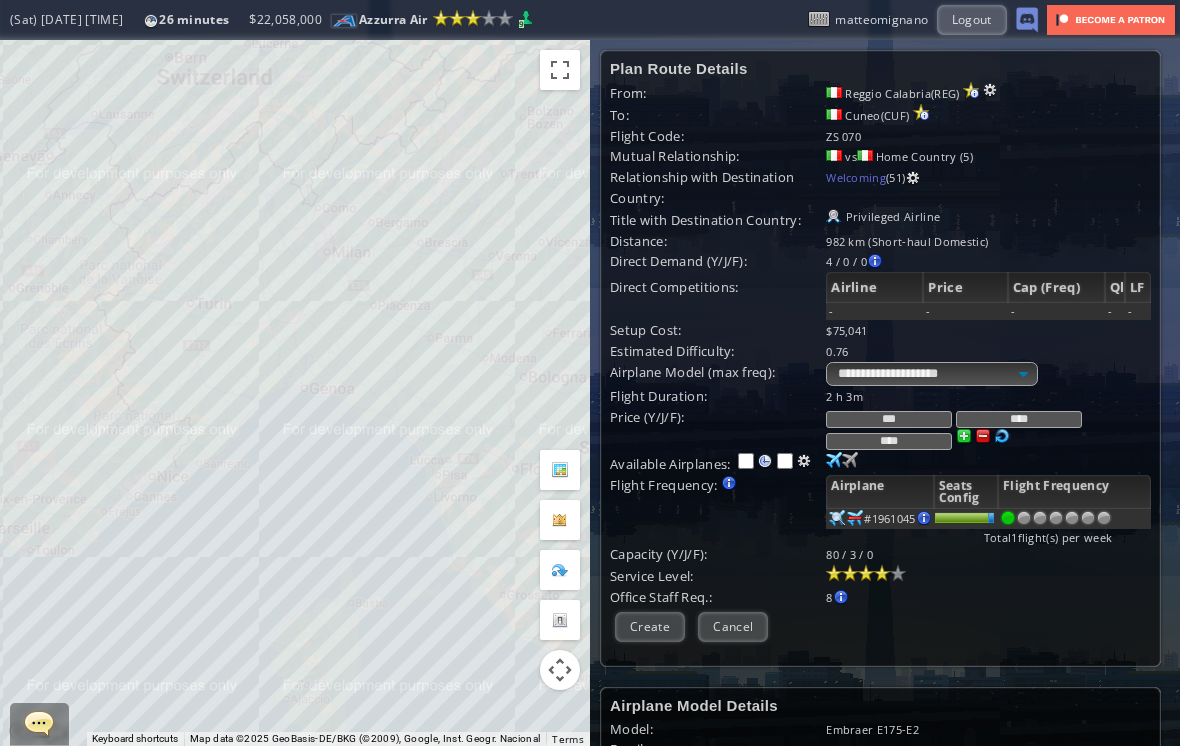 click at bounding box center (882, 573) 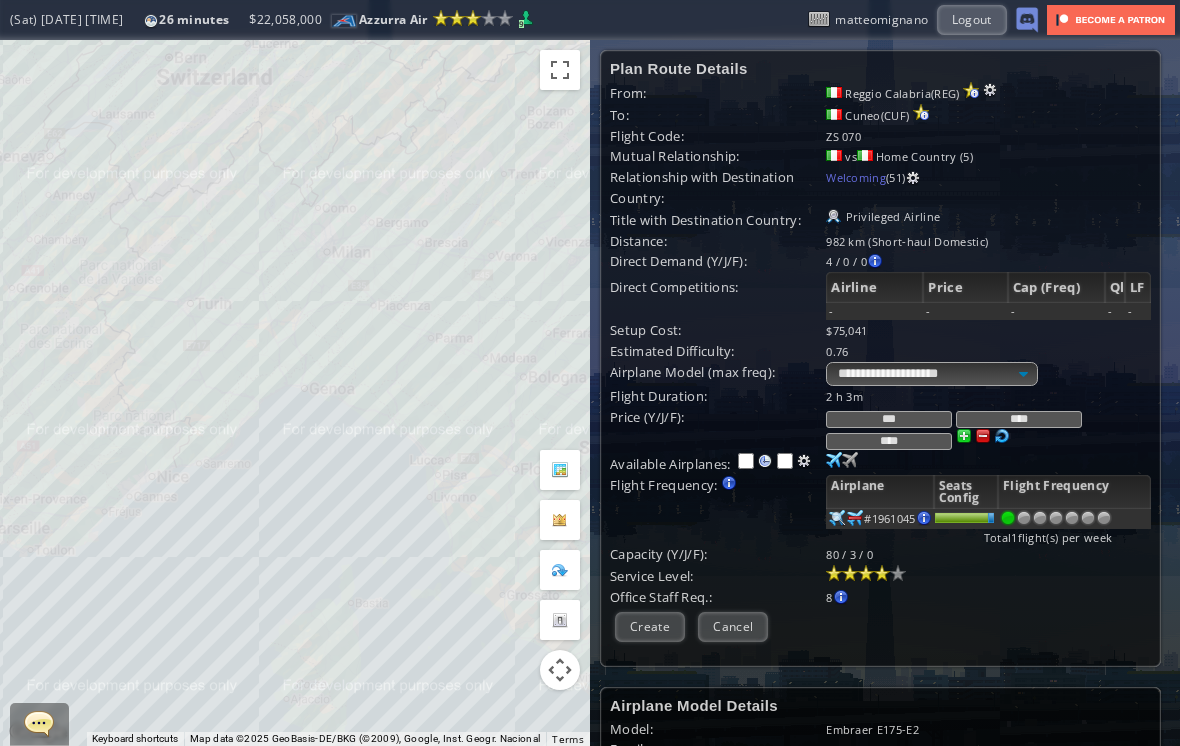 click on "Create" at bounding box center [650, 626] 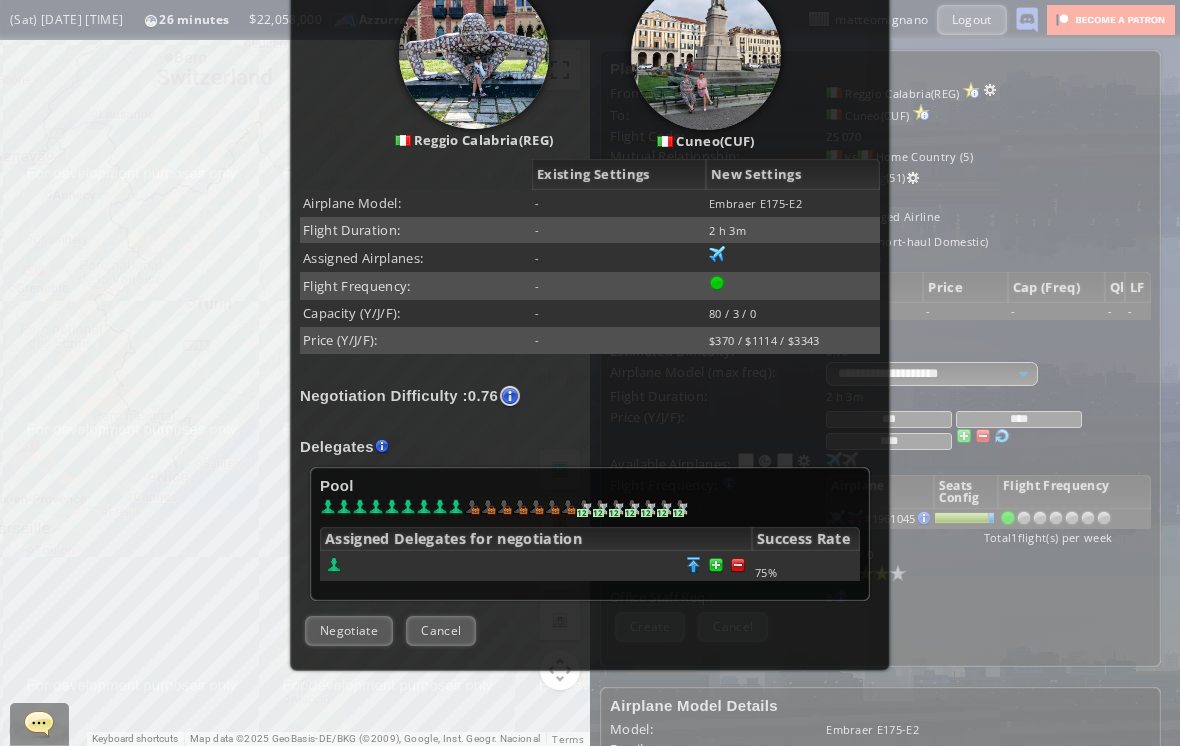 scroll, scrollTop: 237, scrollLeft: 0, axis: vertical 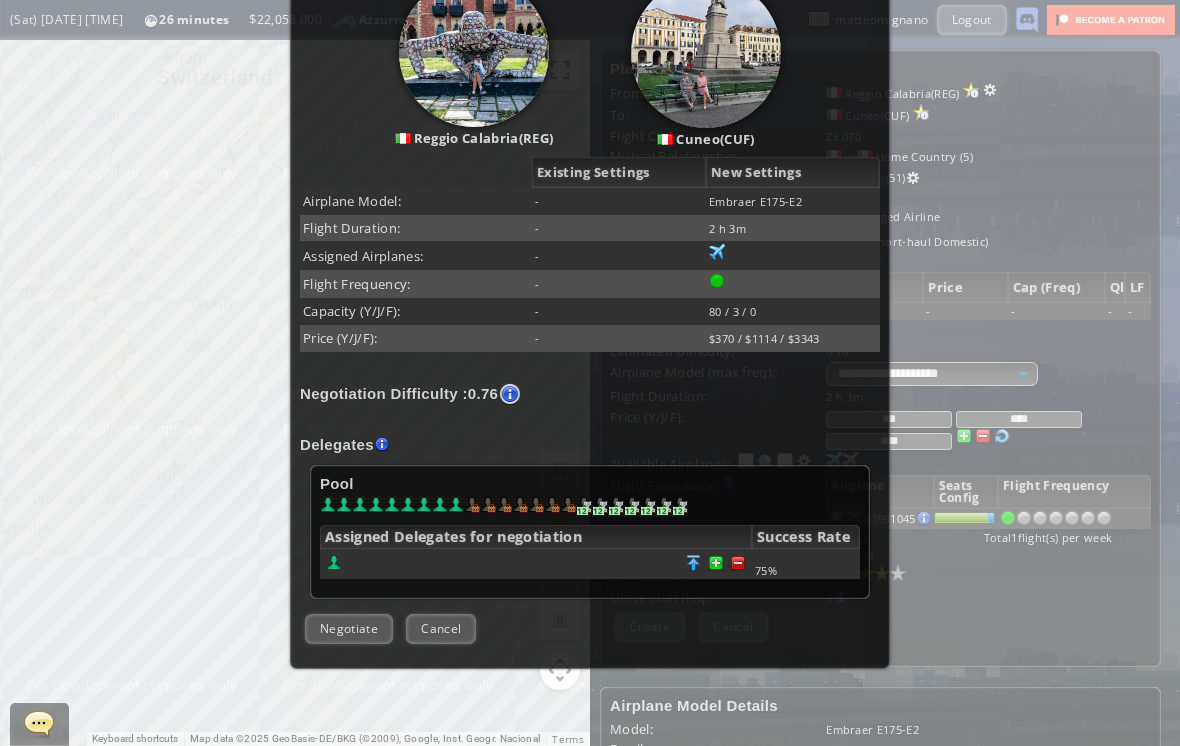 click at bounding box center [738, 563] 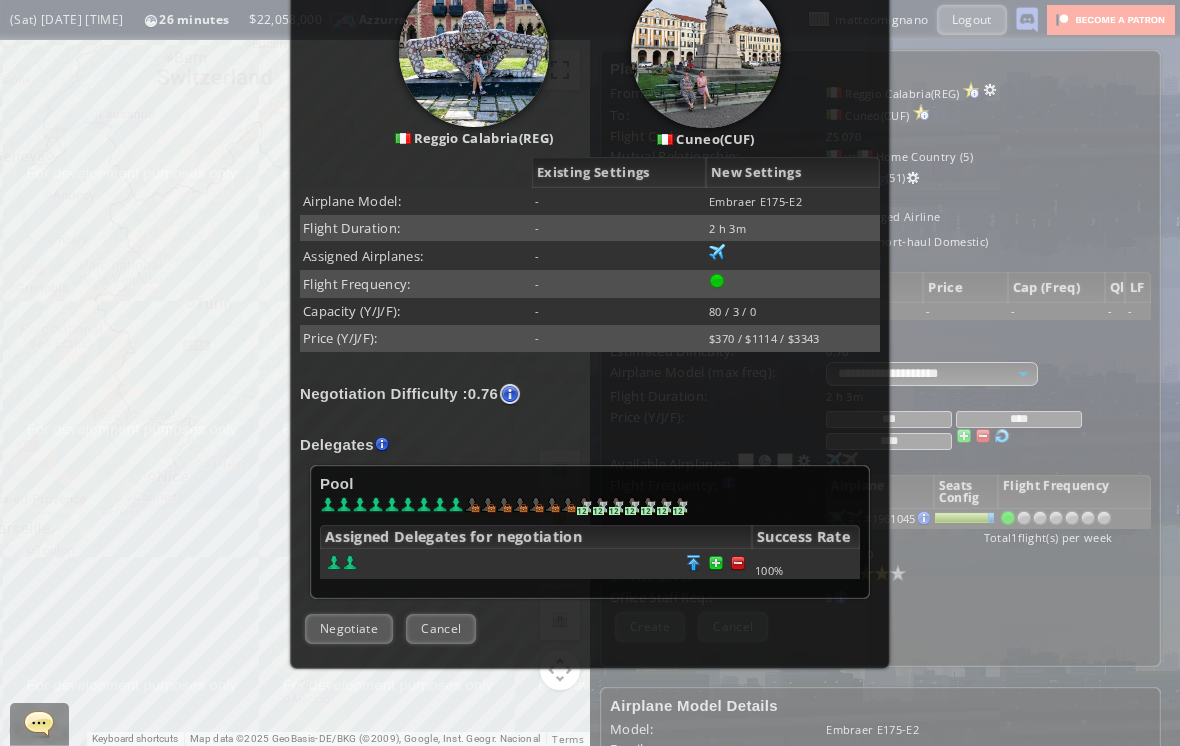 click on "Negotiate" at bounding box center (349, 628) 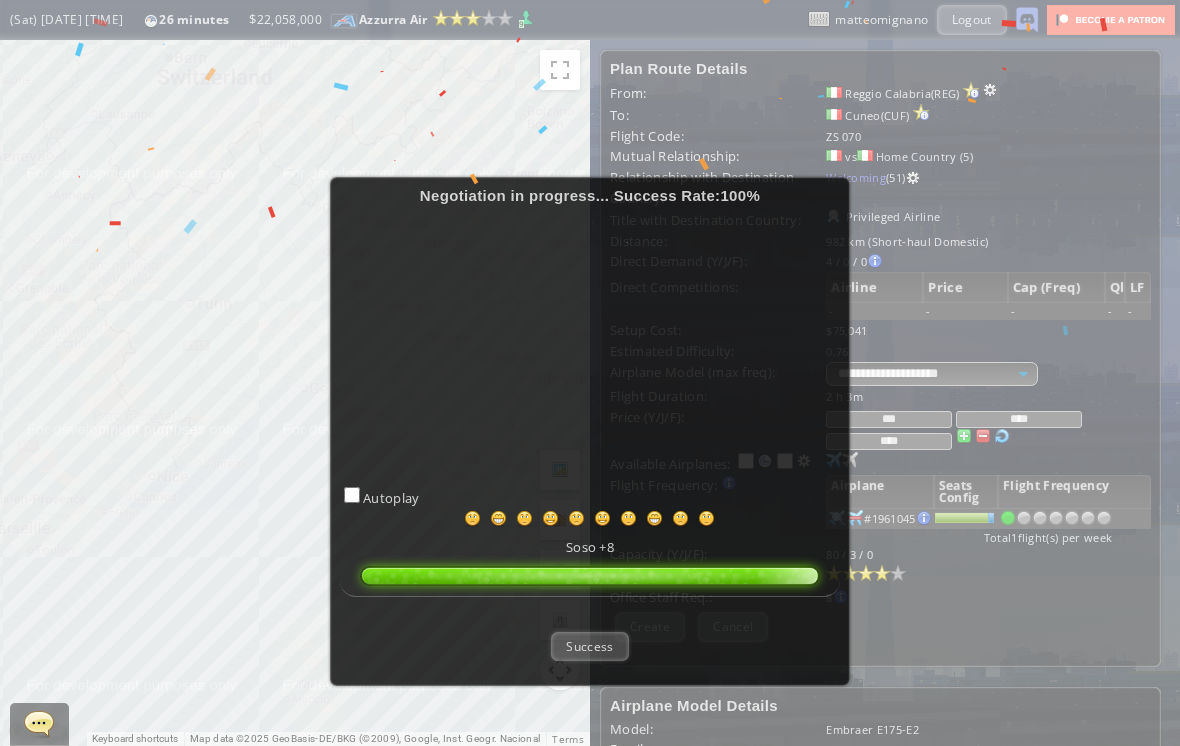 click on "Success" at bounding box center [589, 646] 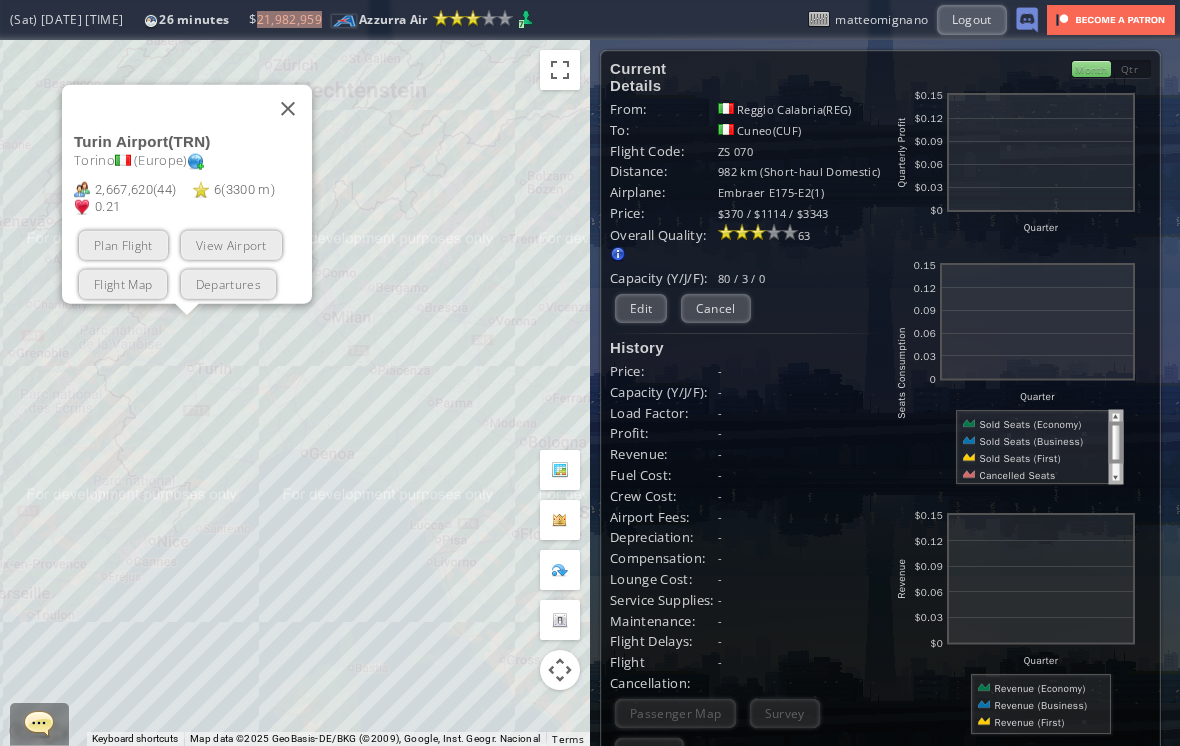 click on "Plan Flight" at bounding box center (123, 245) 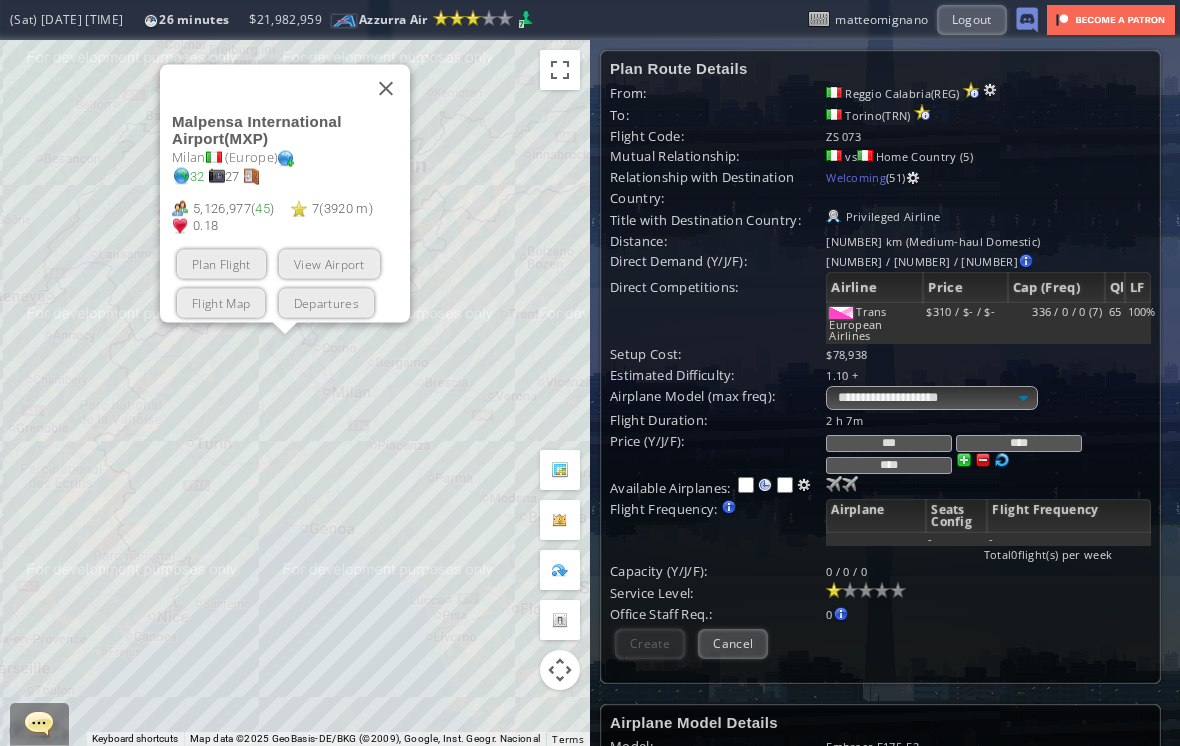 click on "Plan Flight" at bounding box center [221, 264] 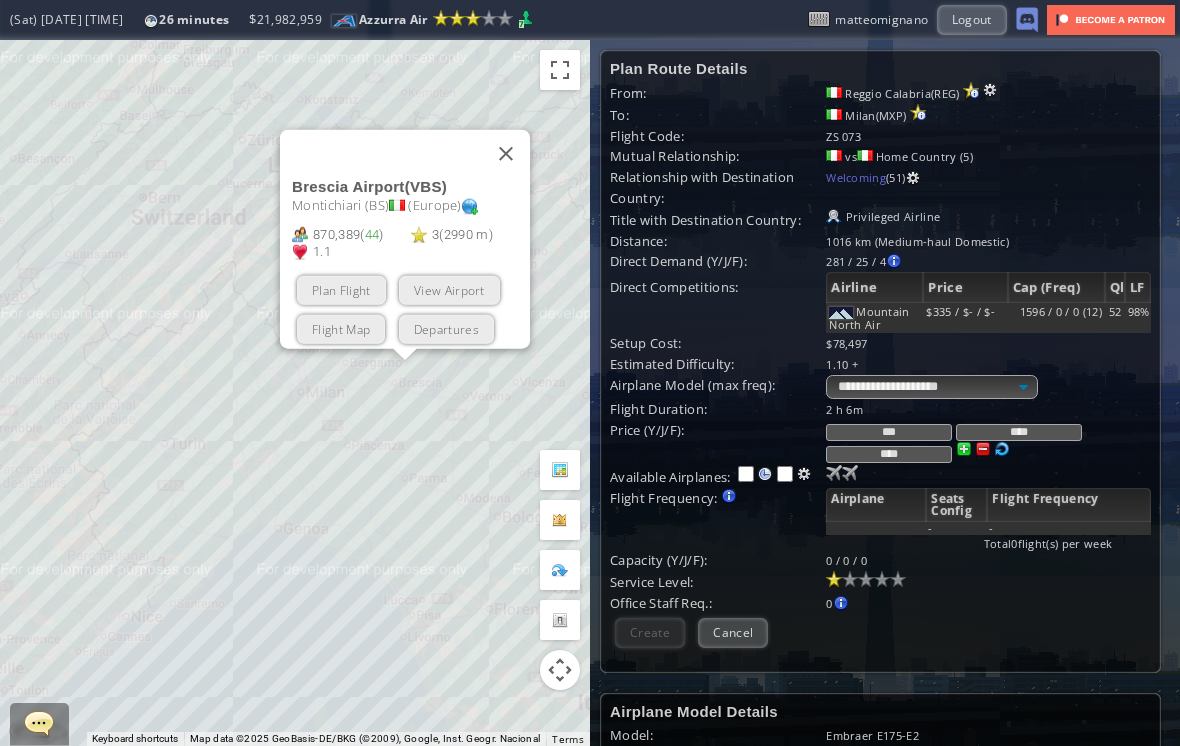 click on "Plan Flight" at bounding box center (341, 290) 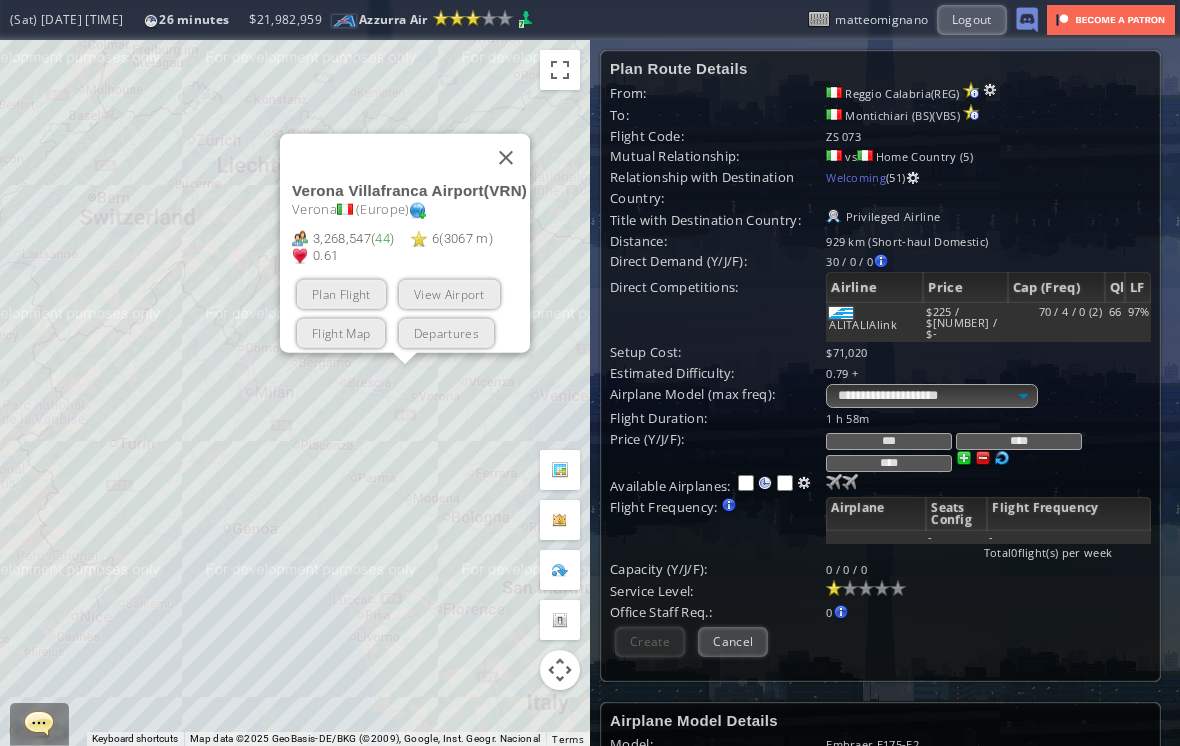 click on "Plan Flight" at bounding box center (341, 294) 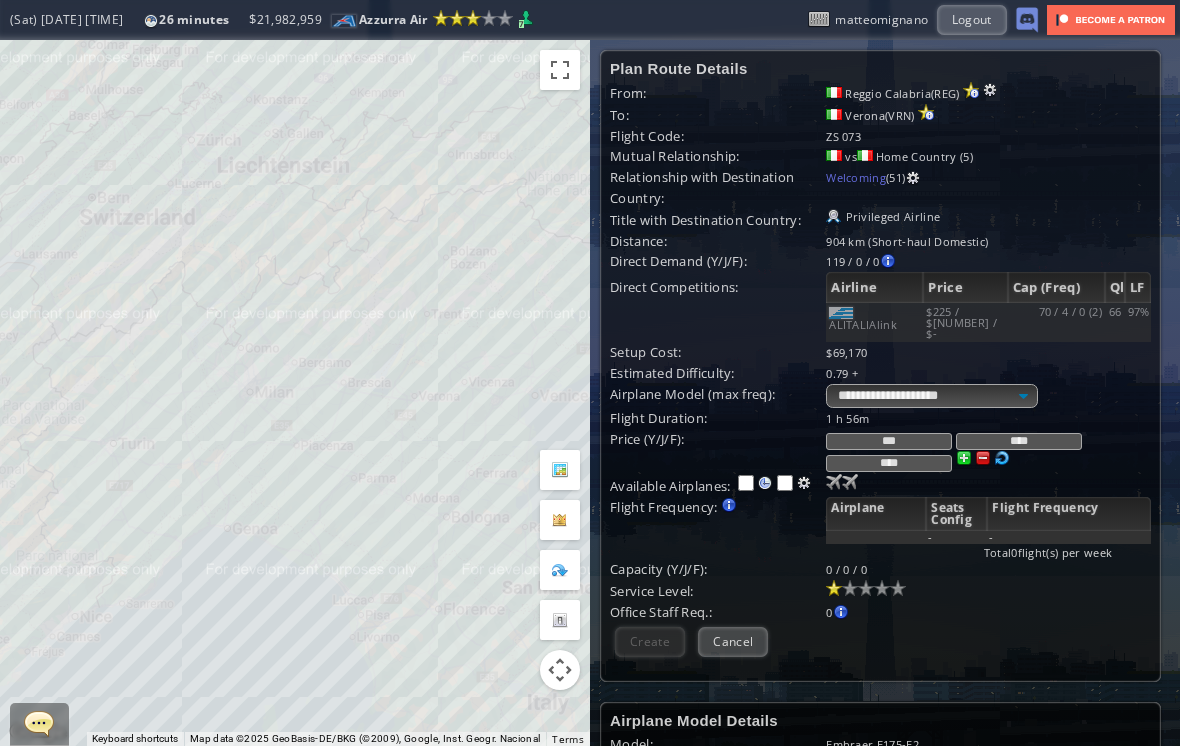 click on "Available Airplanes:" at bounding box center [718, 418] 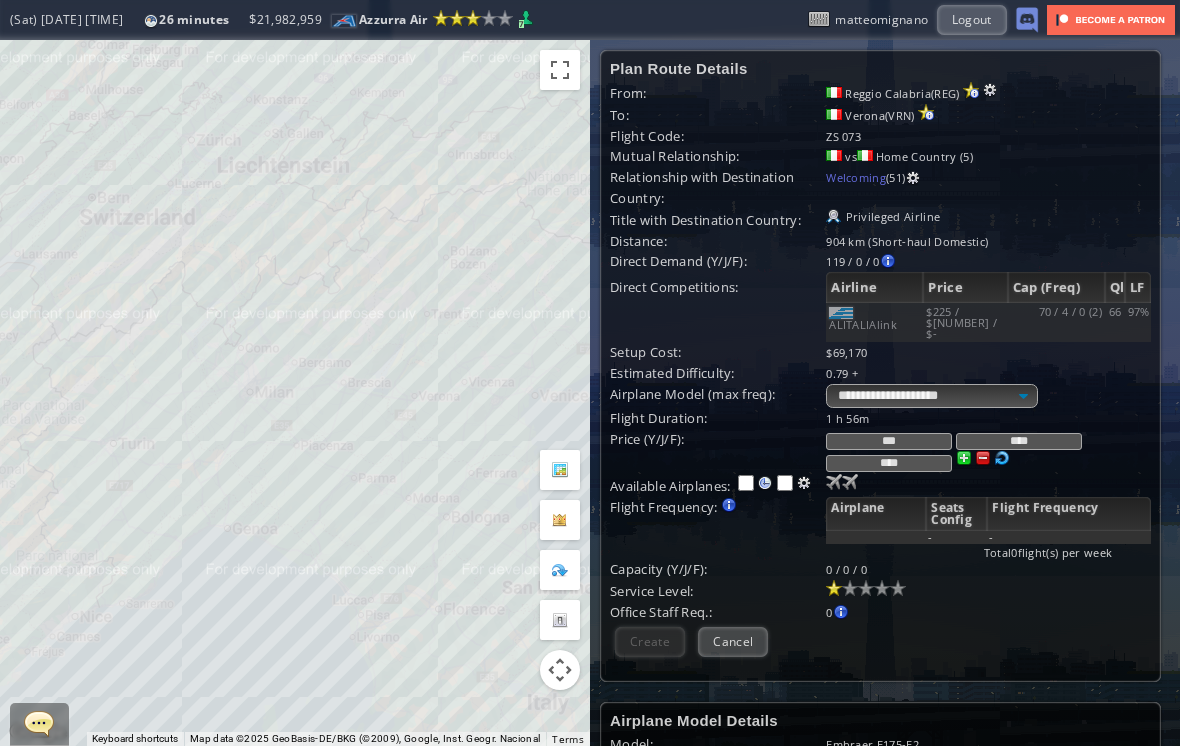 click at bounding box center (834, 482) 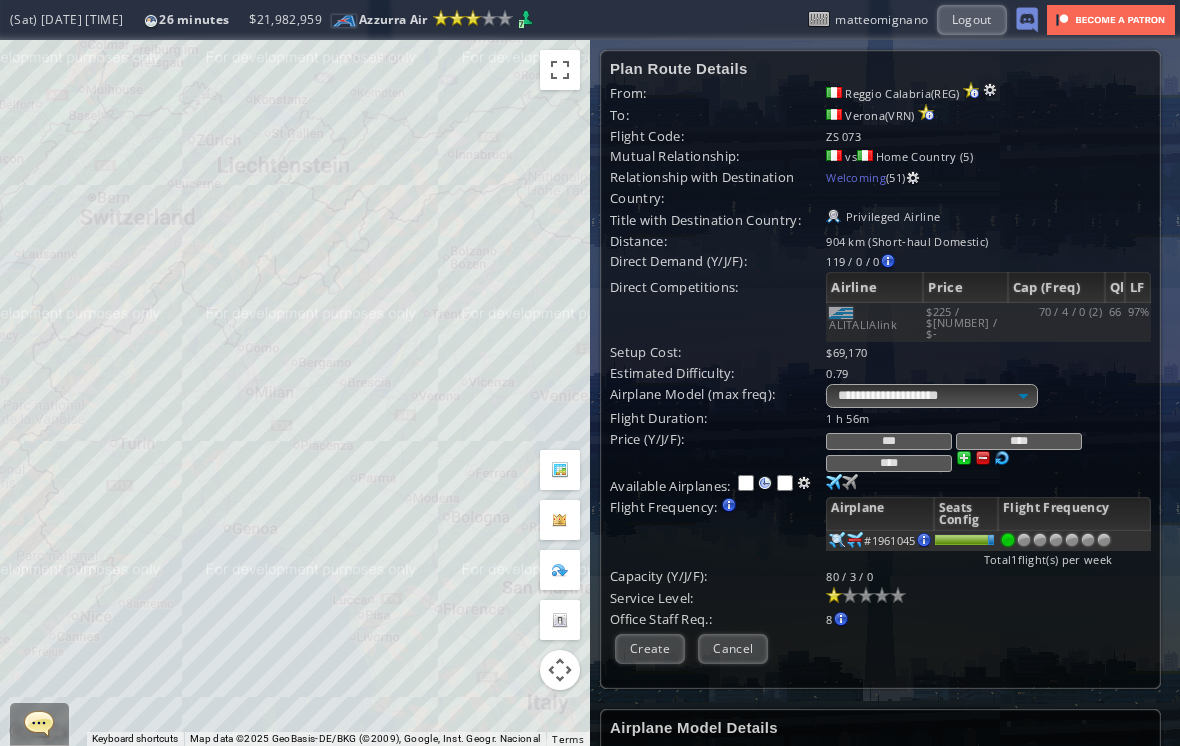 click at bounding box center [882, 595] 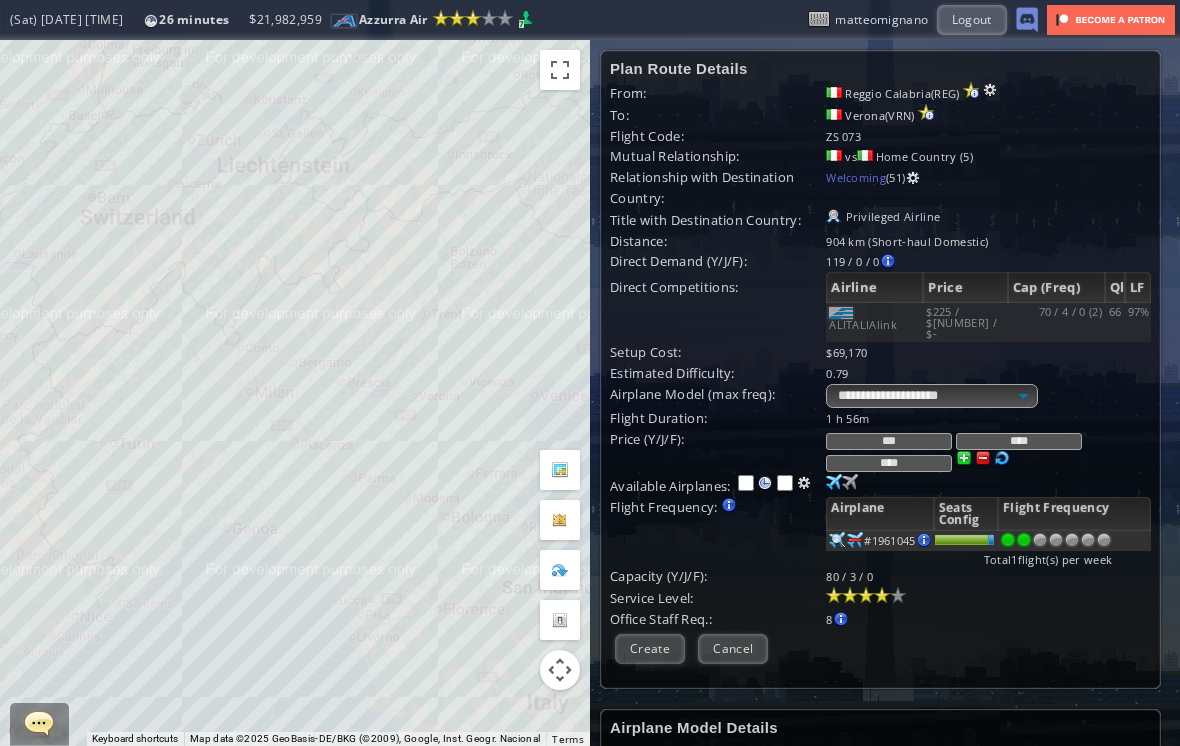 click at bounding box center [1024, 540] 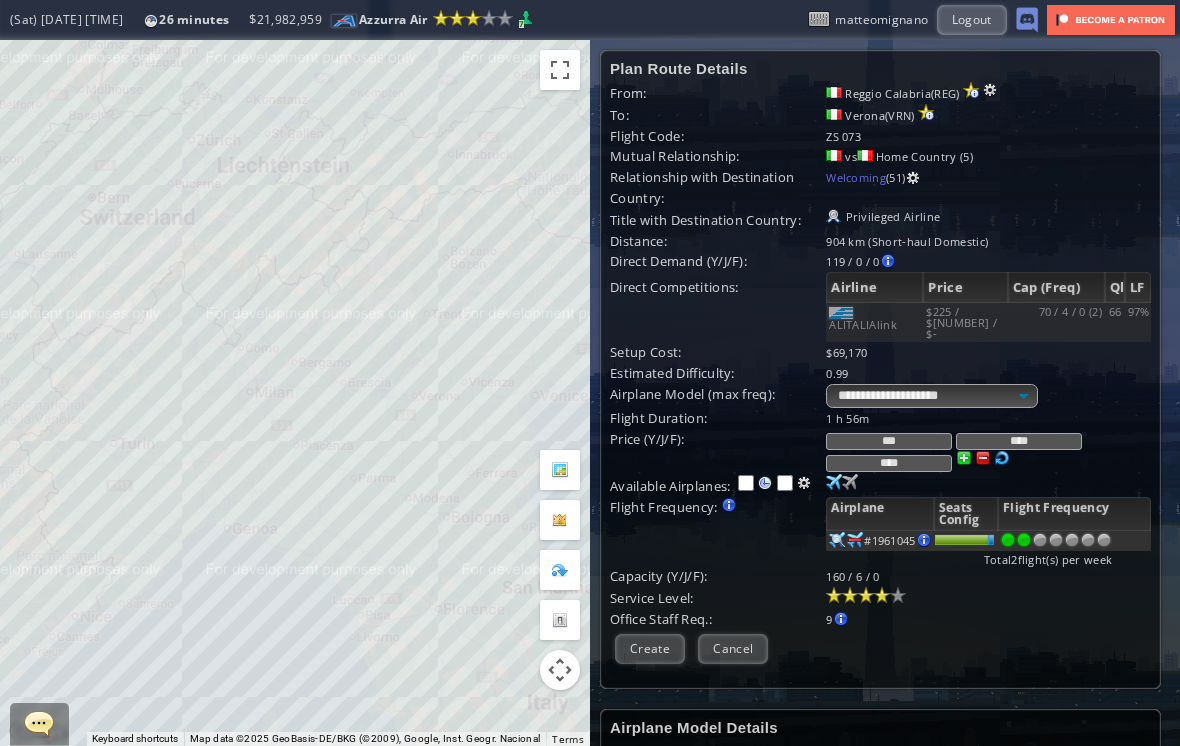 click at bounding box center (834, 482) 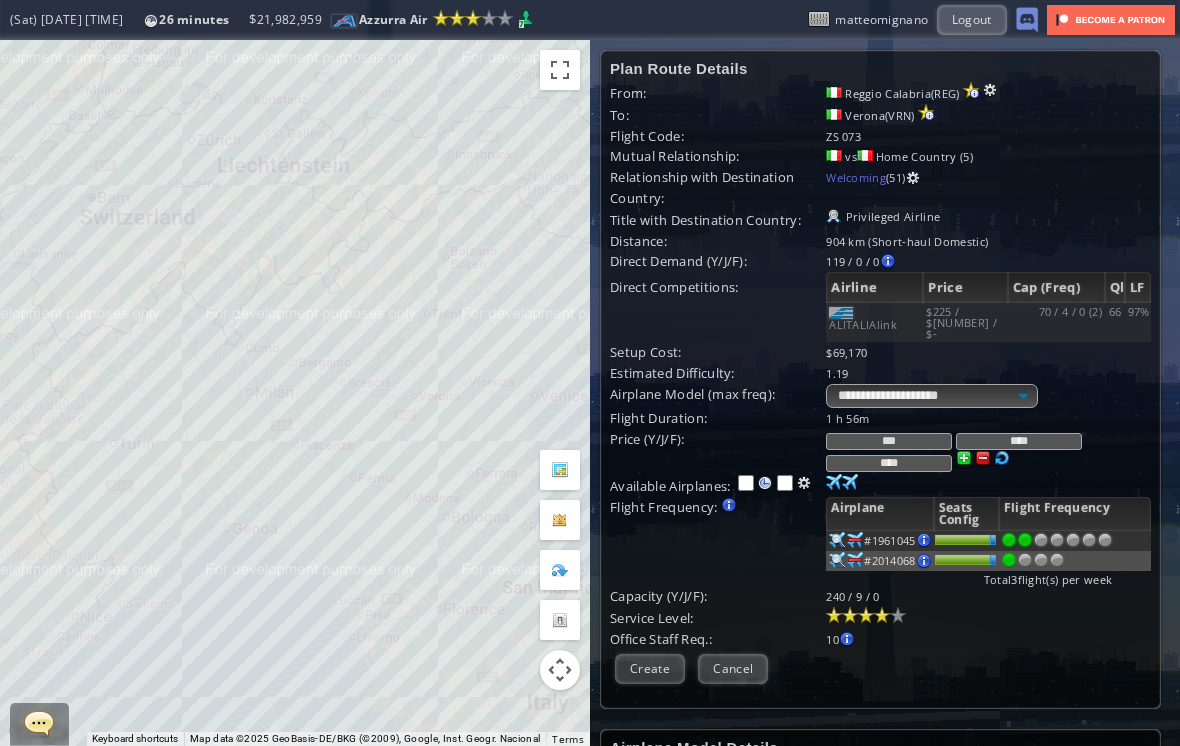 click at bounding box center [834, 482] 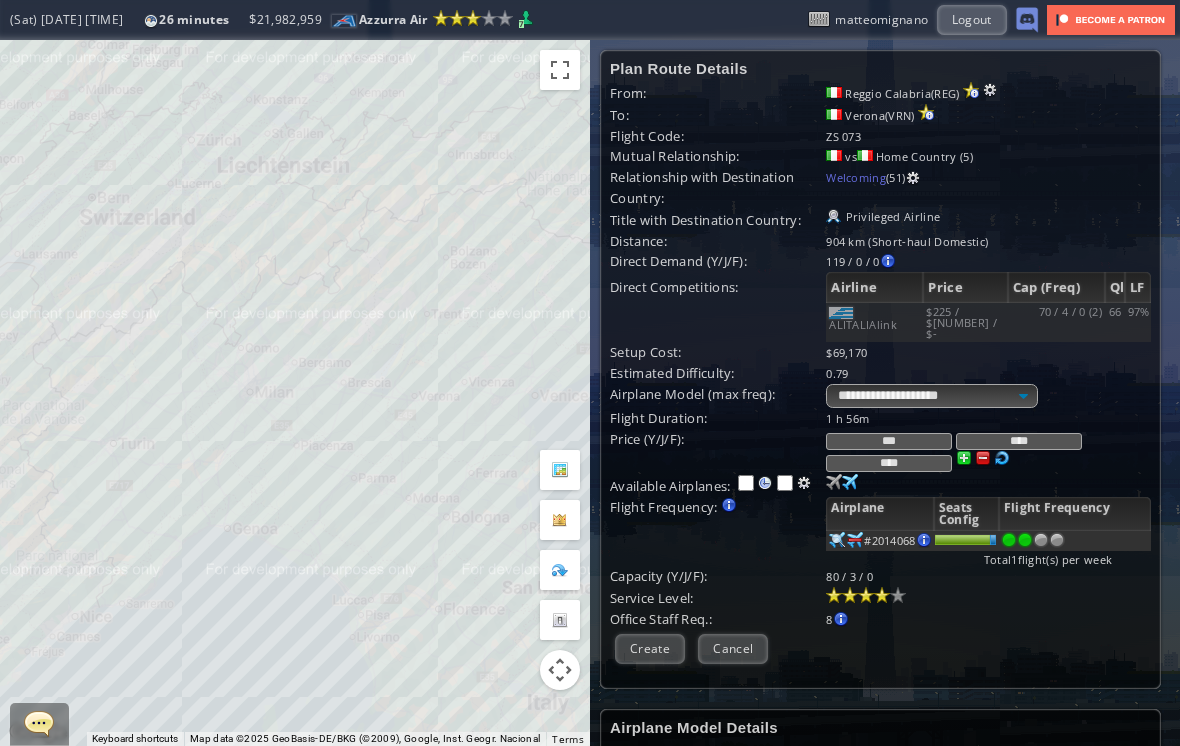 click at bounding box center (1025, 540) 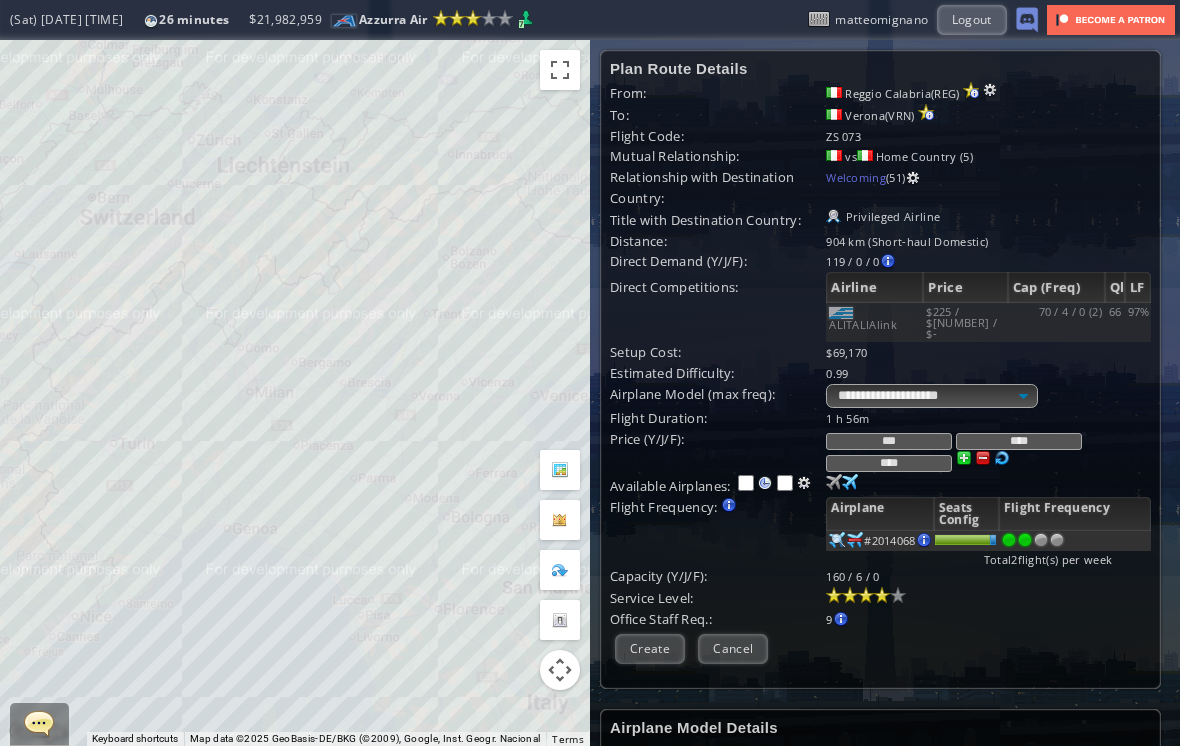 click on "Create" at bounding box center (650, 648) 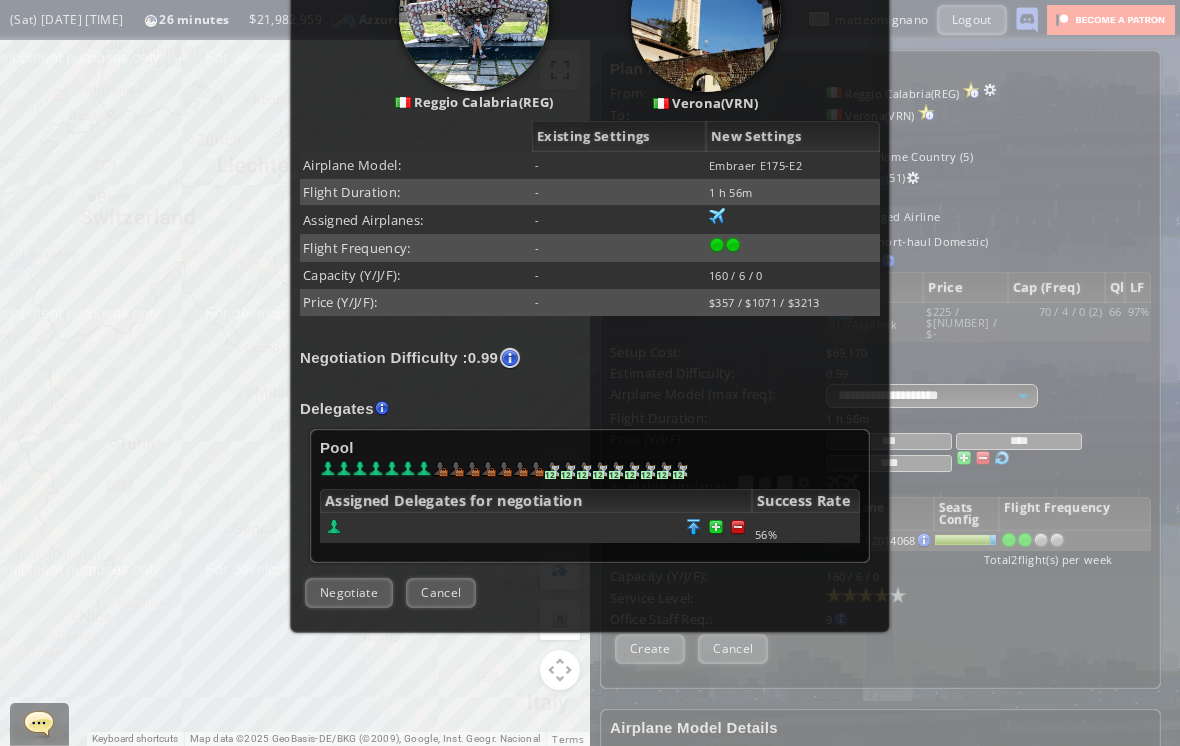scroll, scrollTop: 279, scrollLeft: 0, axis: vertical 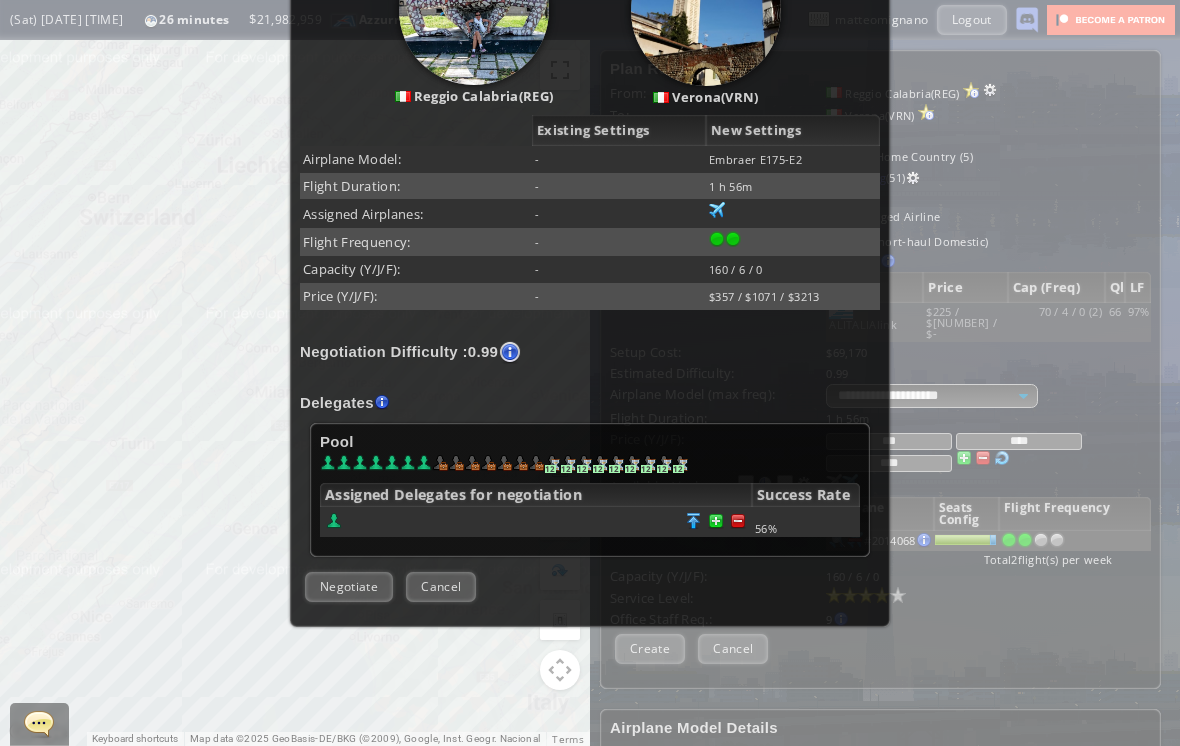 click at bounding box center [738, 521] 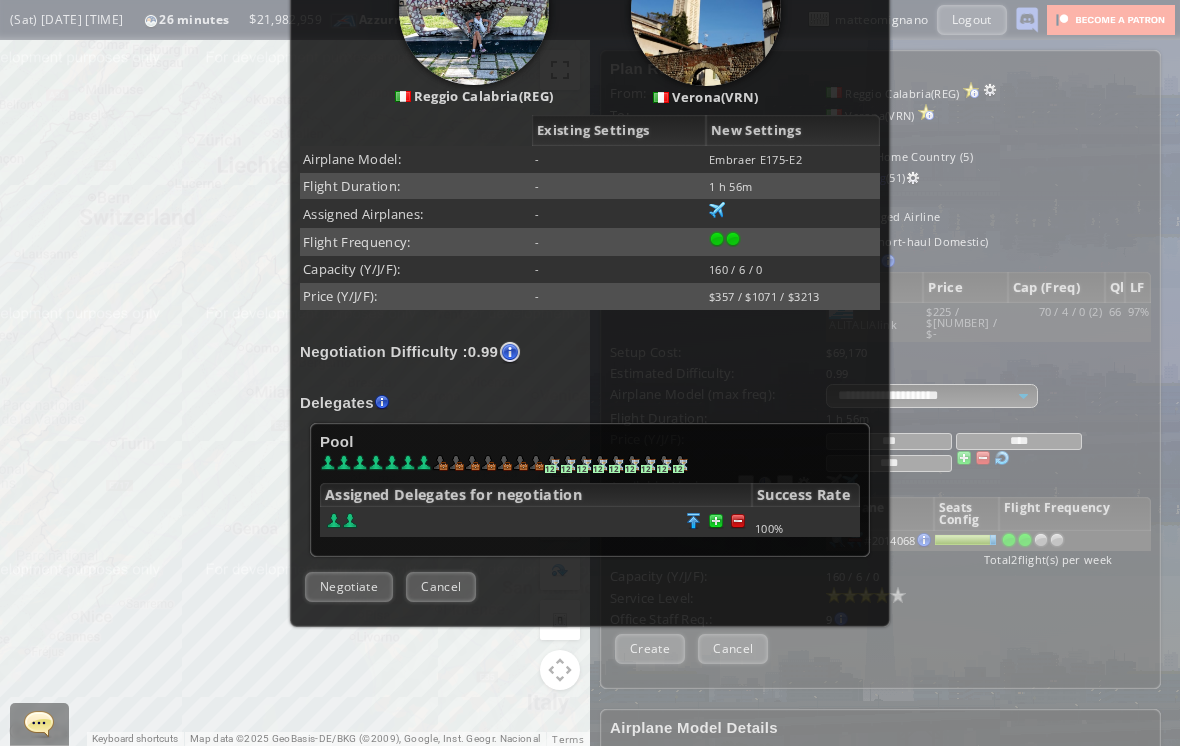 click on "Negotiate" at bounding box center (349, 586) 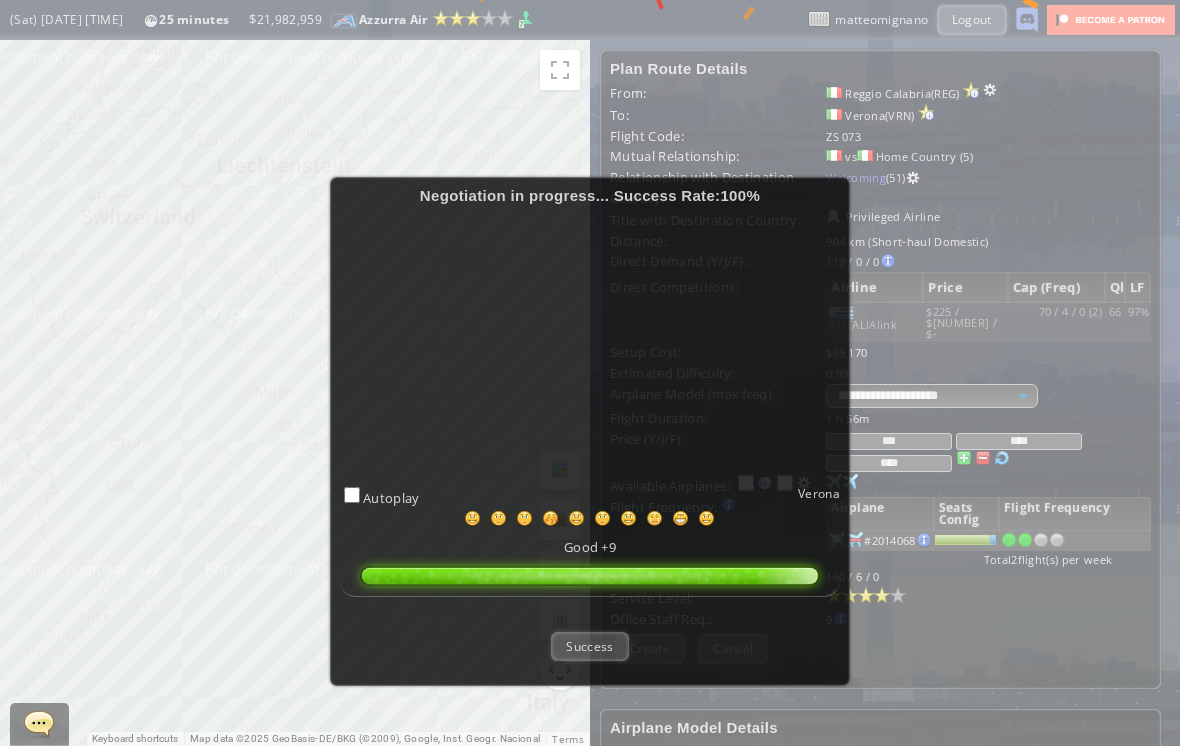 click on "Success" at bounding box center (589, 646) 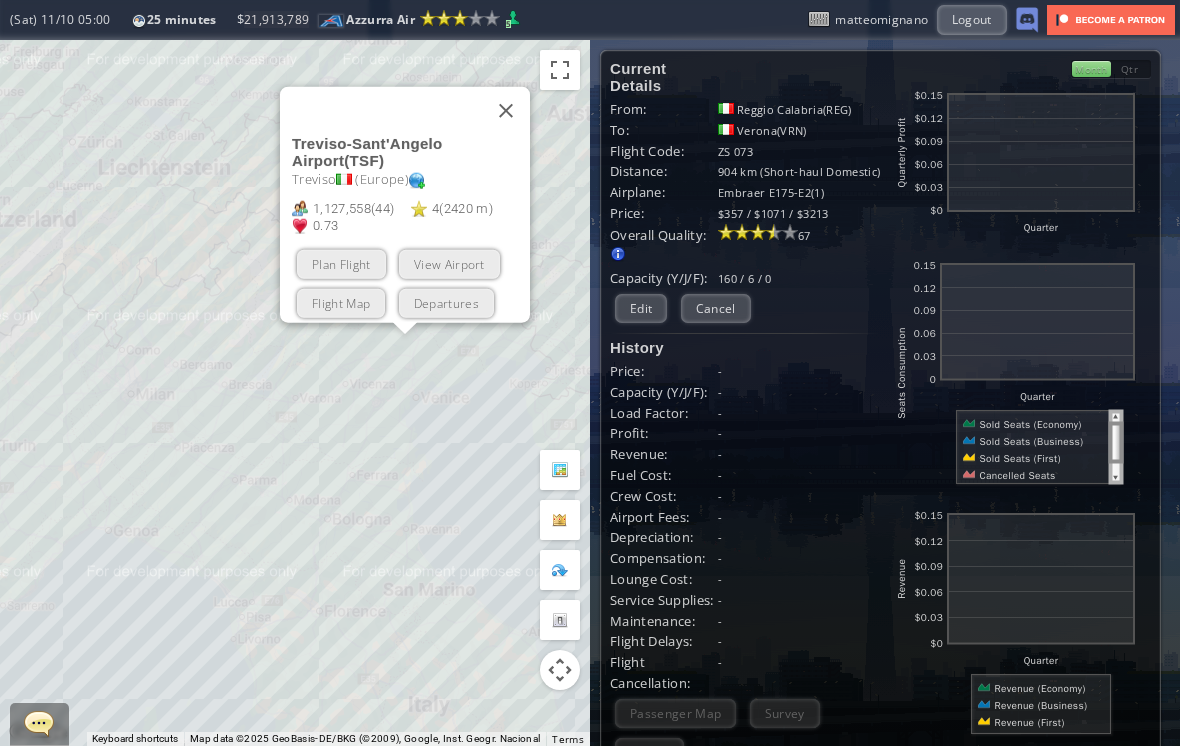 click on "Plan Flight" at bounding box center [341, 264] 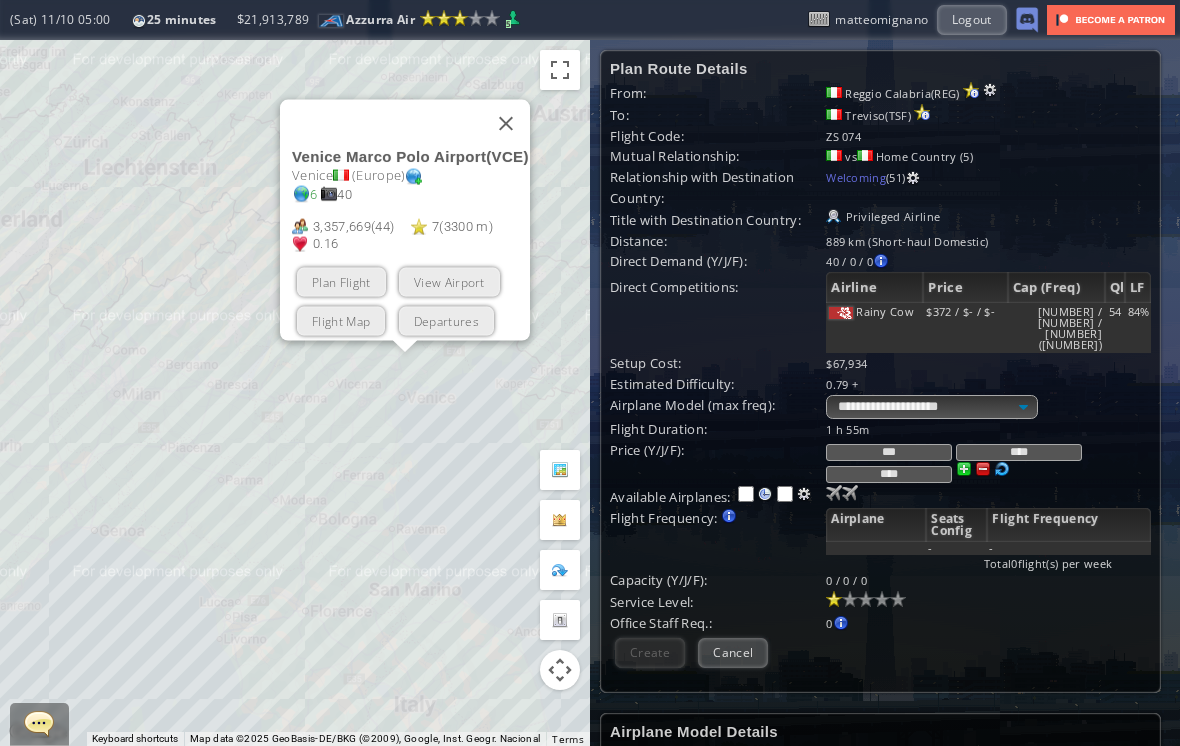 click on "Plan Flight" at bounding box center [341, 282] 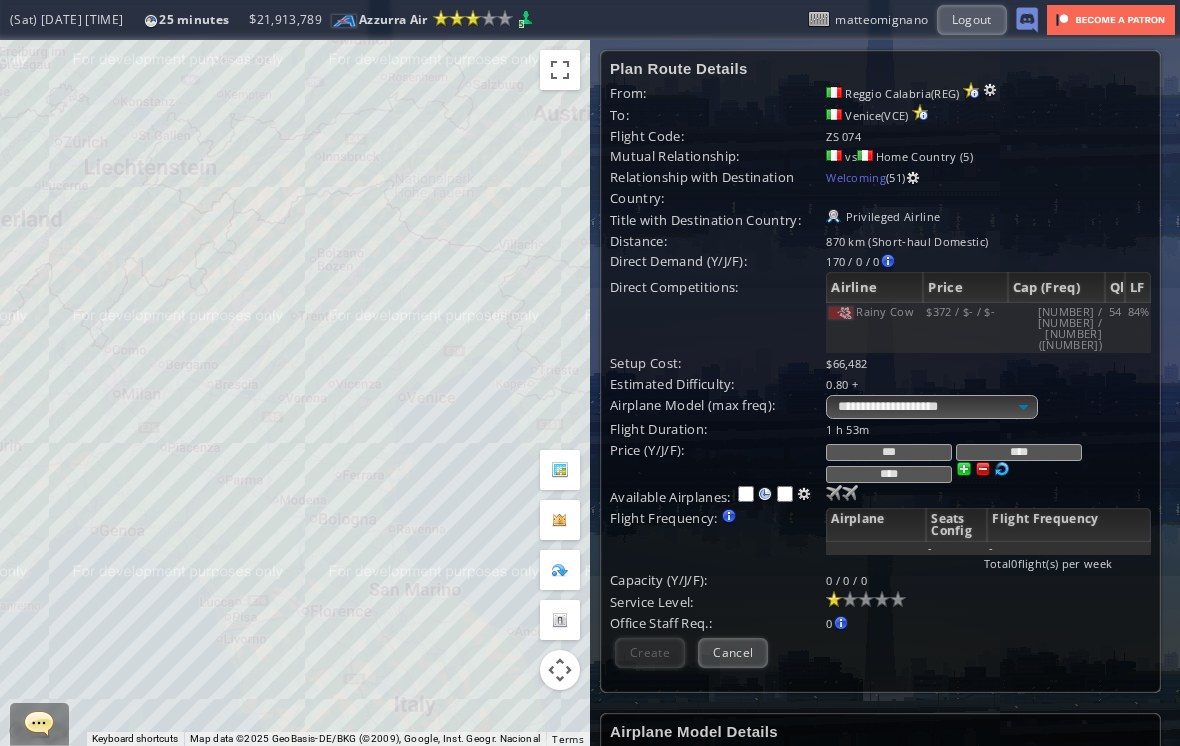 click at bounding box center (834, 493) 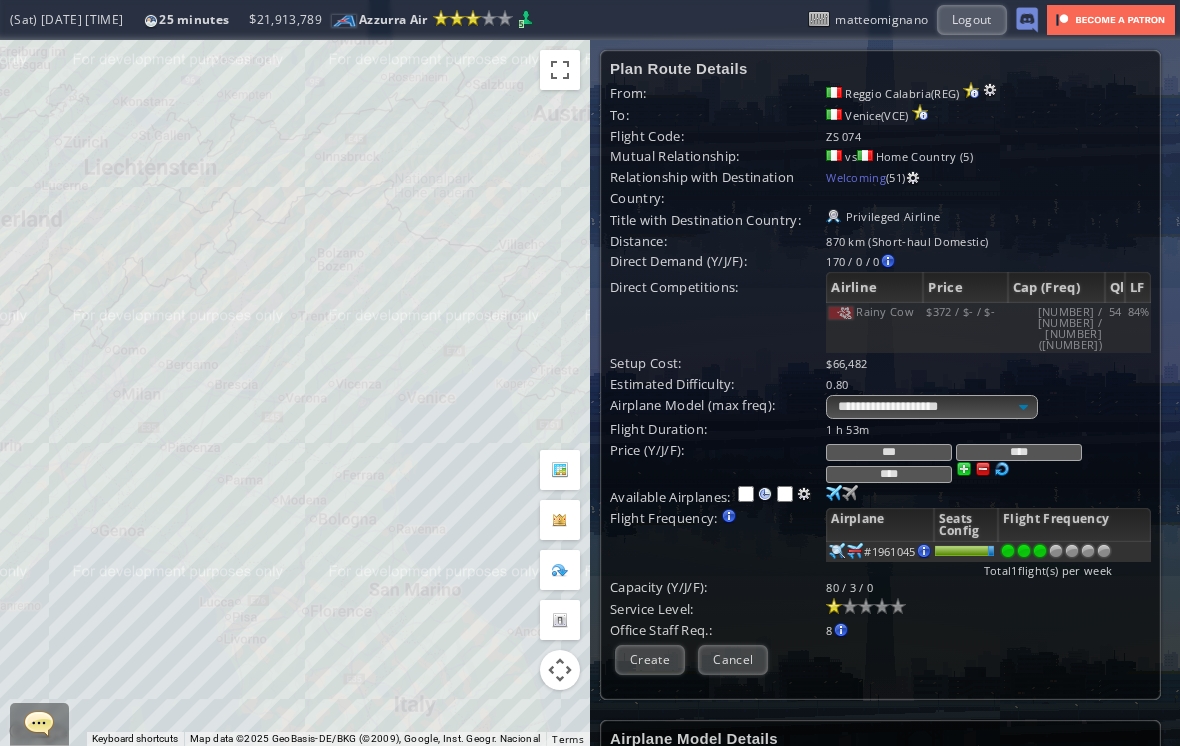 click at bounding box center (1040, 551) 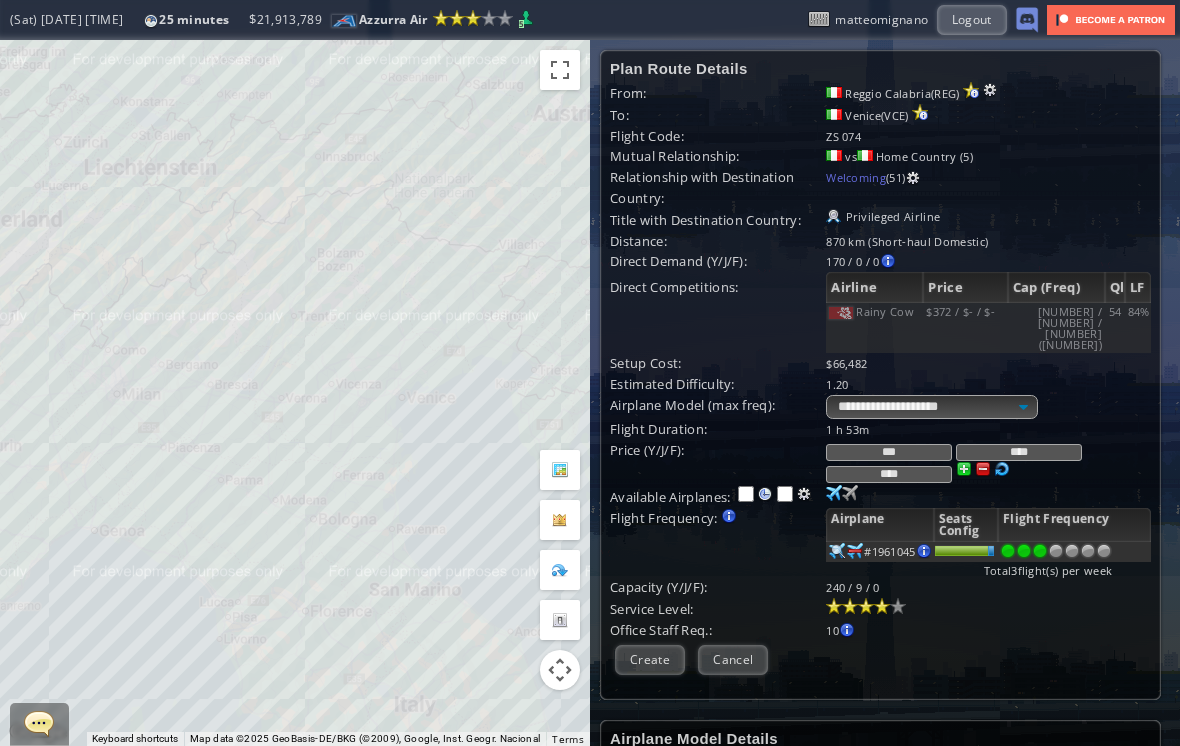 click at bounding box center (882, 606) 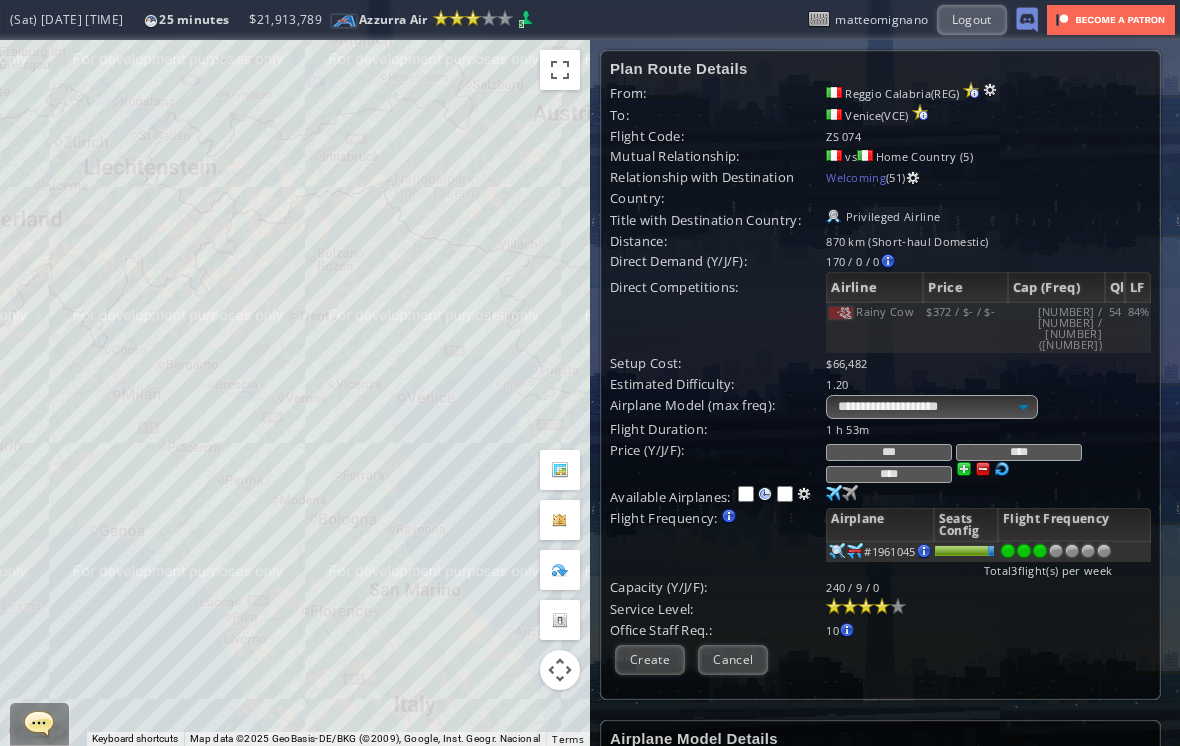 click on "Create" at bounding box center (650, 659) 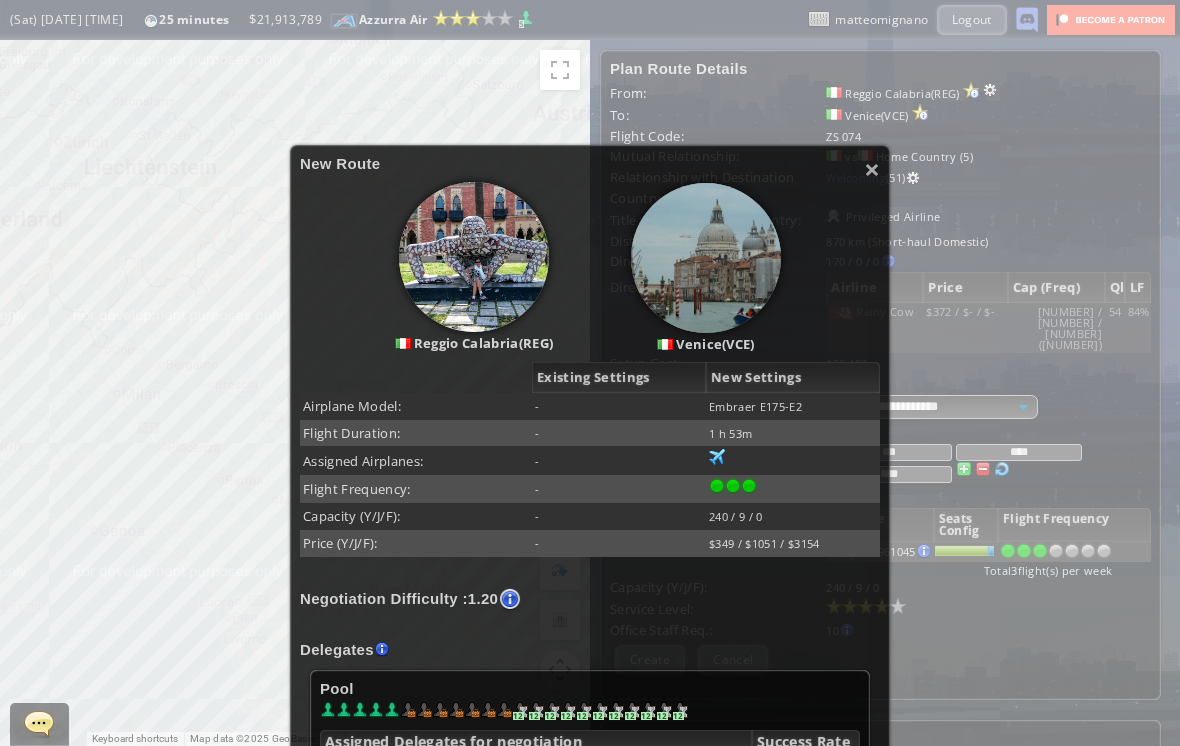scroll, scrollTop: 139, scrollLeft: 0, axis: vertical 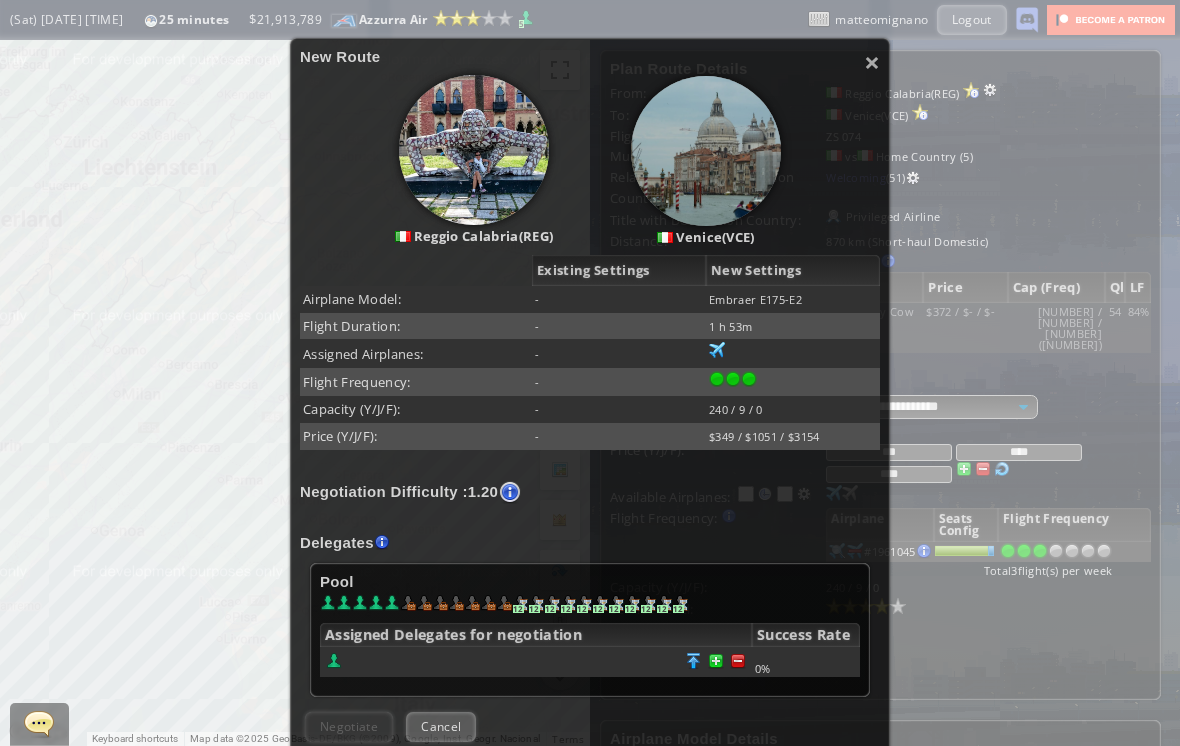 click at bounding box center [738, 661] 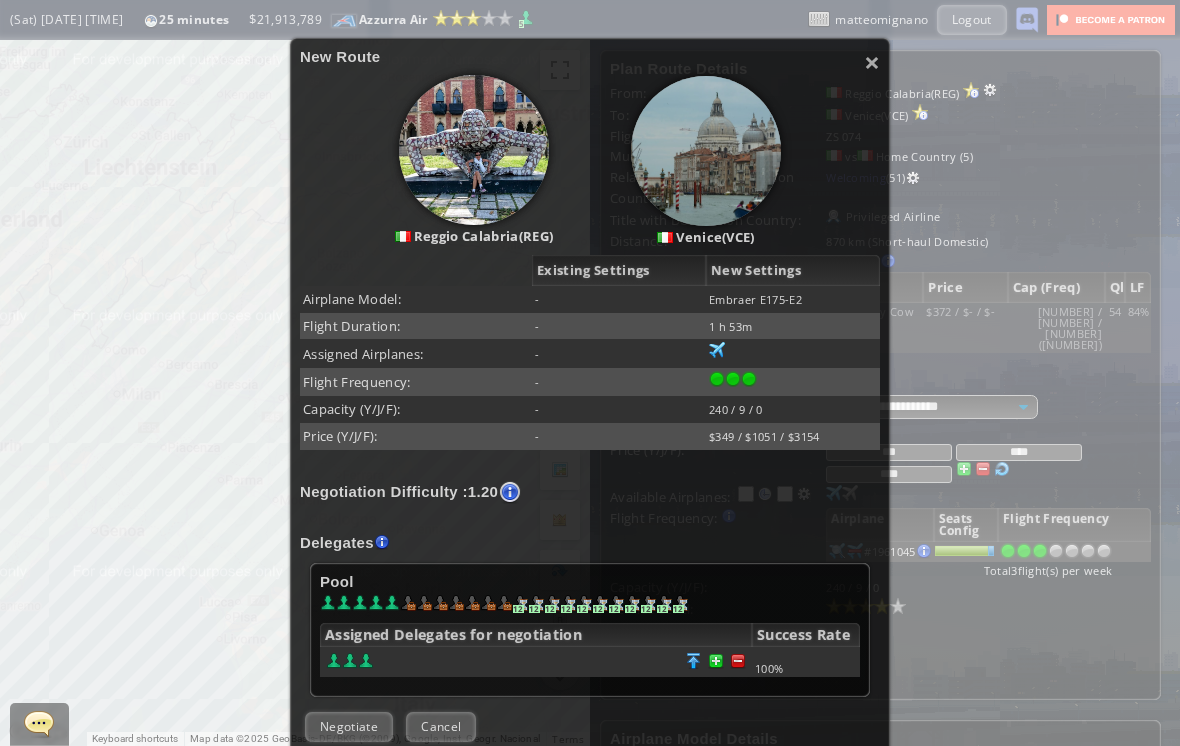 click on "Negotiate" at bounding box center (349, 726) 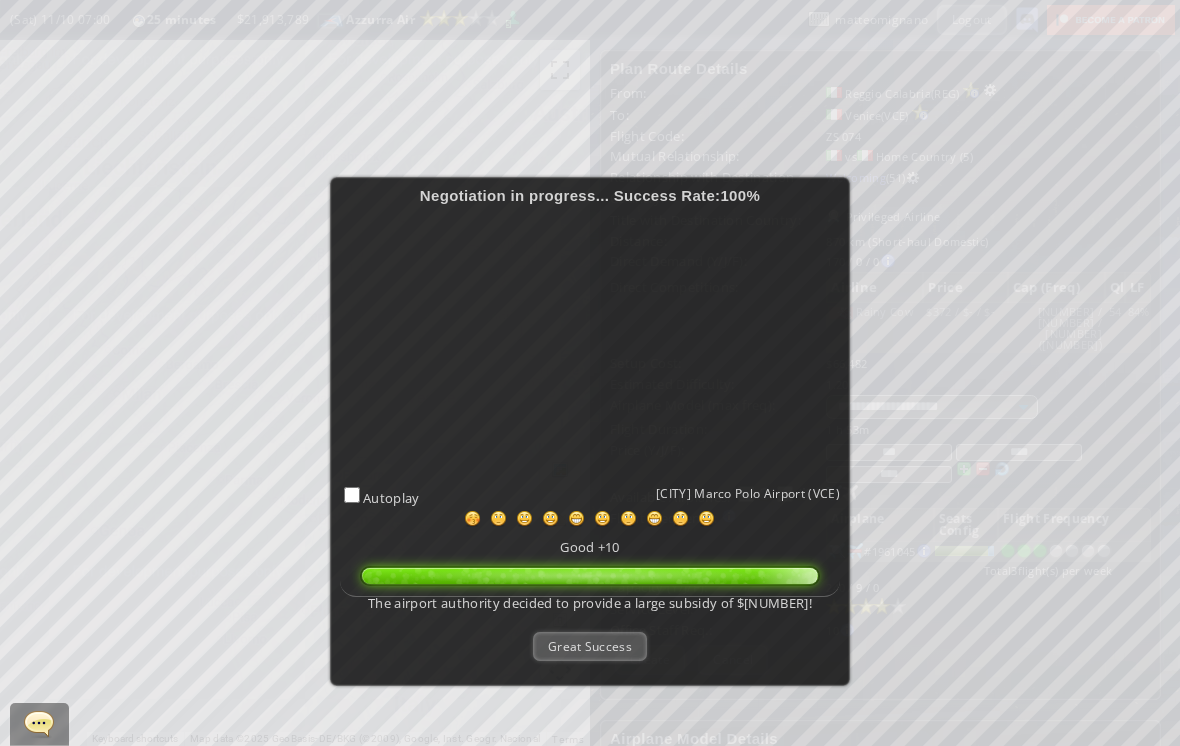 scroll, scrollTop: 0, scrollLeft: 1, axis: horizontal 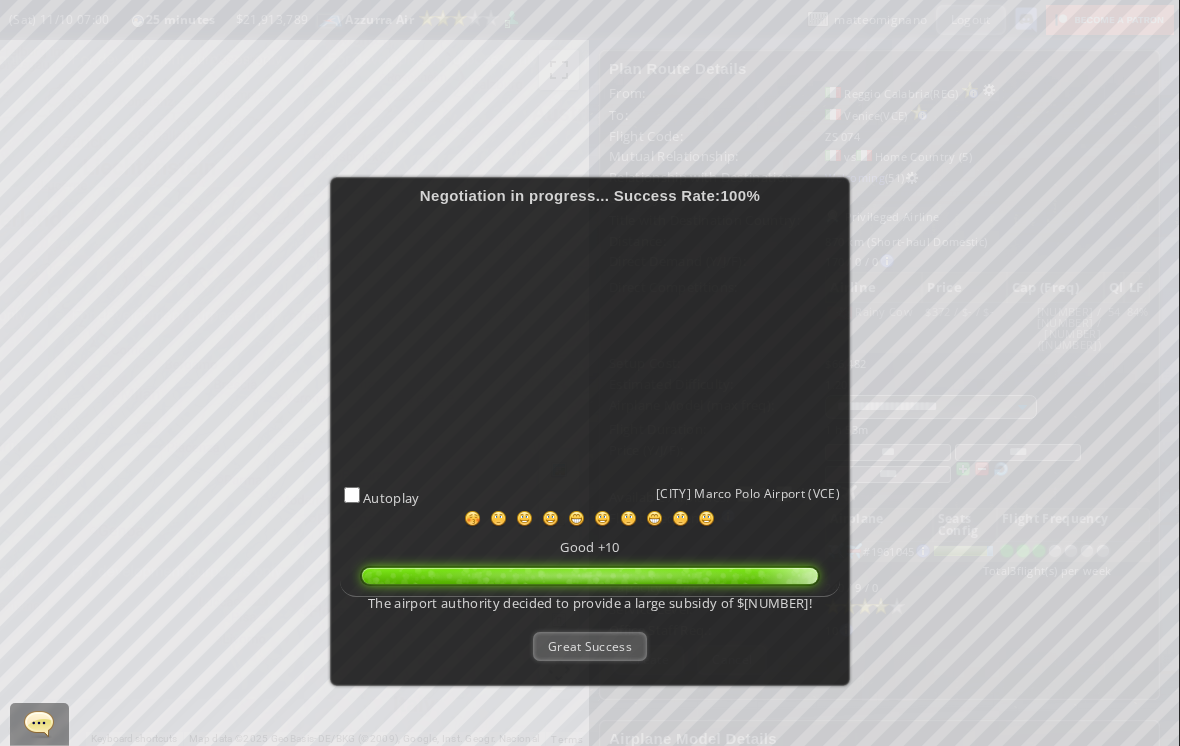 click on "Great Success" at bounding box center [590, 646] 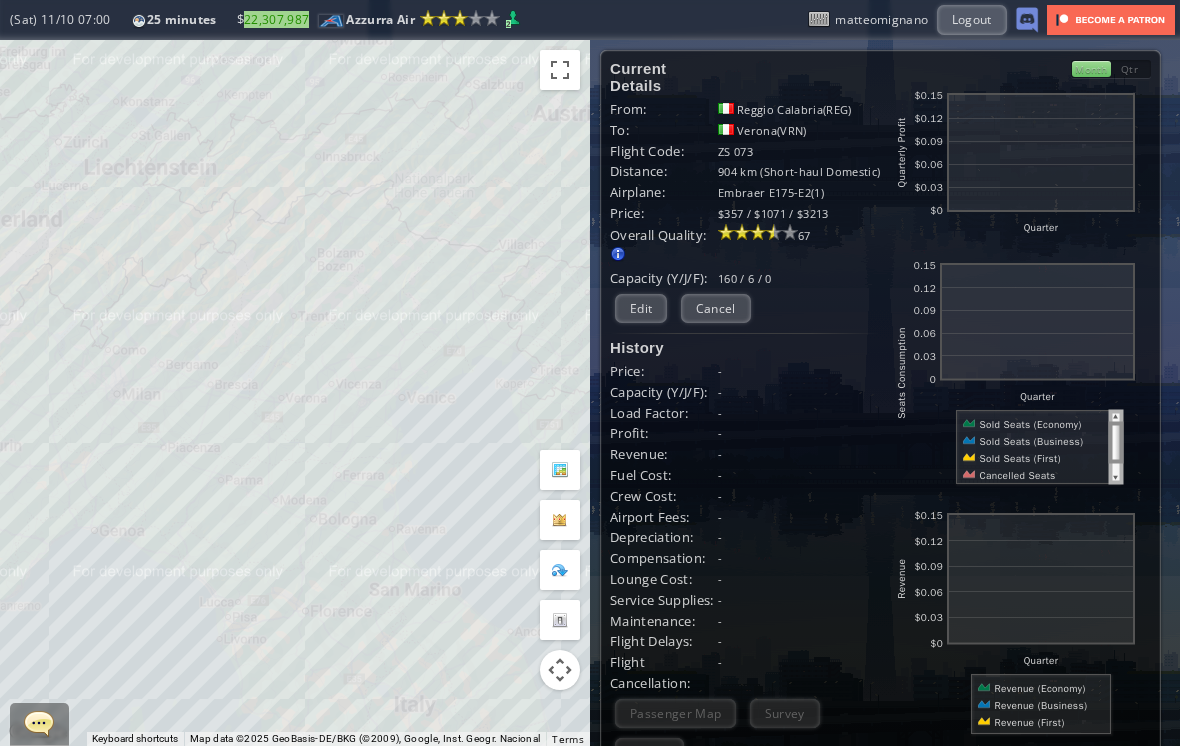 scroll, scrollTop: 0, scrollLeft: 0, axis: both 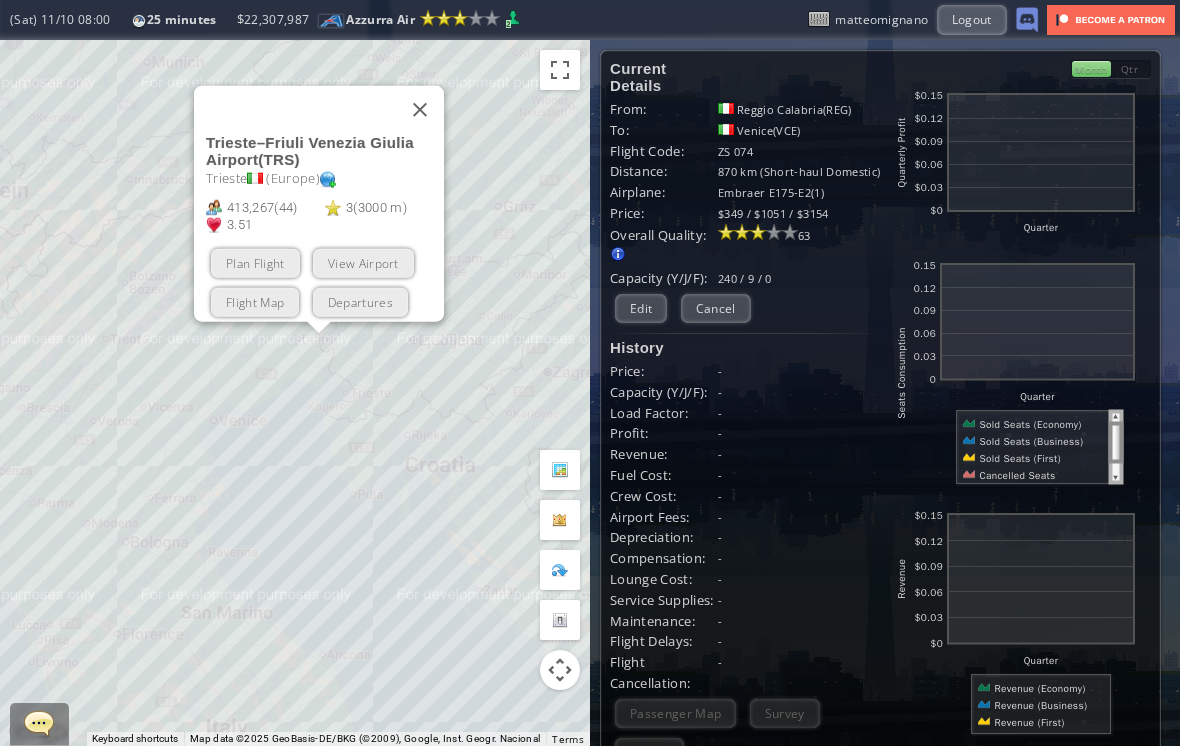 click on "Plan Flight" at bounding box center (255, 263) 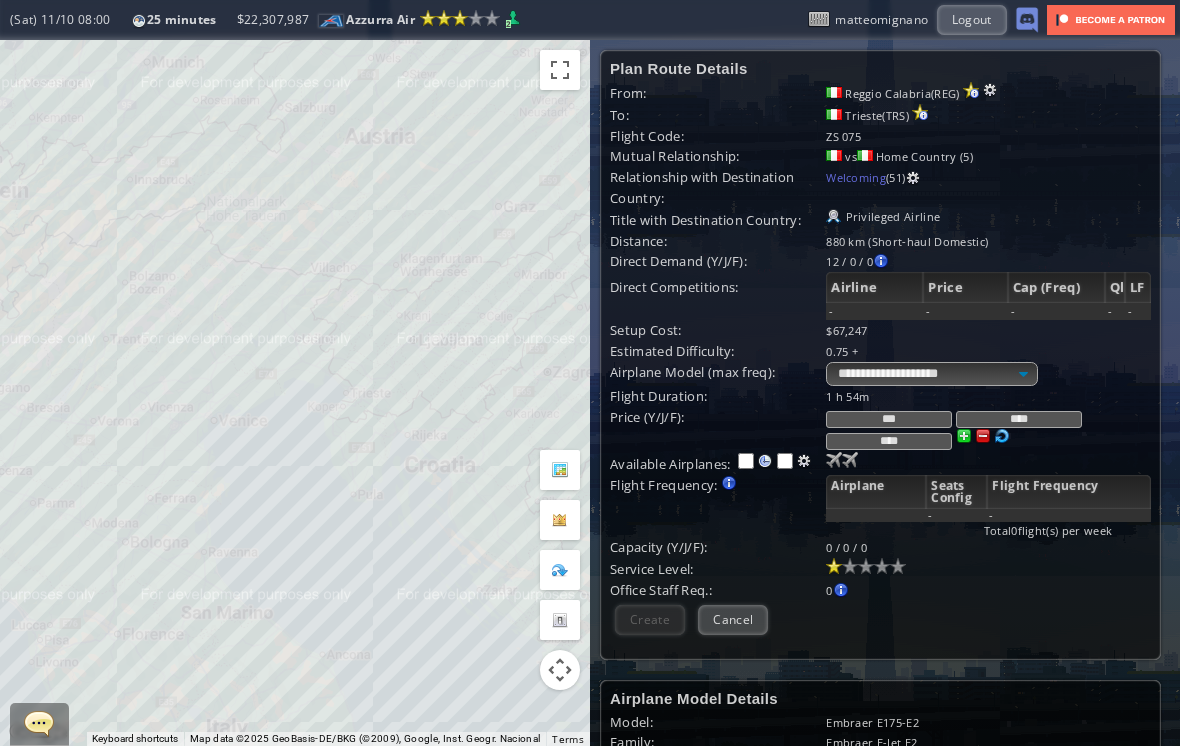 click at bounding box center [834, 460] 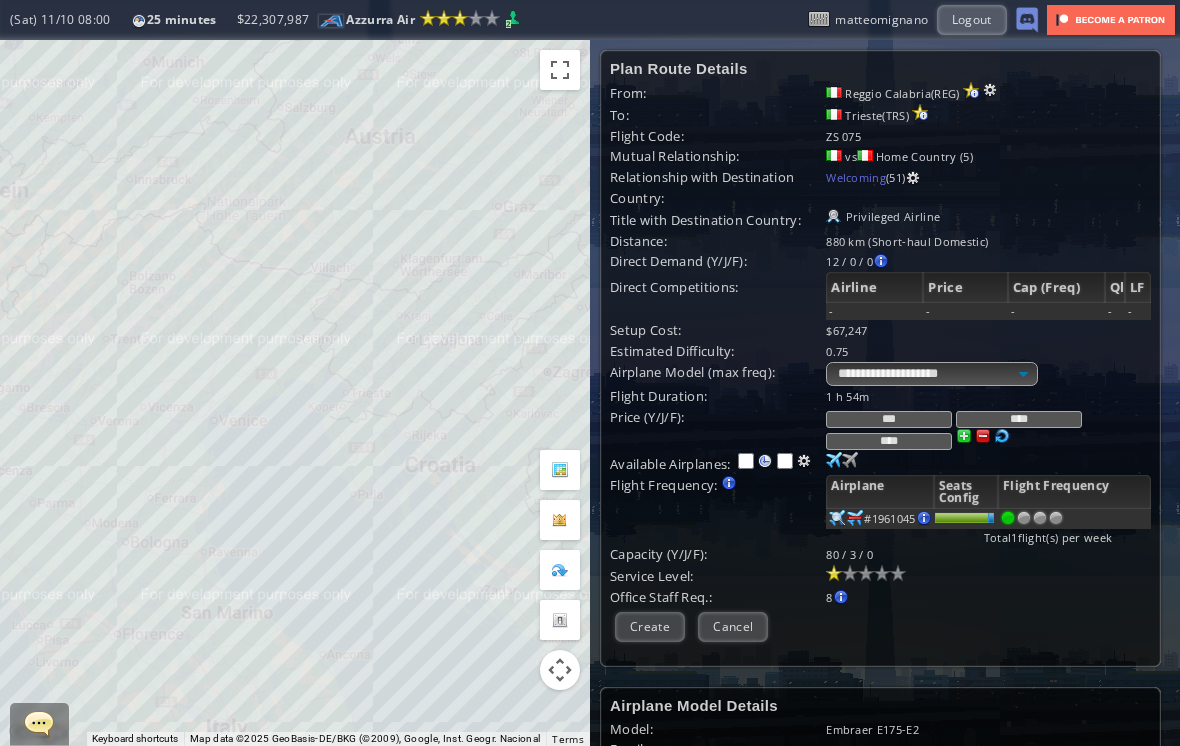 click at bounding box center [834, 460] 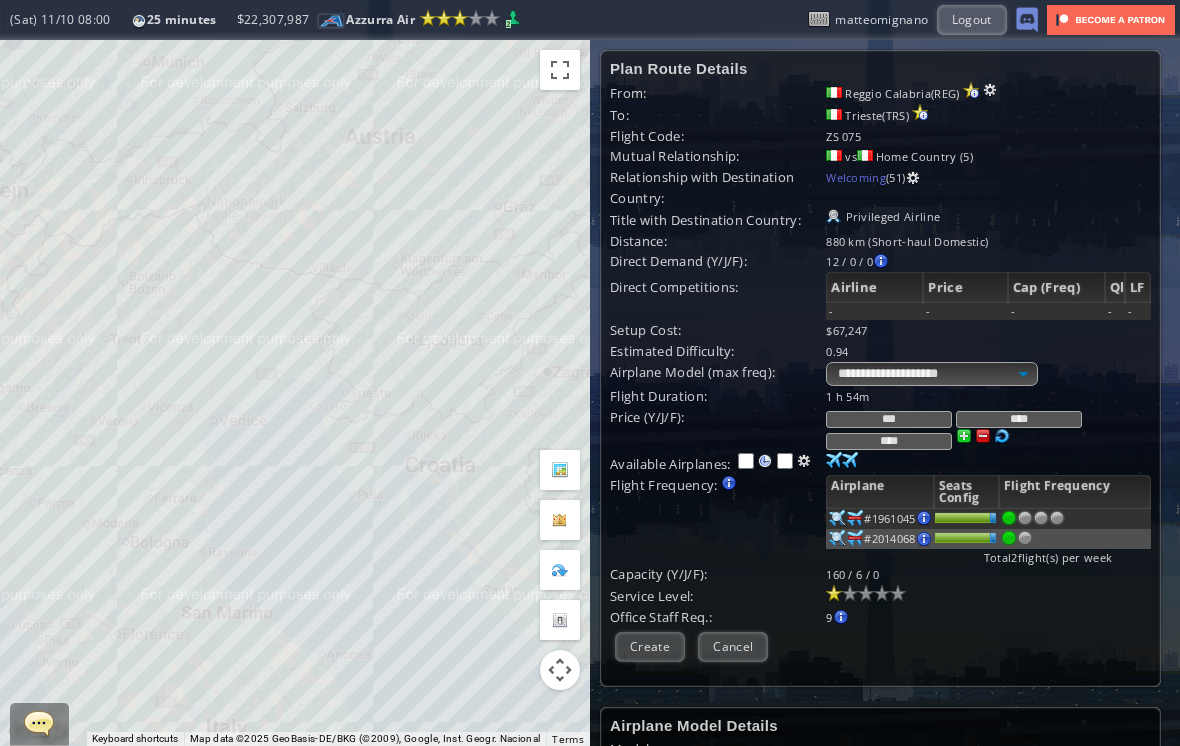 click at bounding box center (834, 460) 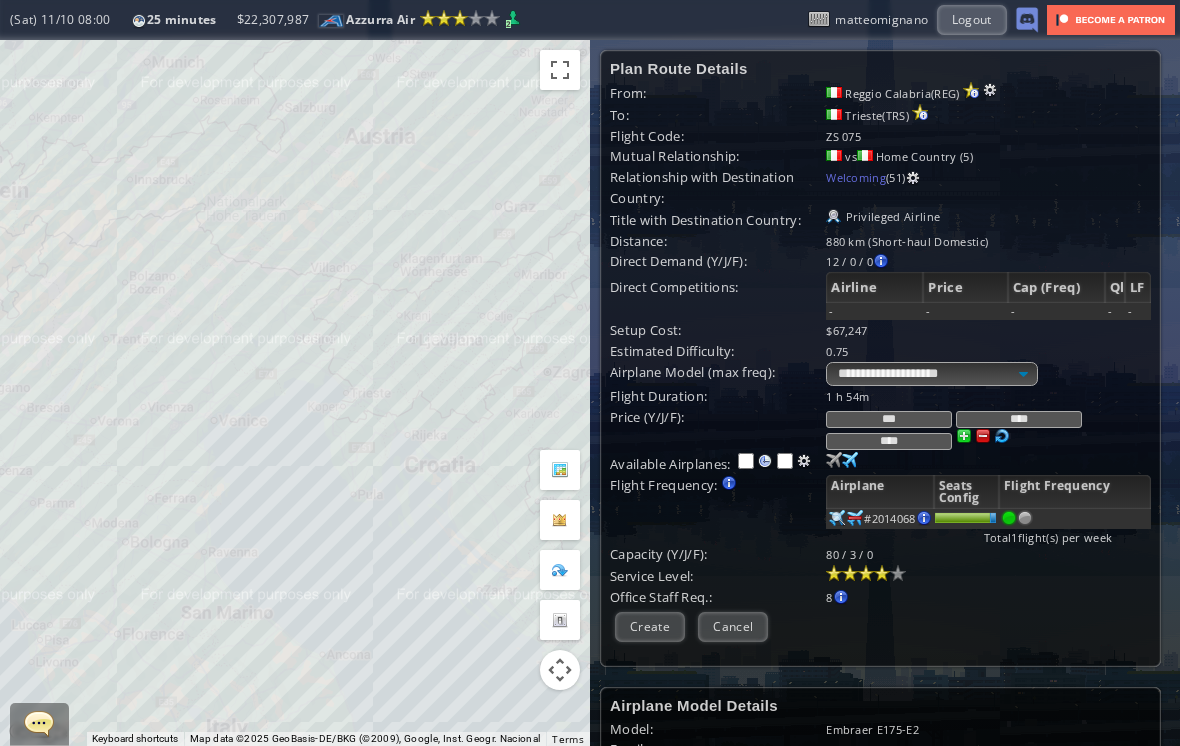 click at bounding box center (882, 573) 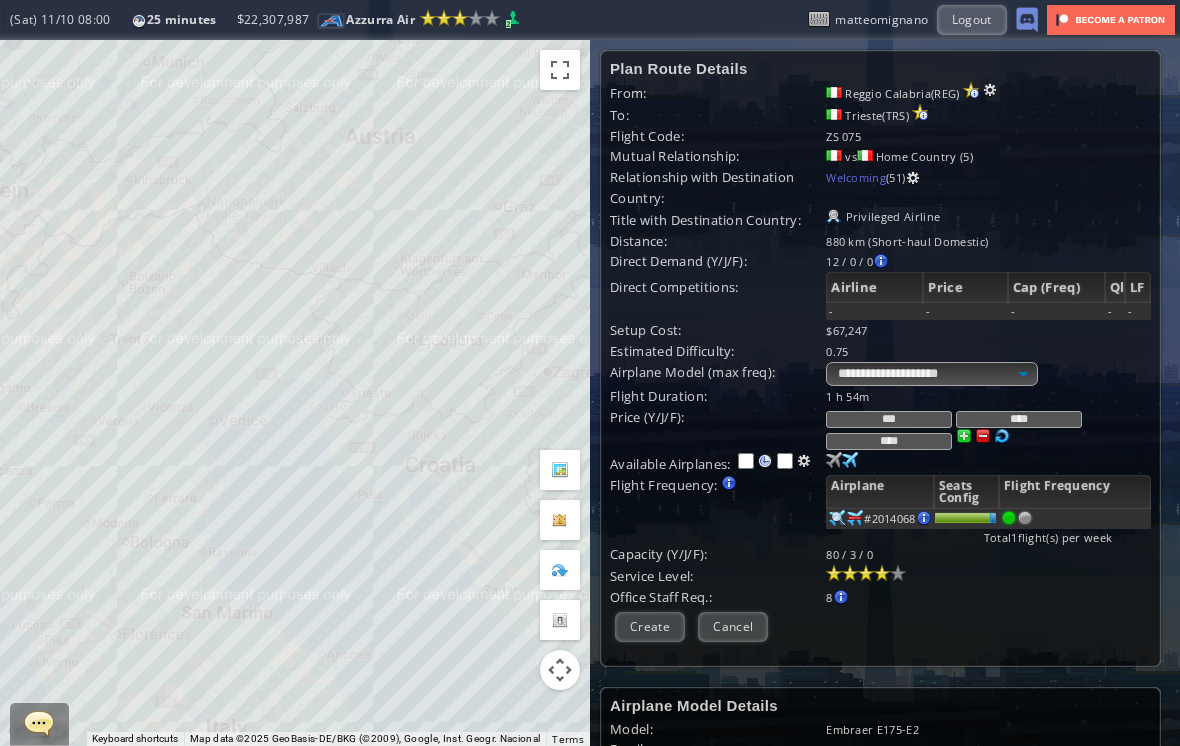 click on "Create" at bounding box center [650, 626] 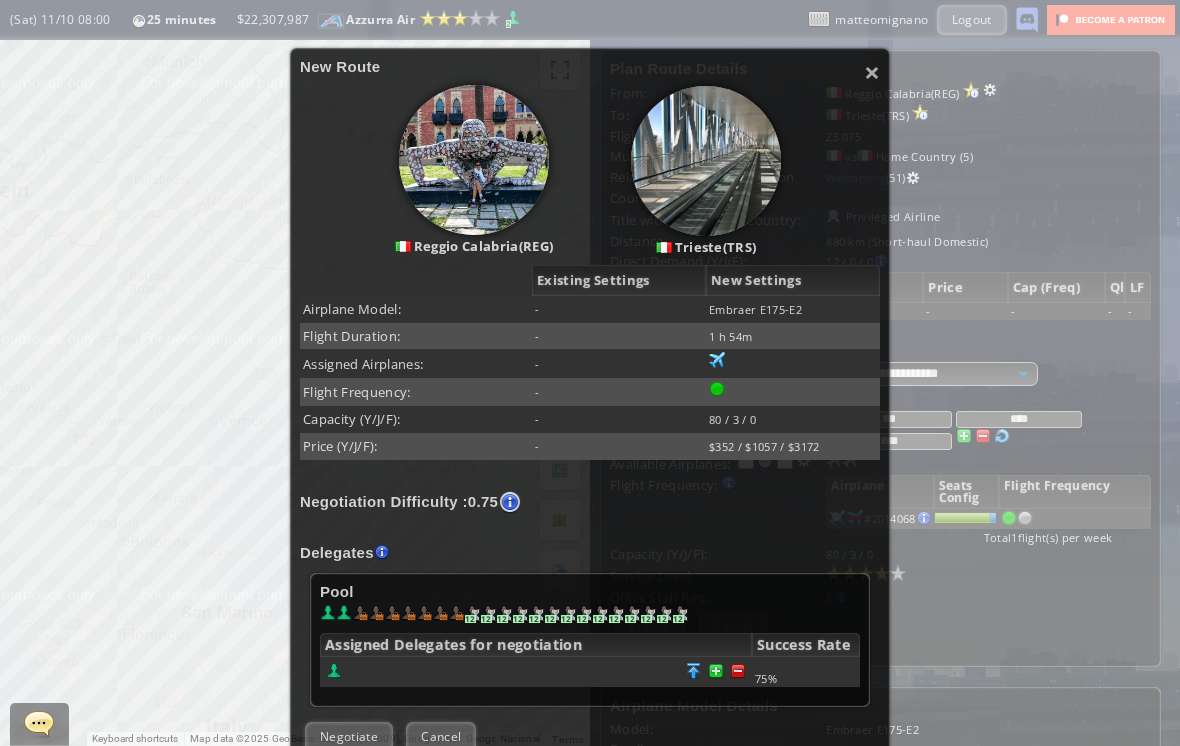 scroll, scrollTop: 158, scrollLeft: 0, axis: vertical 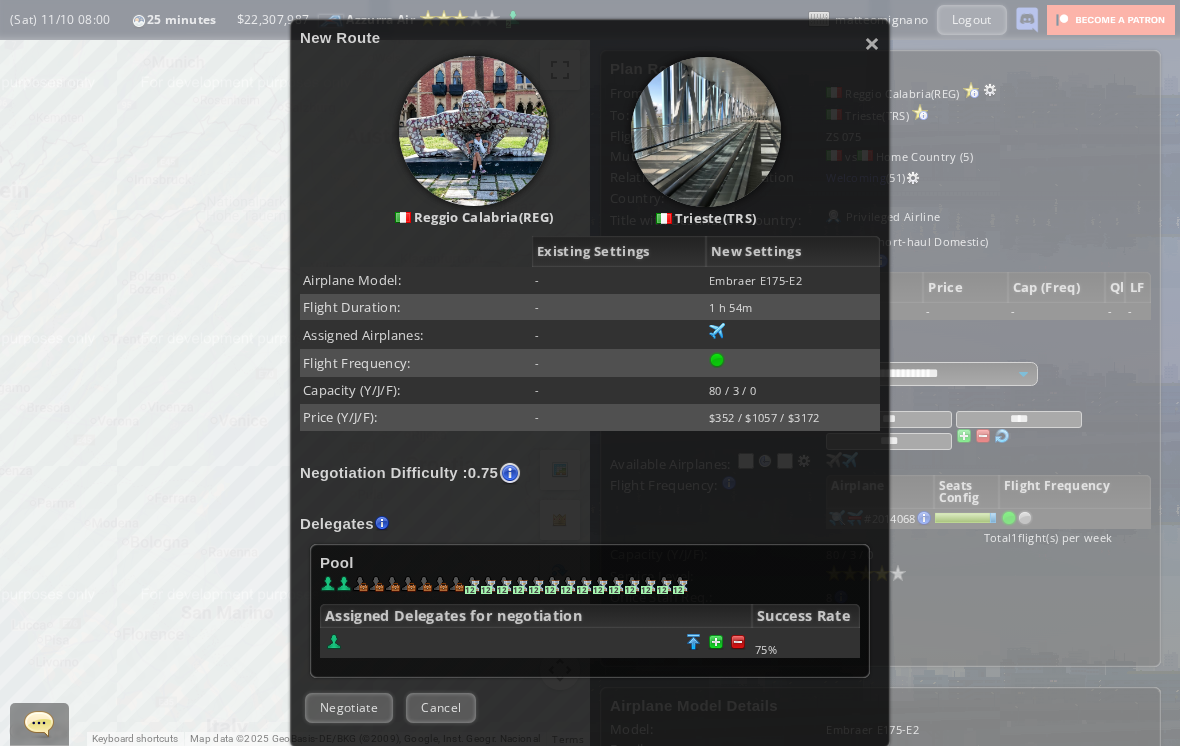 click at bounding box center [738, 642] 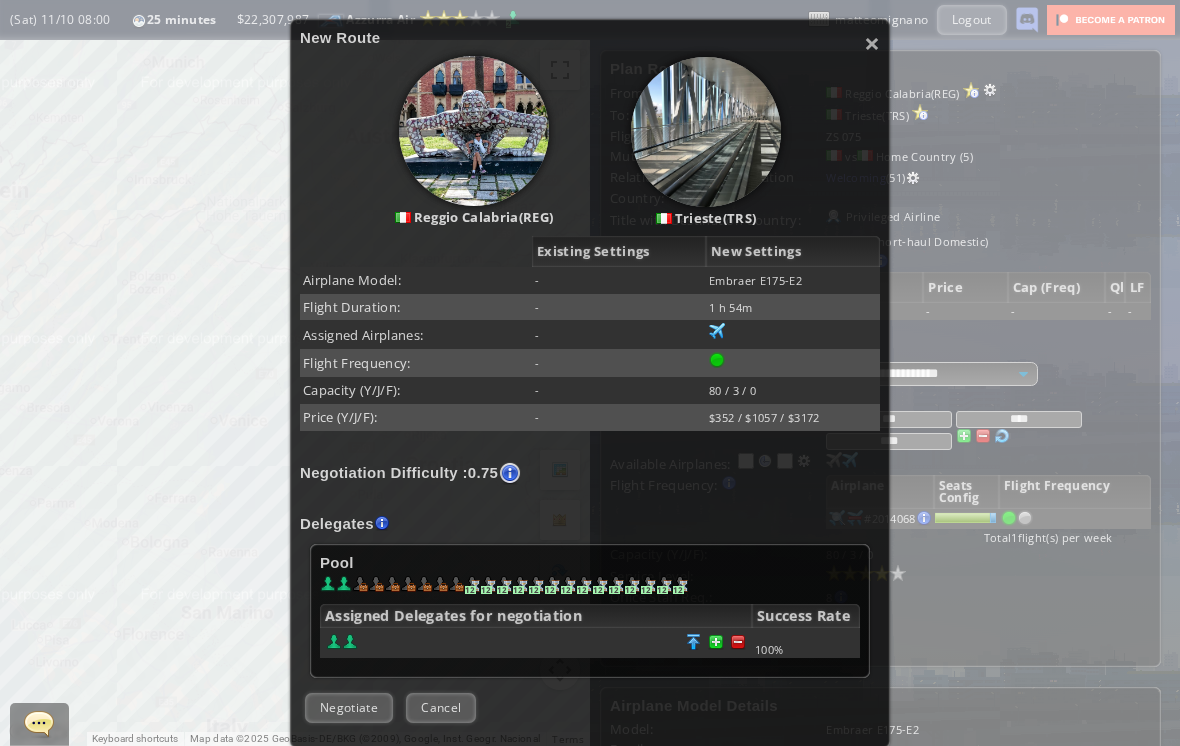 click on "Negotiate" at bounding box center (349, 707) 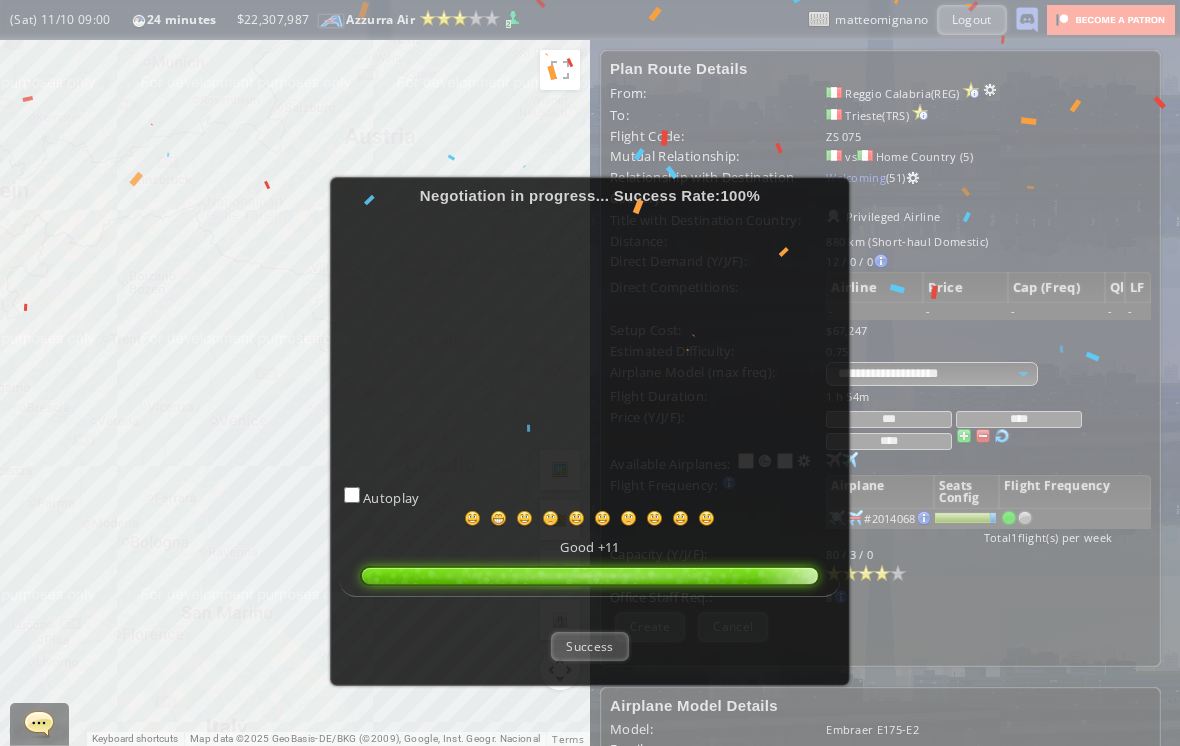 click on "Success" at bounding box center [589, 646] 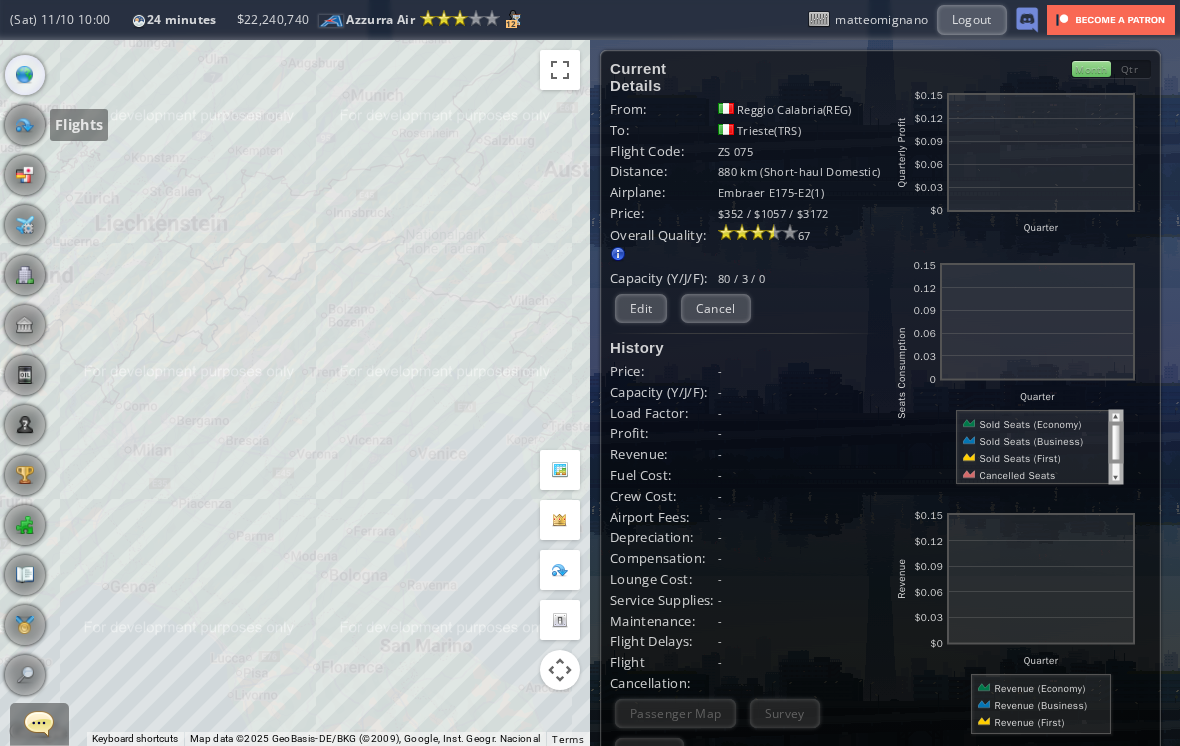 click at bounding box center [25, 125] 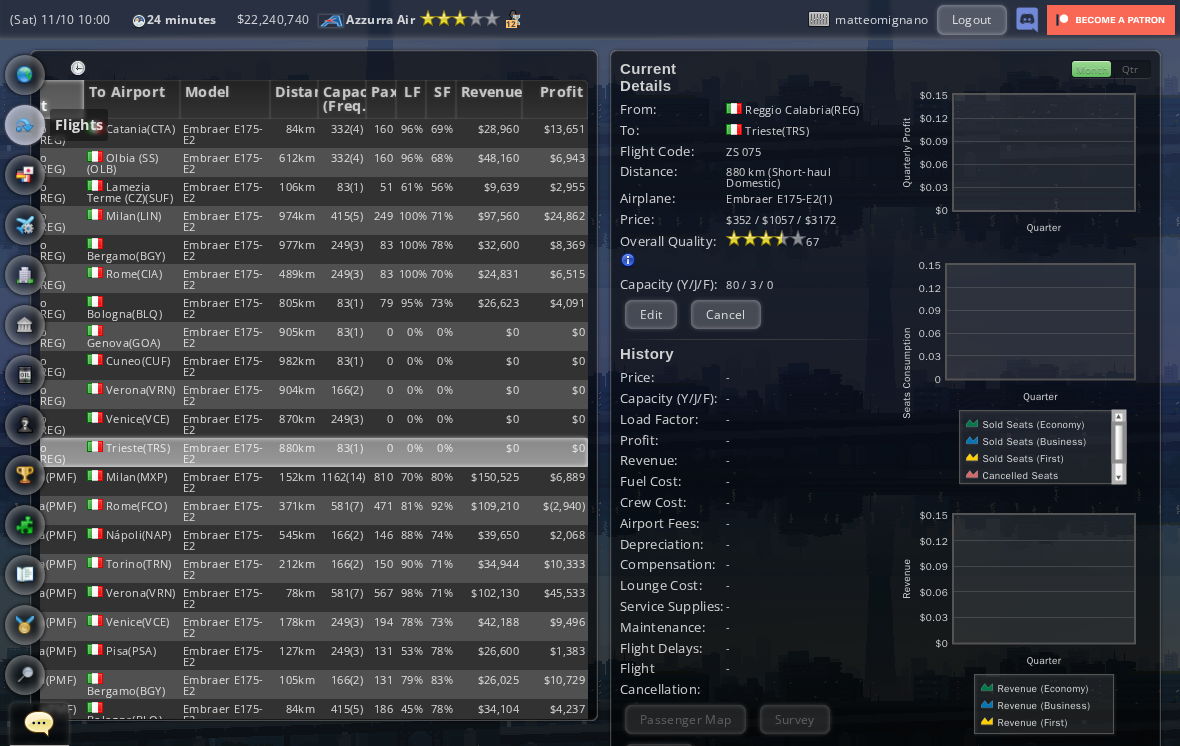 scroll, scrollTop: 0, scrollLeft: 52, axis: horizontal 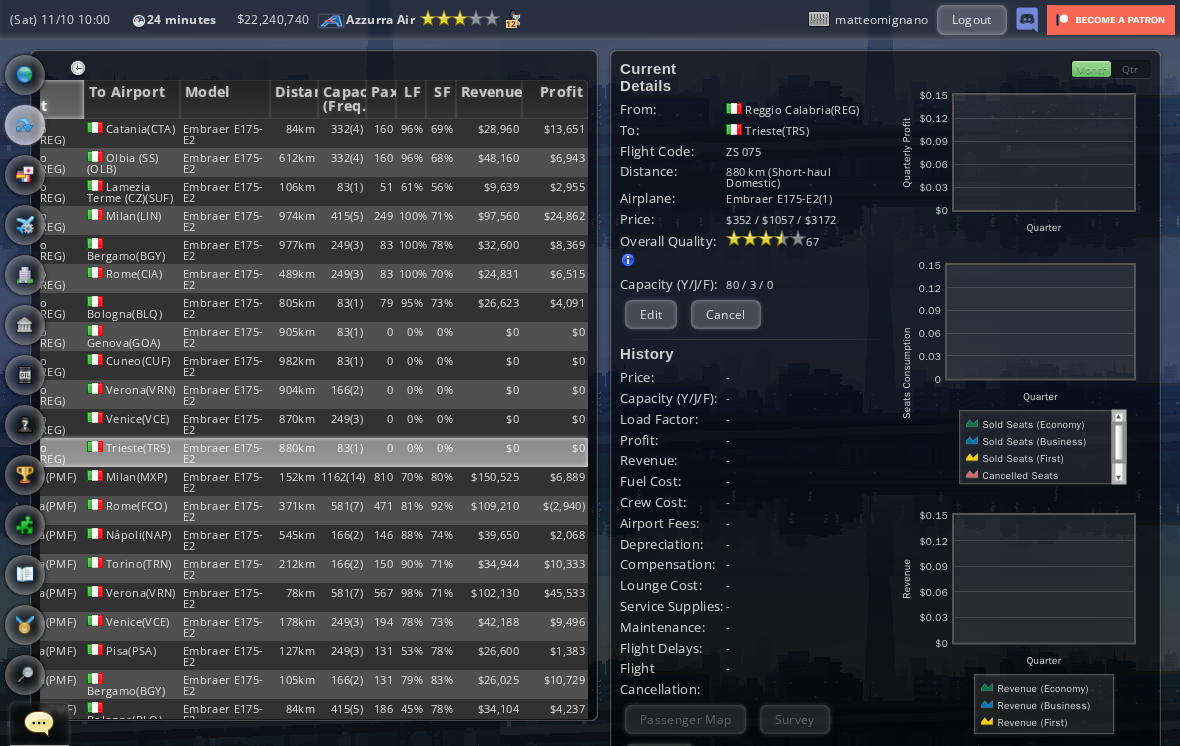 click on "Profit" at bounding box center (555, 99) 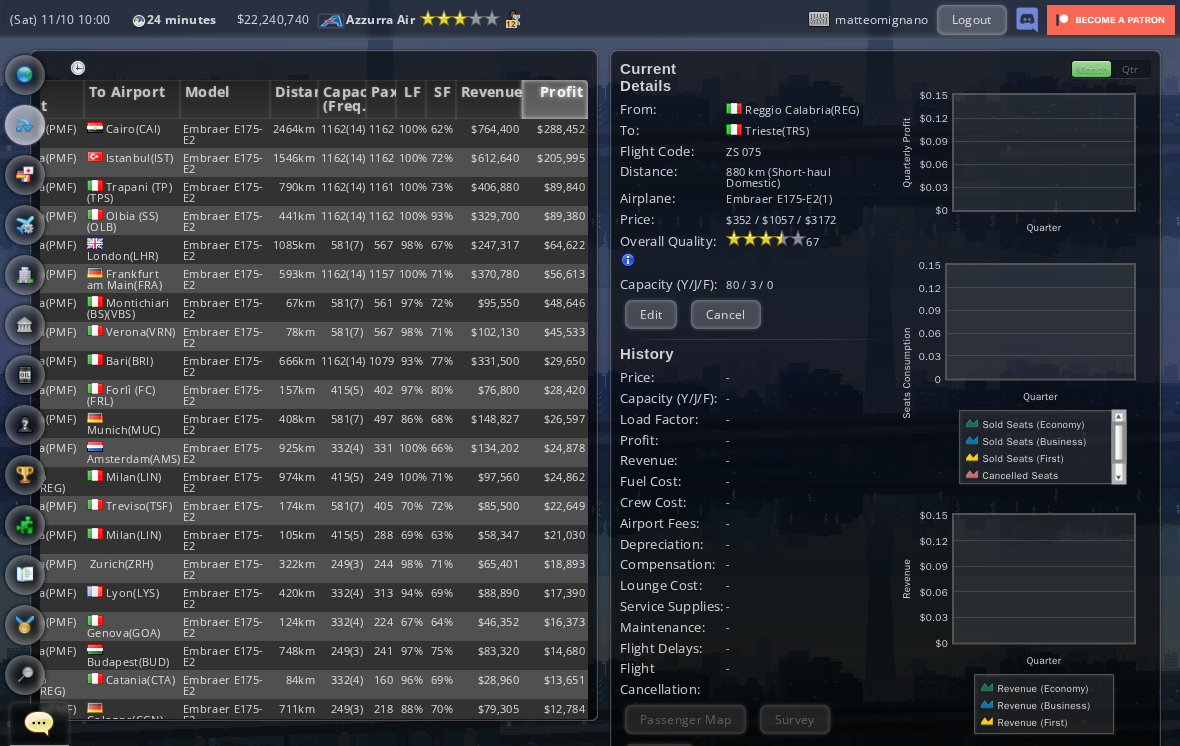 click on "Profit" at bounding box center [555, 99] 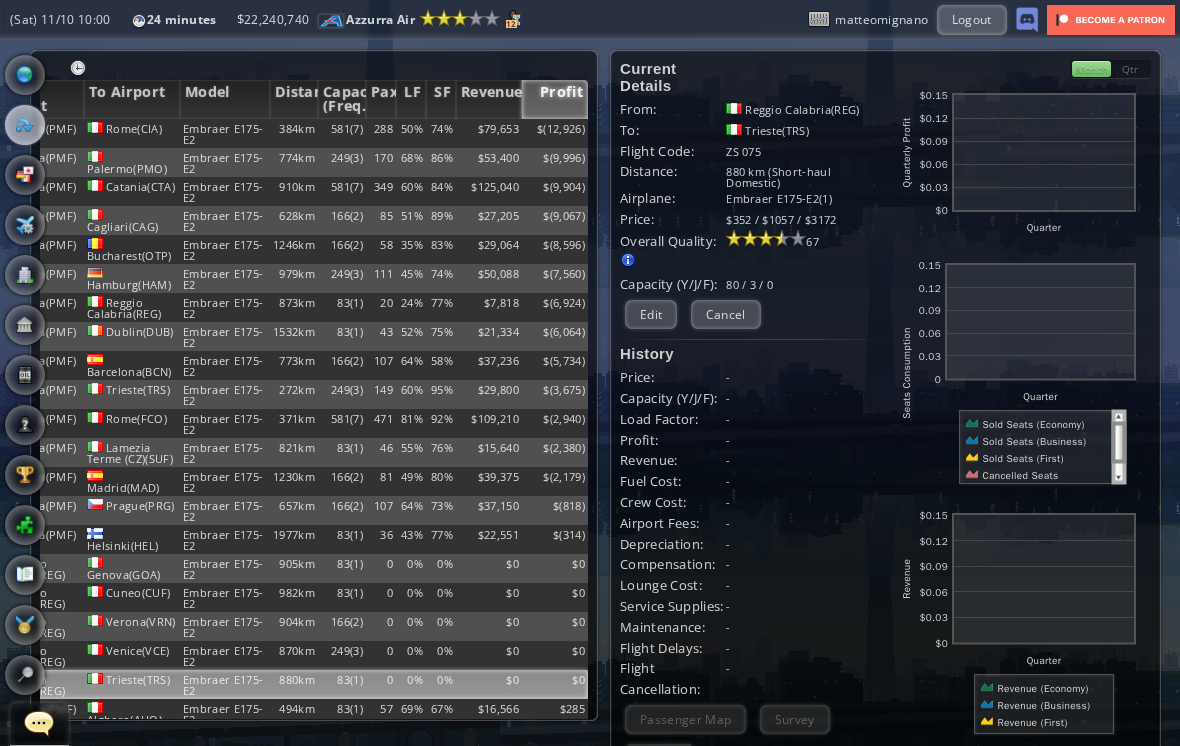 click on "$79,653" at bounding box center (489, 133) 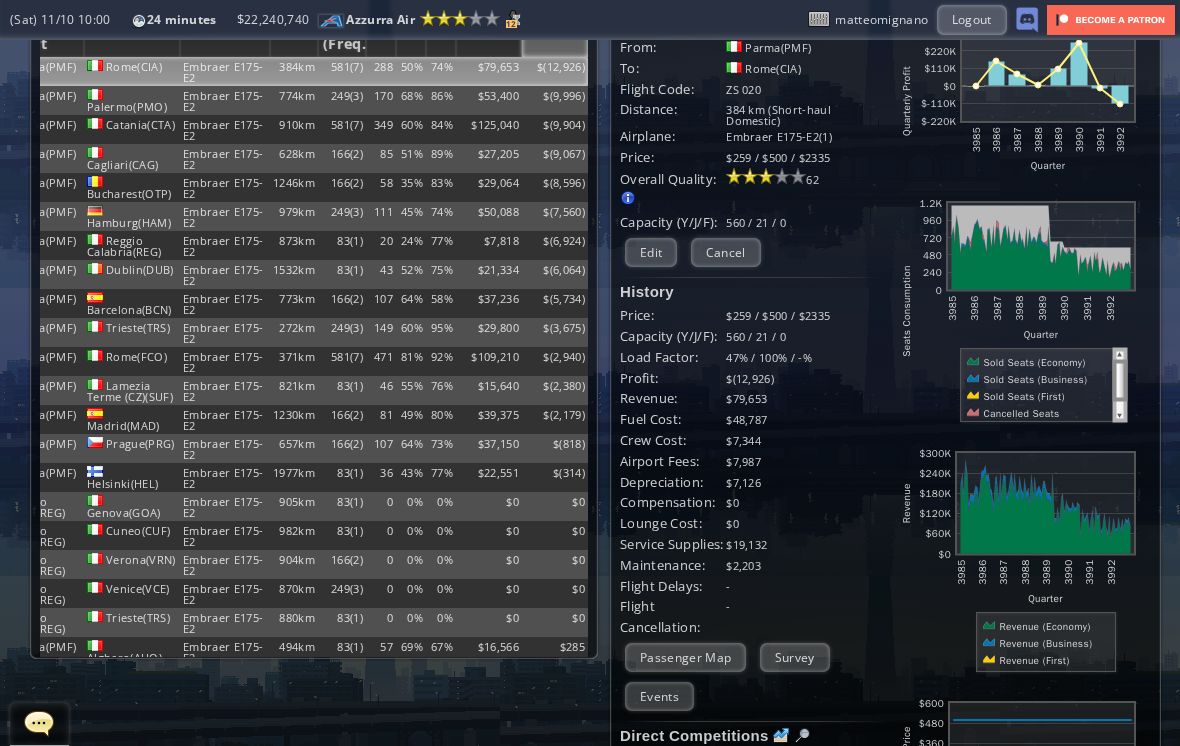 scroll, scrollTop: 106, scrollLeft: 0, axis: vertical 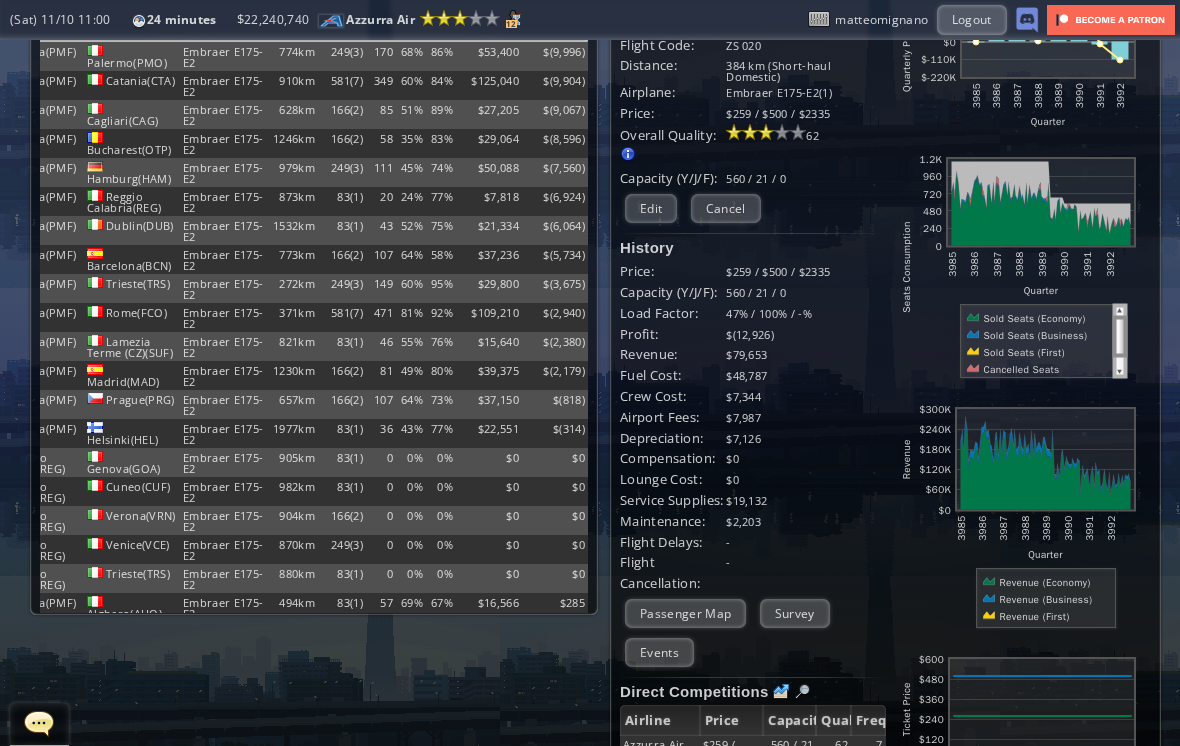 click on "Survey" at bounding box center [795, 613] 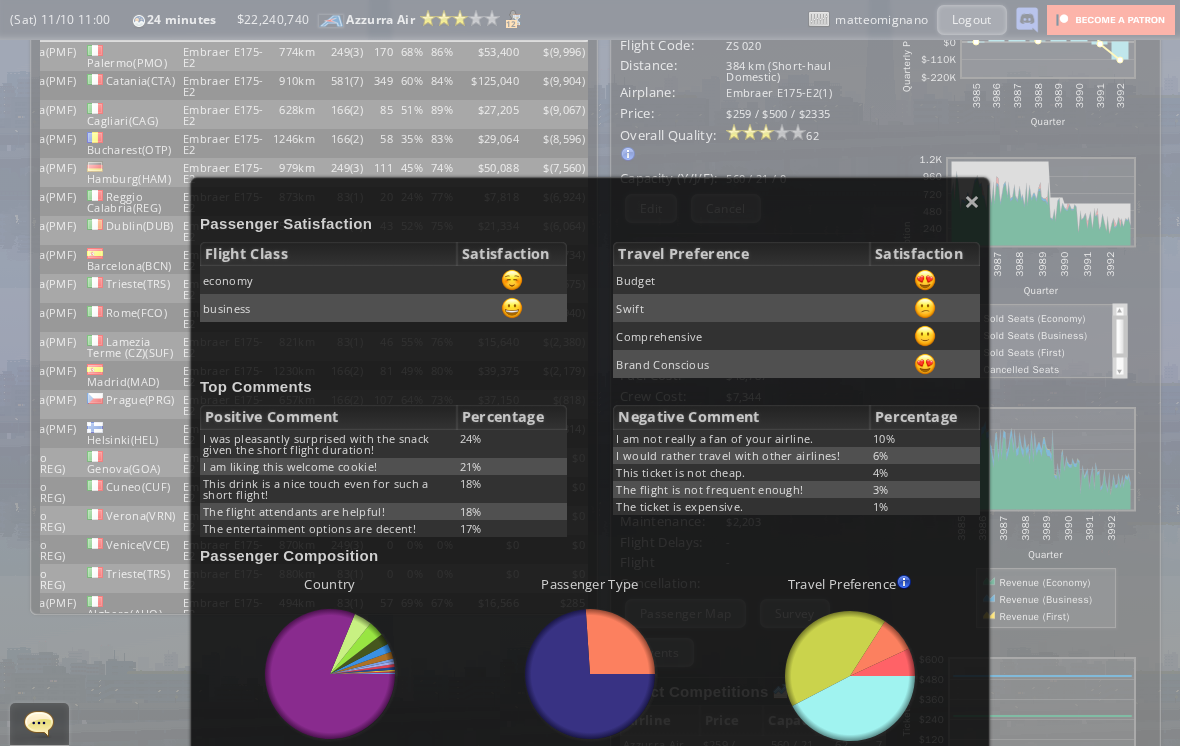 click on "×" at bounding box center (972, 201) 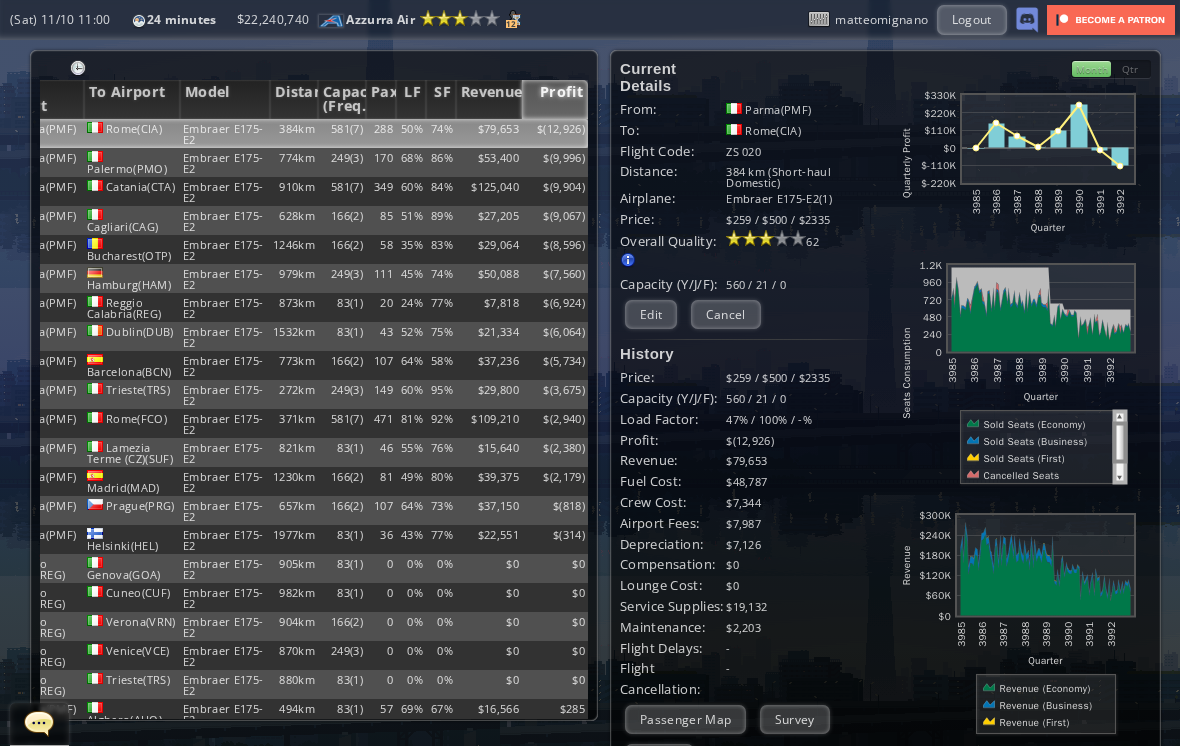 scroll, scrollTop: 0, scrollLeft: 0, axis: both 